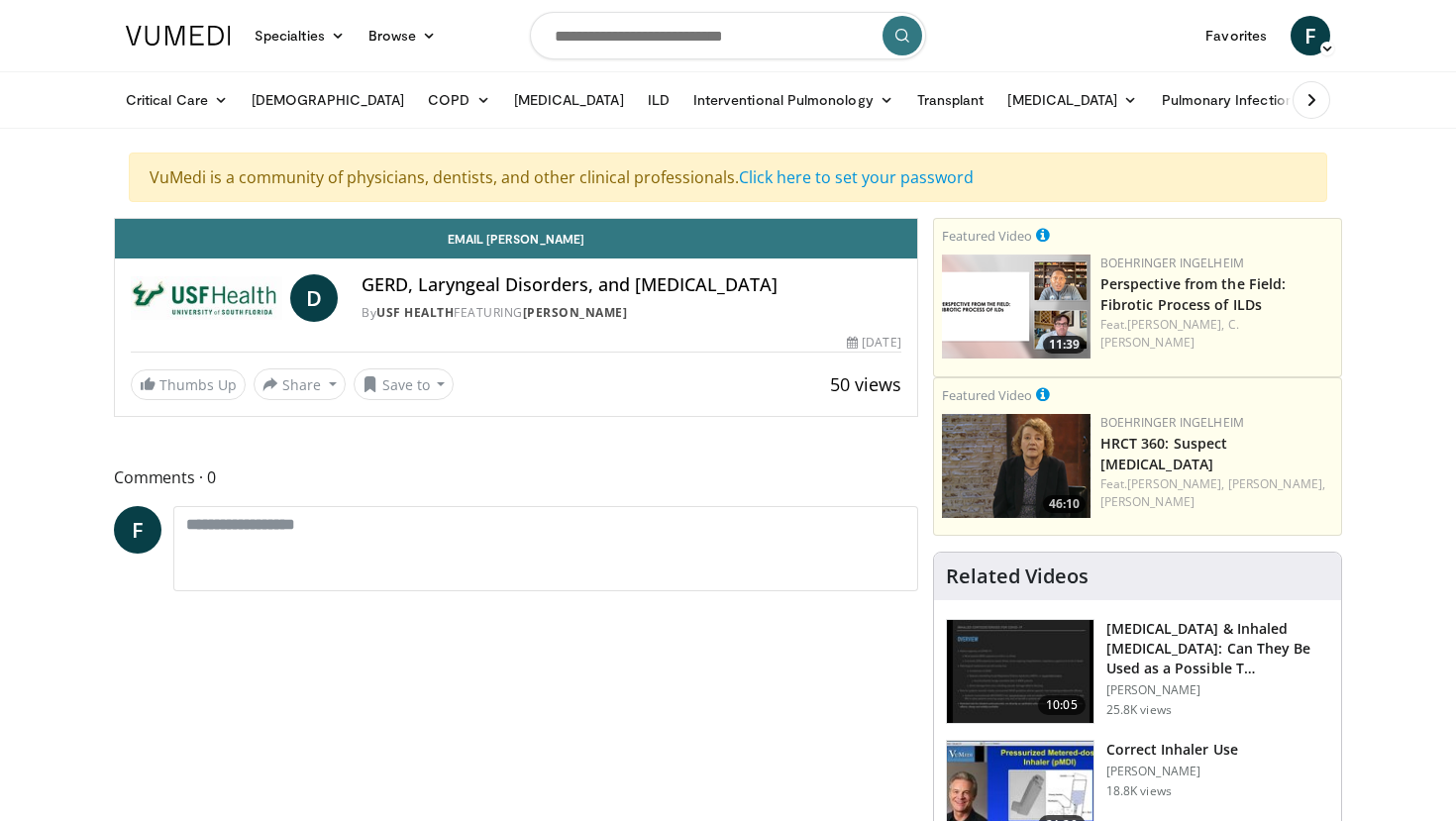 scroll, scrollTop: 0, scrollLeft: 0, axis: both 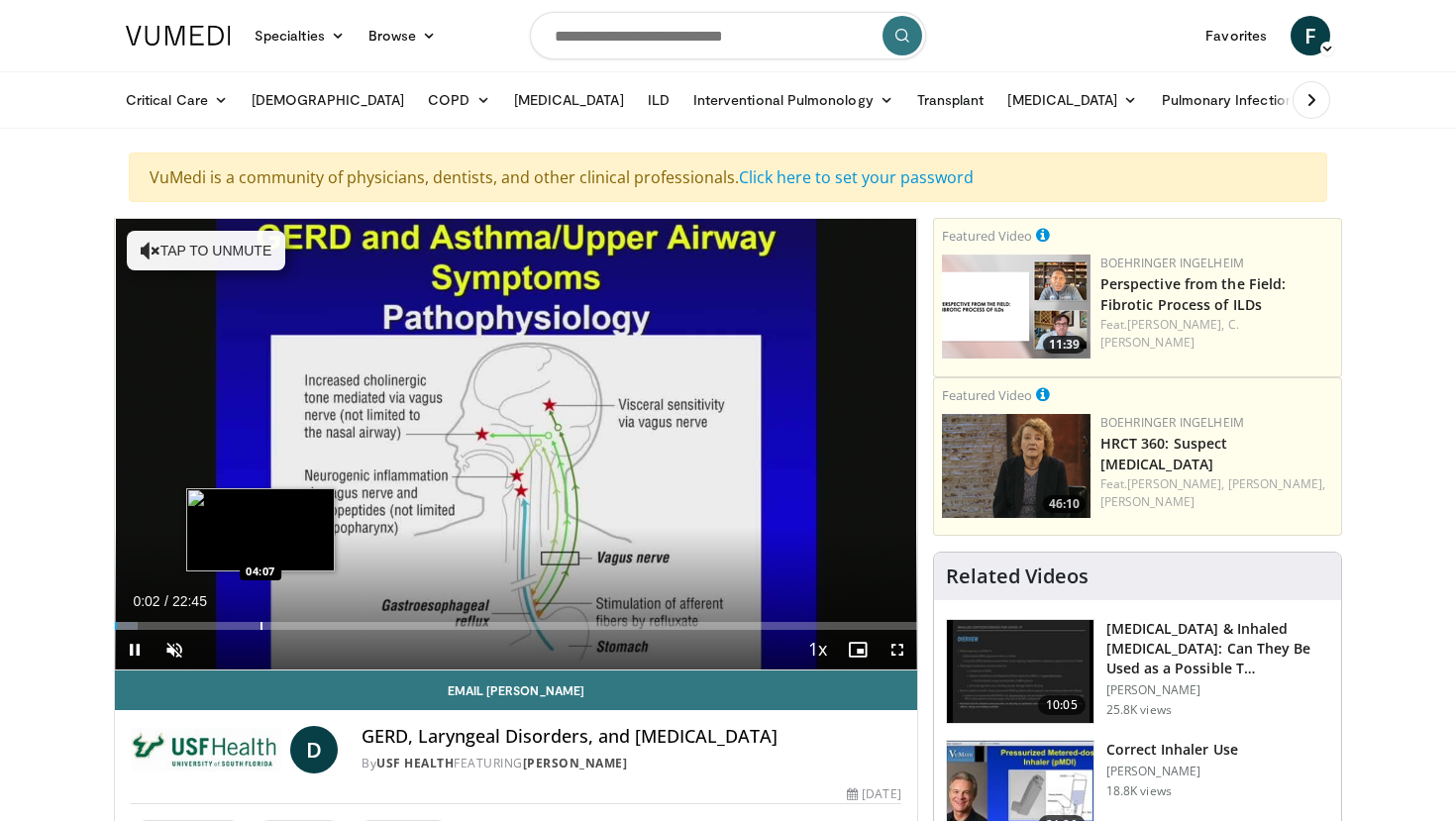 click on "Loaded :  2.90% 00:03 04:07" at bounding box center [516, 620] 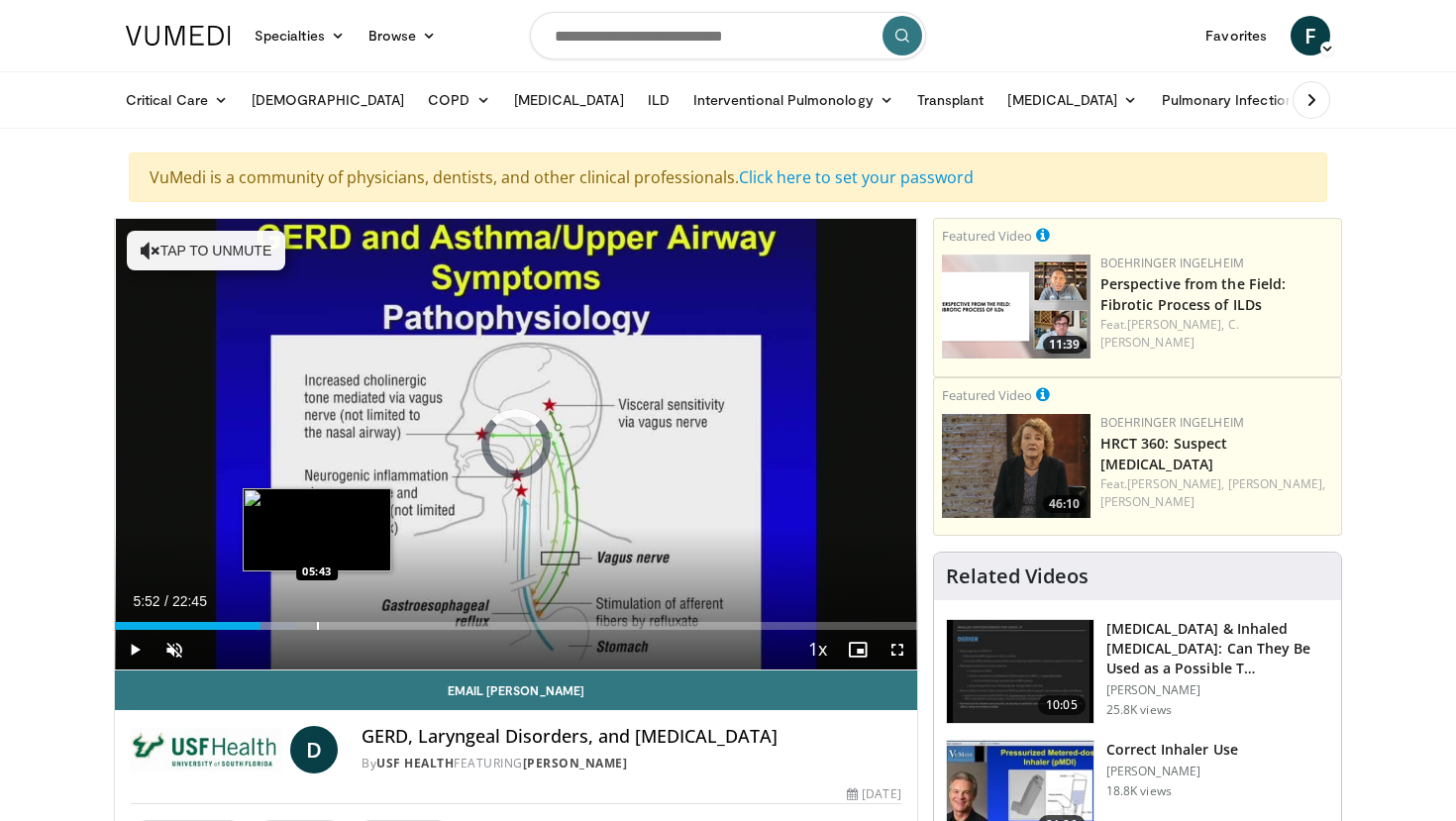 click on "Loaded :  22.52% 04:07 05:43" at bounding box center [516, 626] 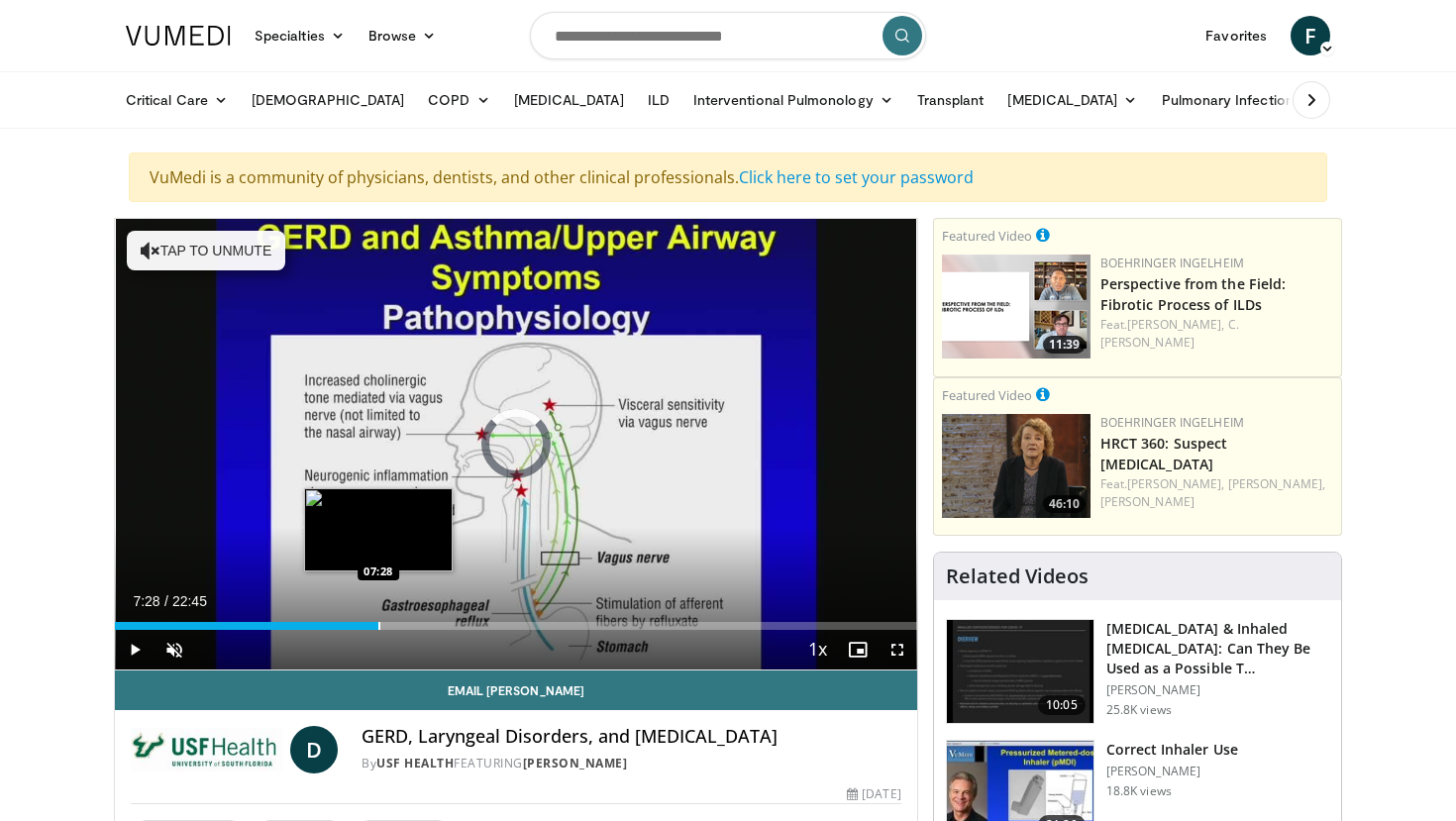 click at bounding box center [379, 626] 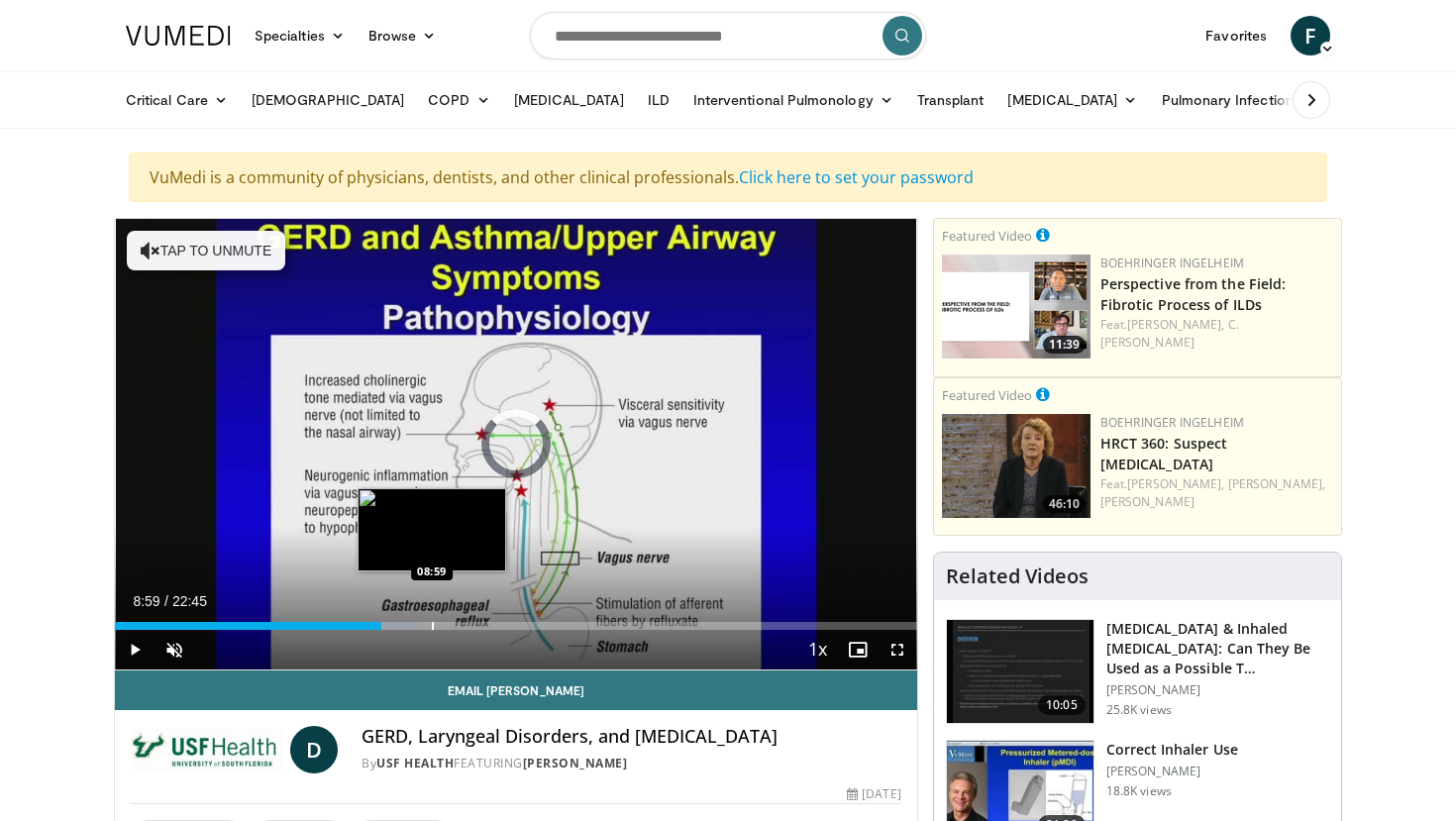 click at bounding box center (433, 626) 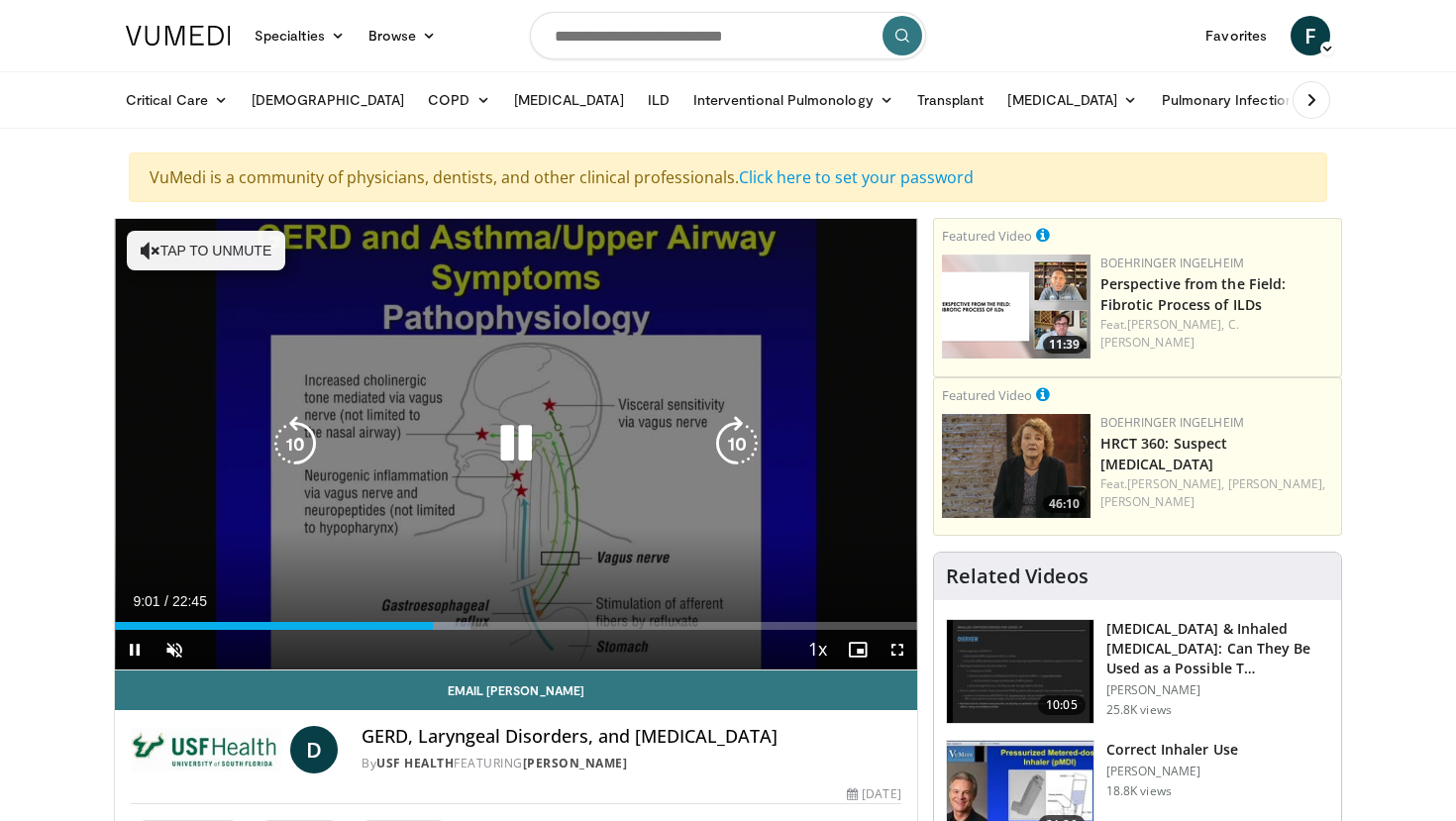 click on "10 seconds
Tap to unmute" at bounding box center (516, 444) 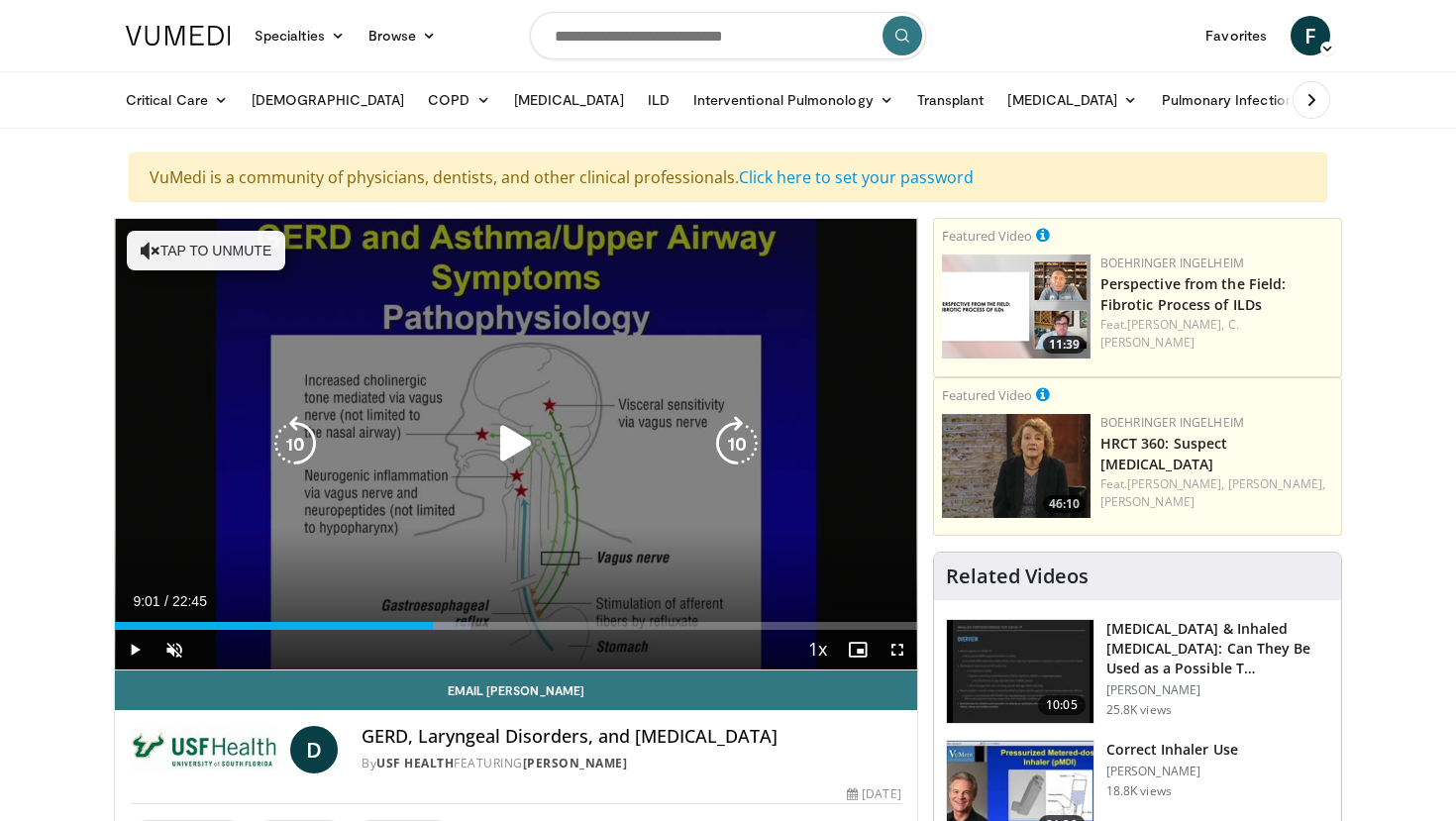 click at bounding box center (516, 444) 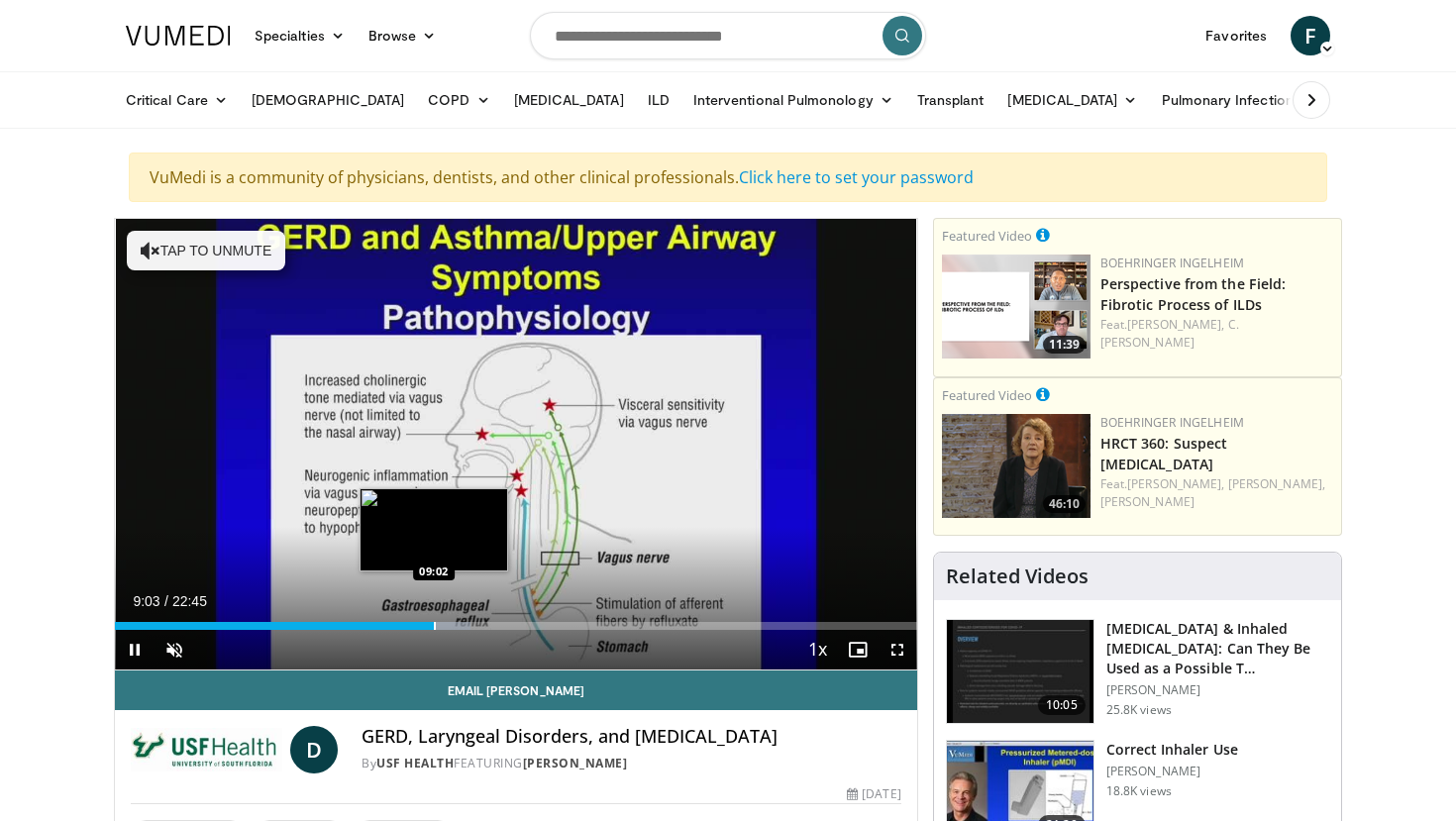 click on "Loaded :  44.32% 09:03 09:02" at bounding box center (516, 620) 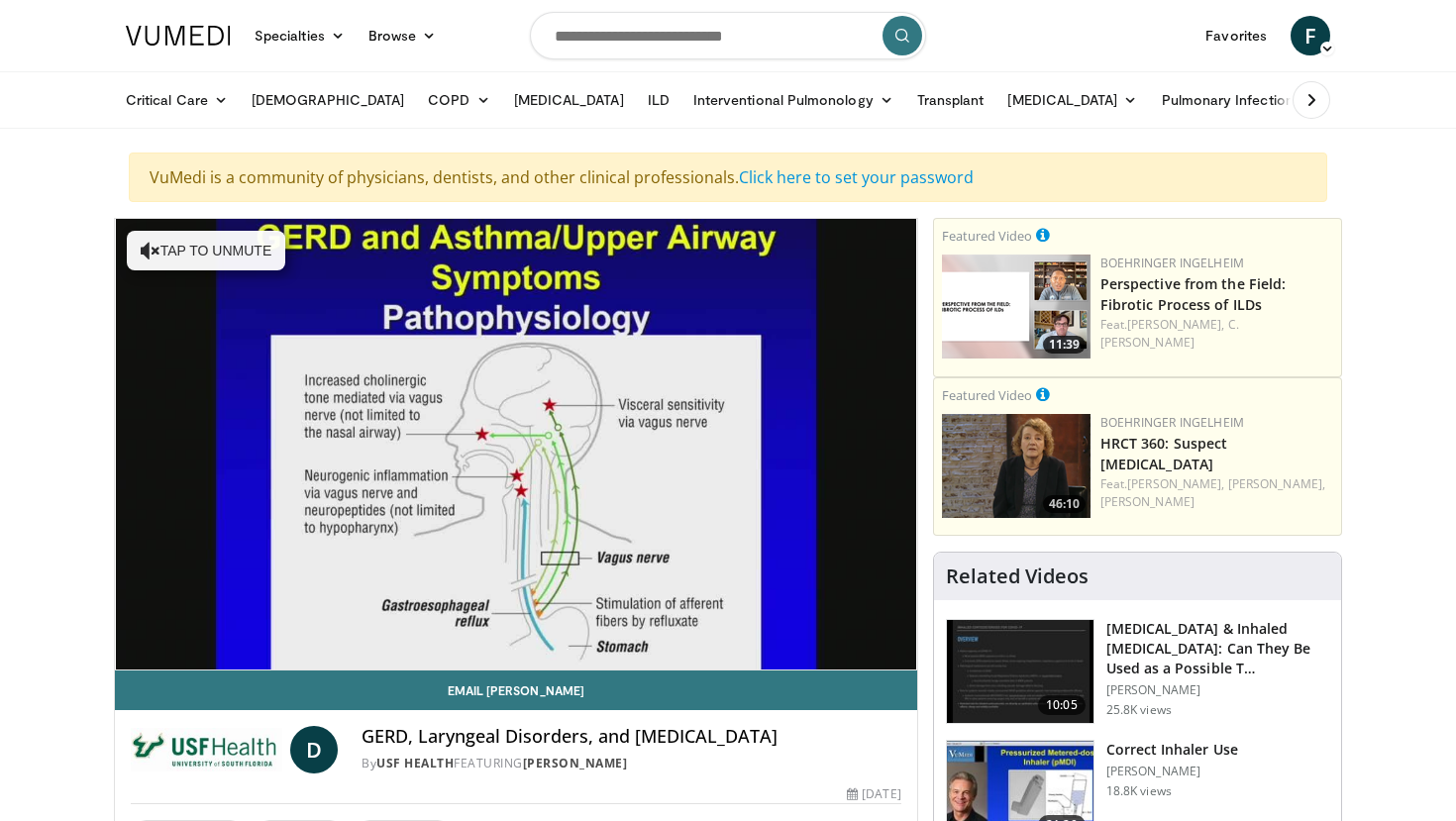 click at bounding box center [437, 666] 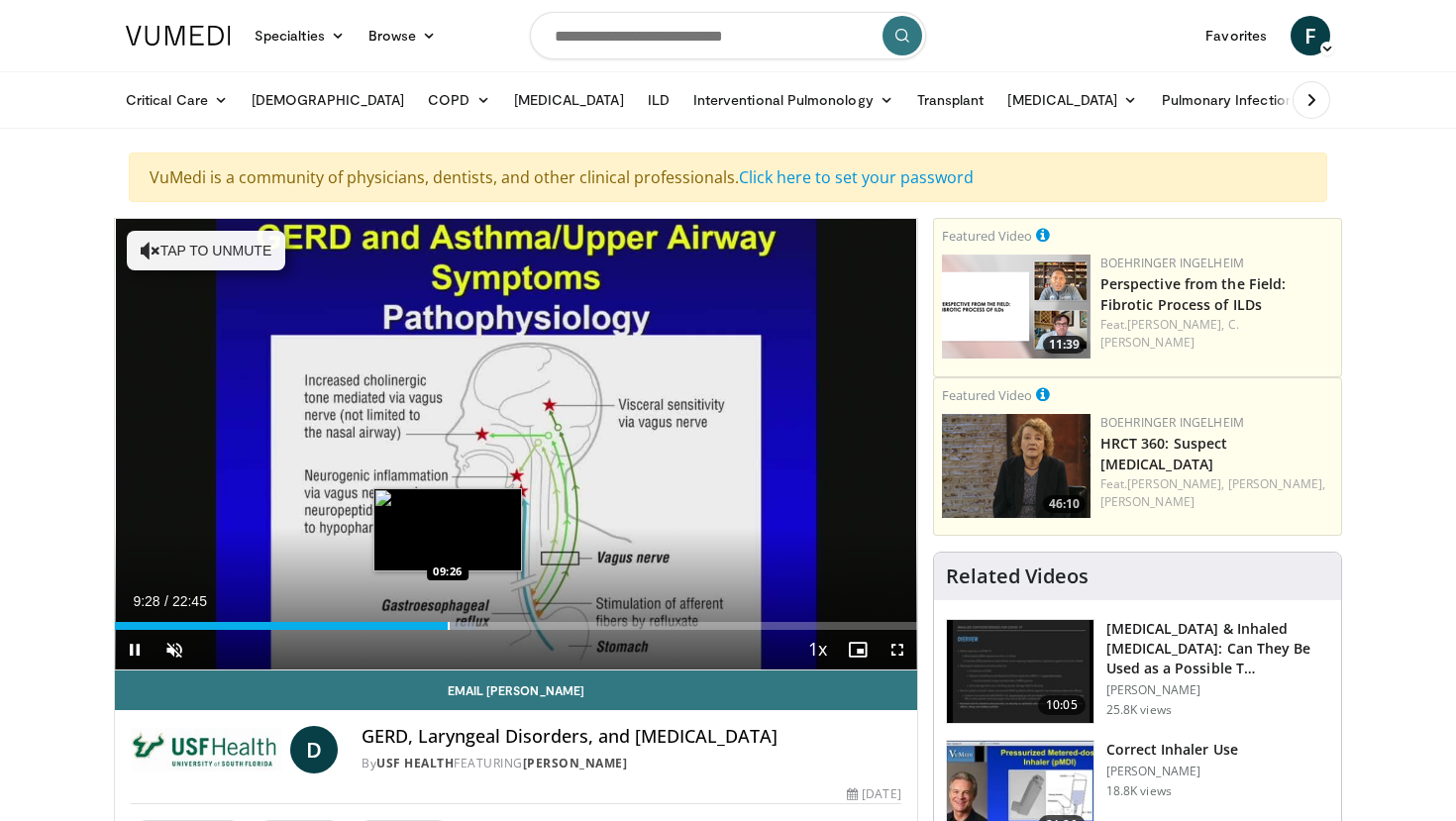 click at bounding box center [449, 626] 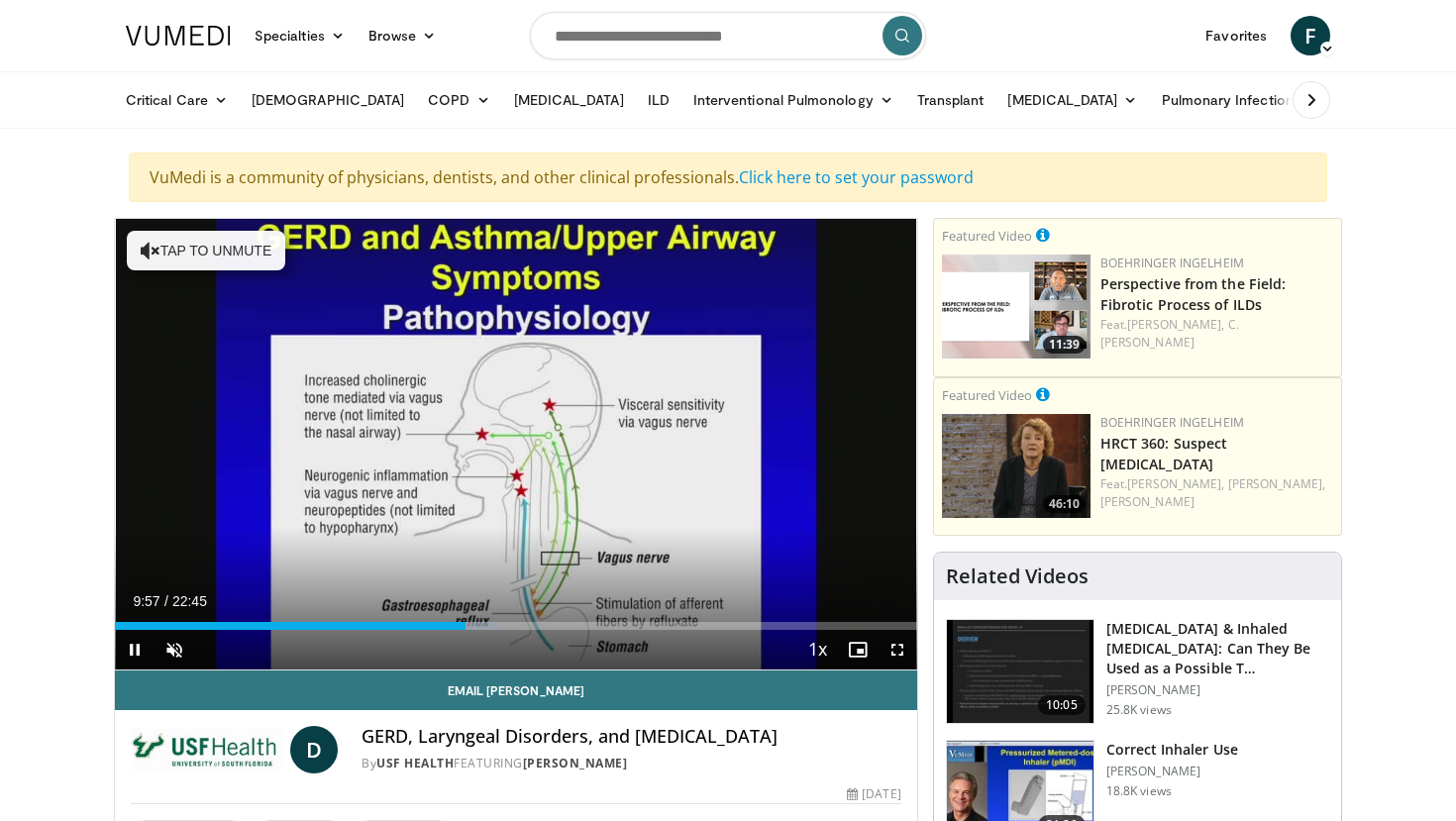 click on "Current Time  9:57 / Duration  22:45 Pause Skip Backward Skip Forward Unmute Loaded :  47.95% 09:57 10:03 Stream Type  LIVE Seek to live, currently behind live LIVE   1x Playback Rate 0.5x 0.75x 1x , selected 1.25x 1.5x 1.75x 2x Chapters Chapters Descriptions descriptions off , selected Captions captions settings , opens captions settings dialog captions off , selected Audio Track en (Main) , selected Fullscreen Enable picture-in-picture mode" at bounding box center (516, 650) 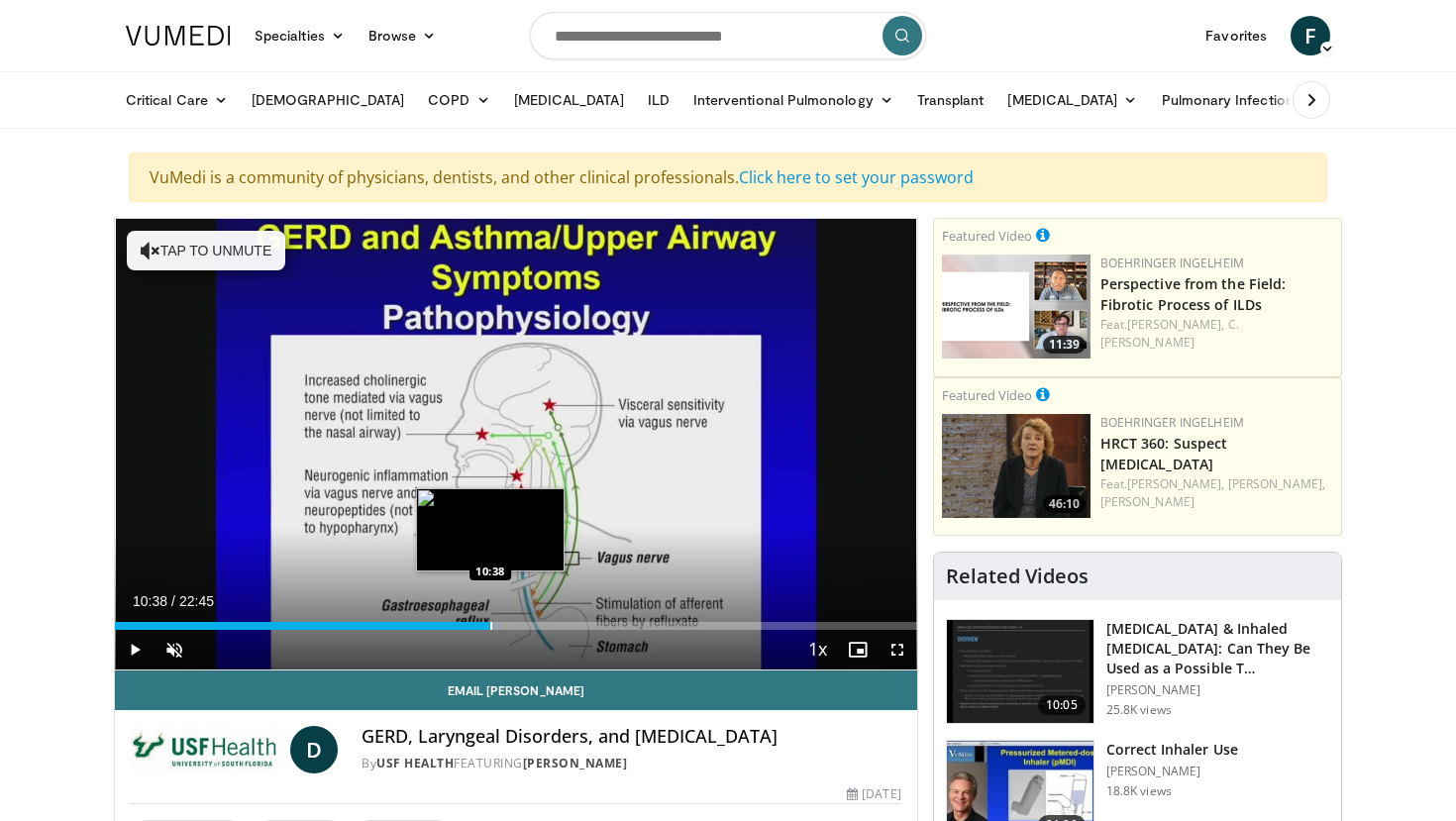 click at bounding box center (491, 626) 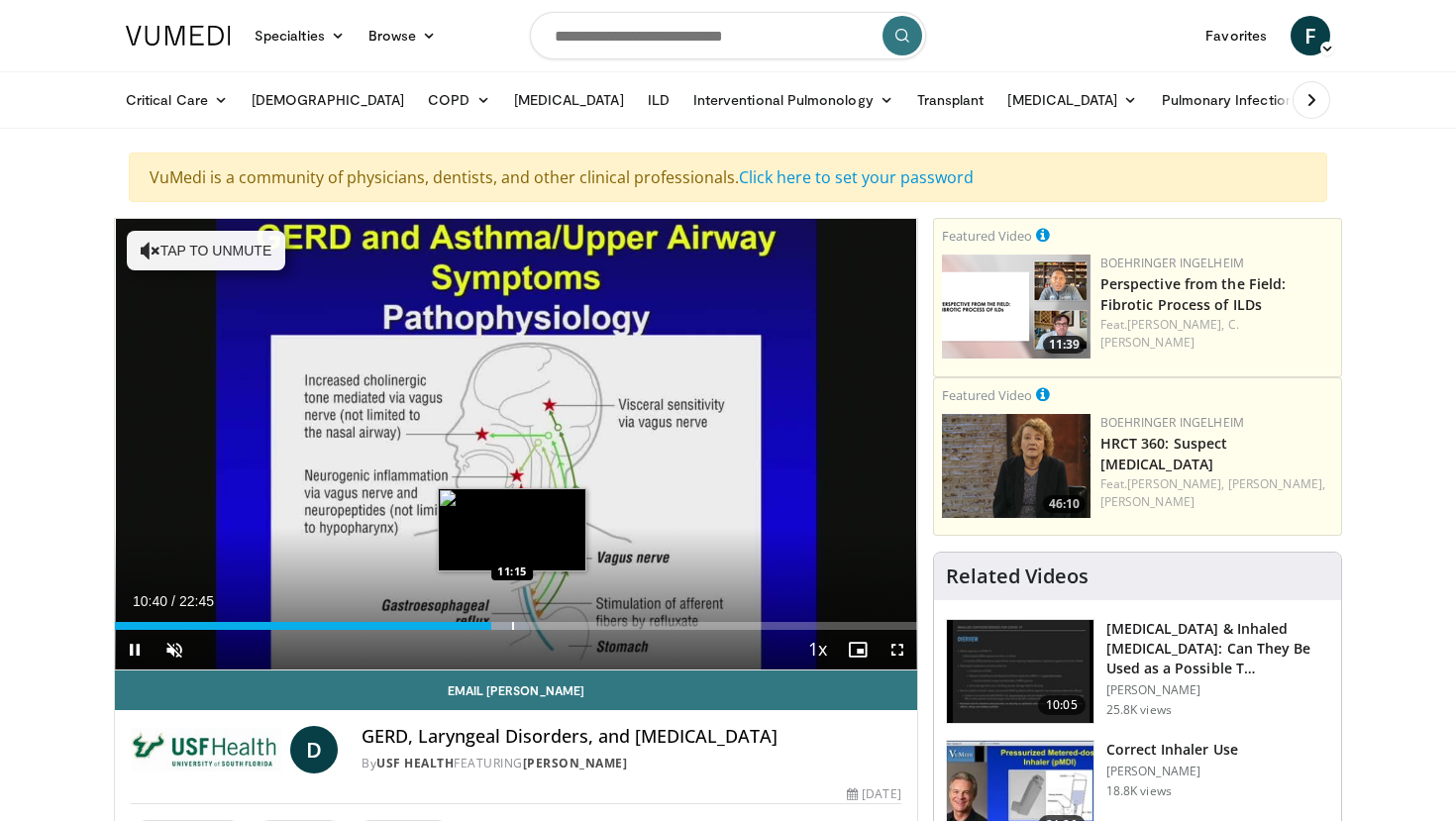 click on "Loaded :  51.58% 10:40 11:15" at bounding box center [516, 620] 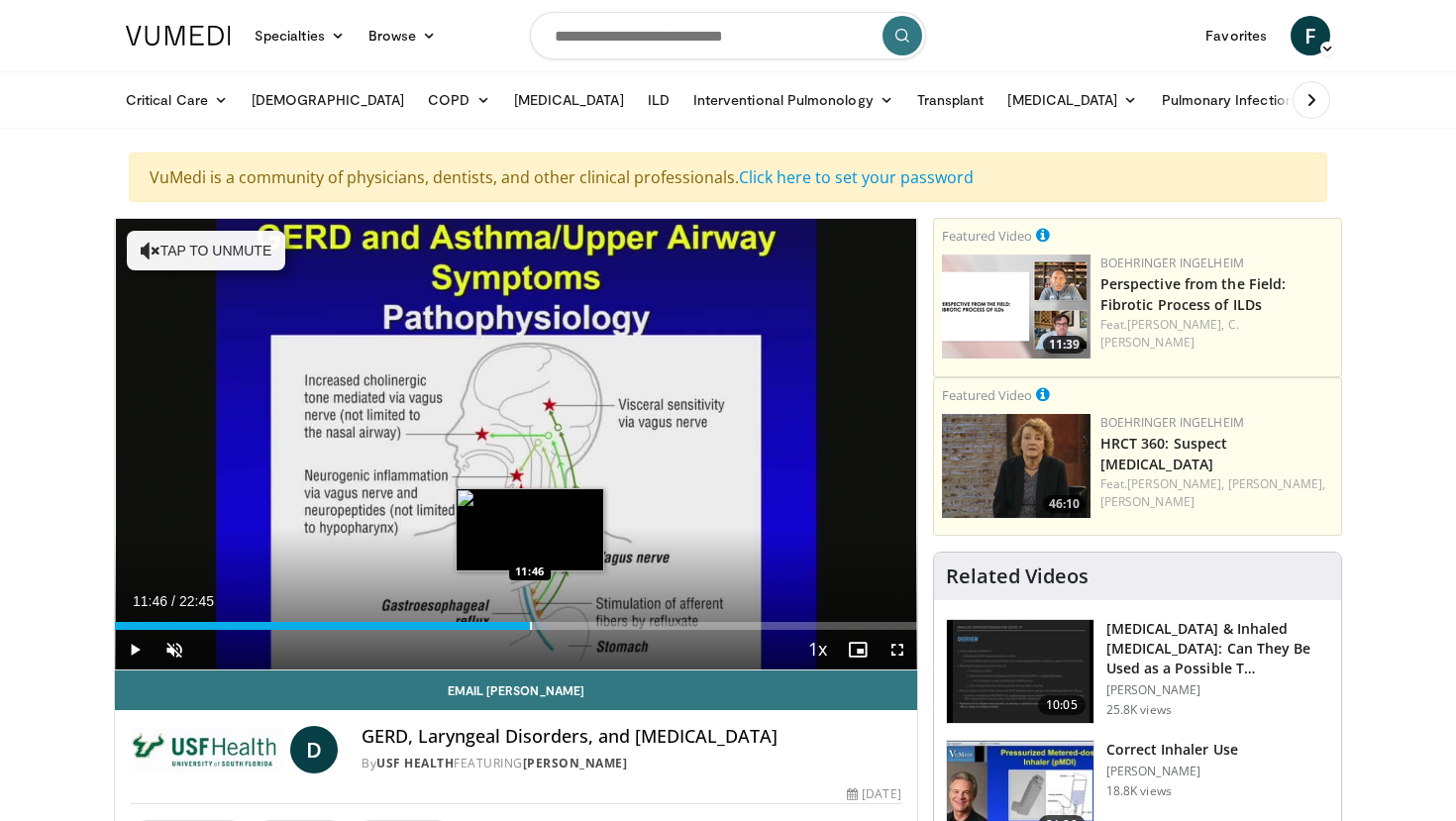 click on "Loaded :  54.20% 11:46 11:46" at bounding box center (516, 620) 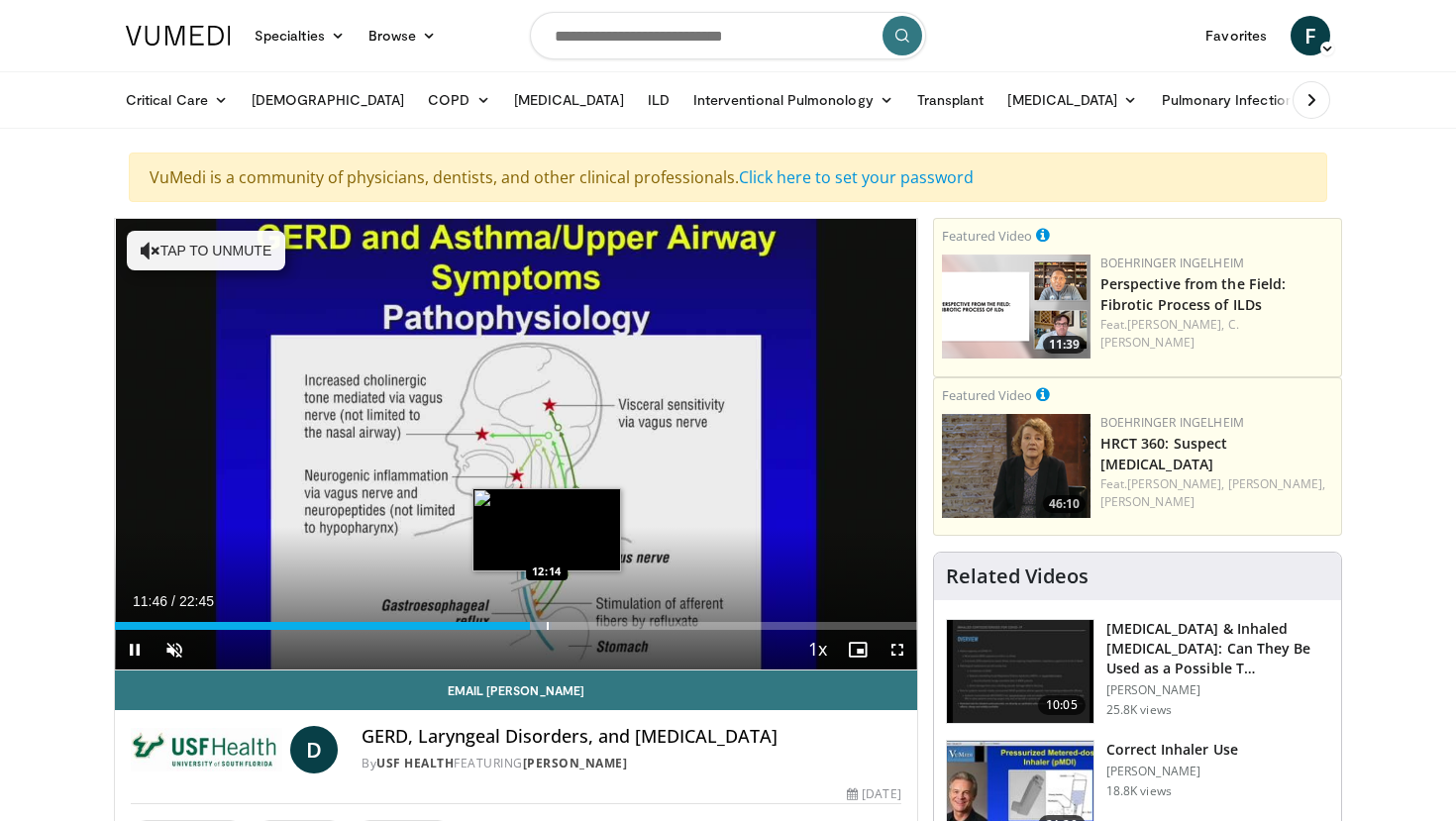 click on "Loaded :  54.49% 11:46 12:14" at bounding box center [516, 620] 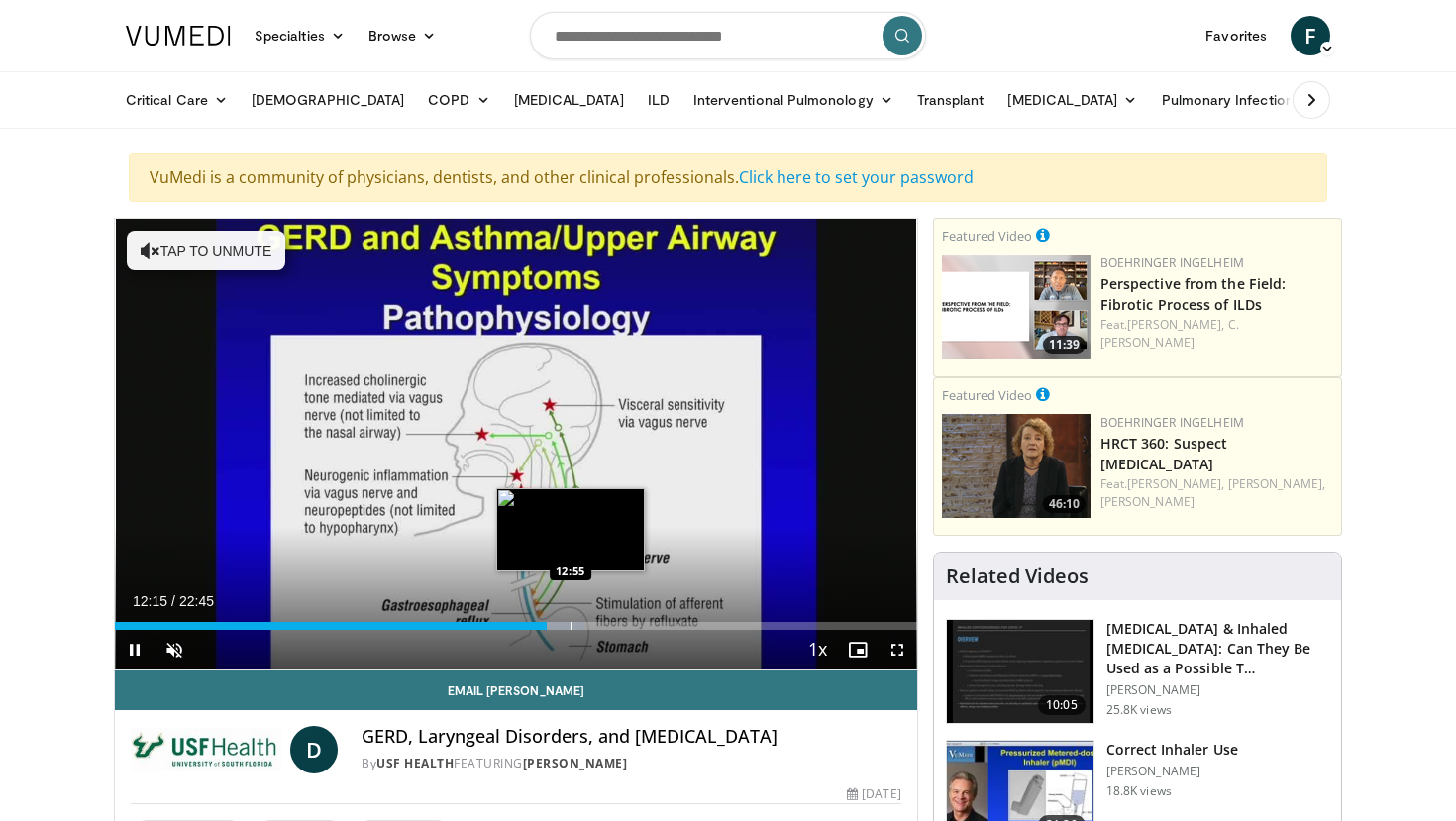 click on "Loaded :  58.60% 12:15 12:55" at bounding box center (516, 620) 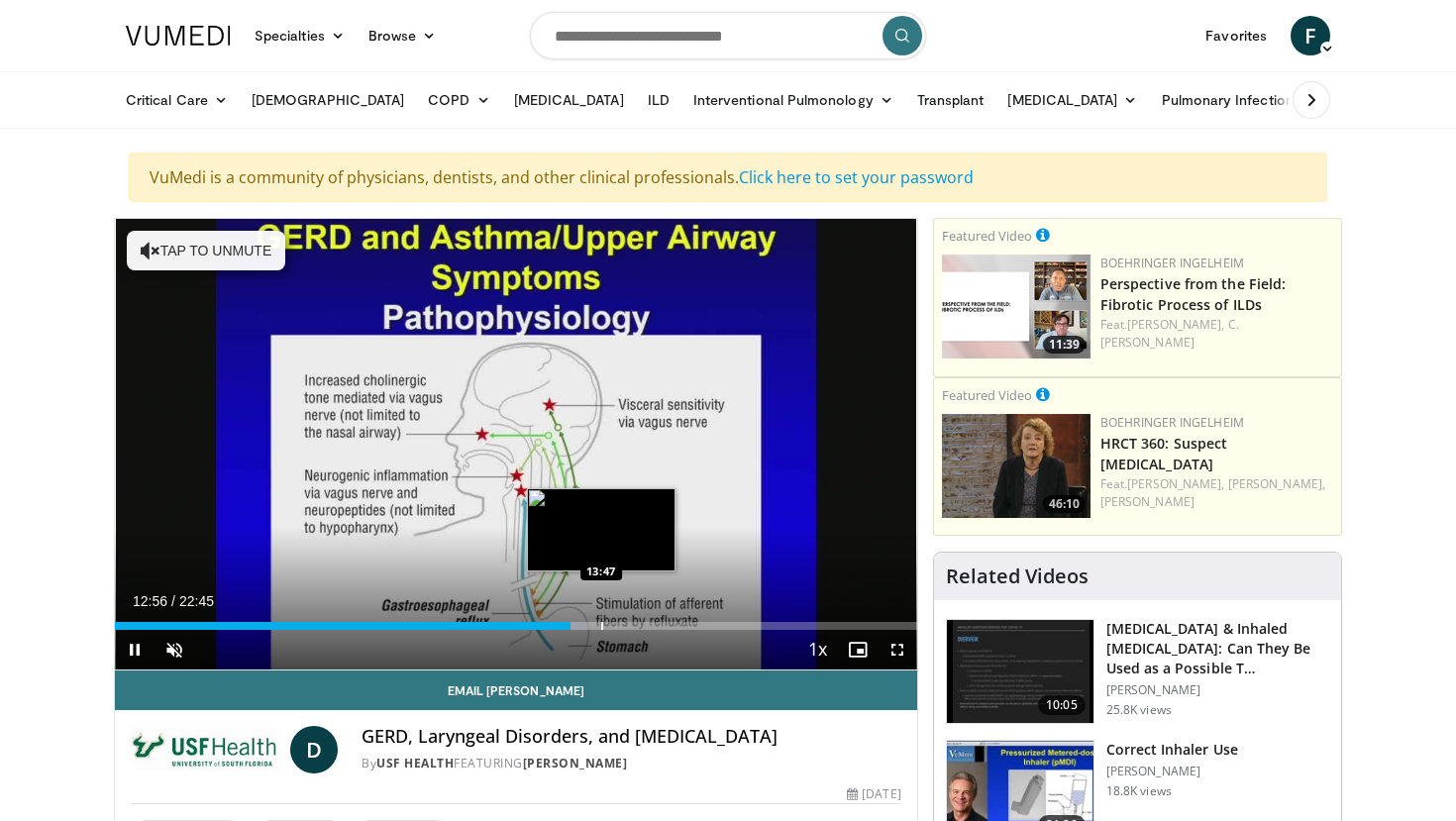 click on "Loaded :  58.85% 12:56 13:47" at bounding box center [516, 620] 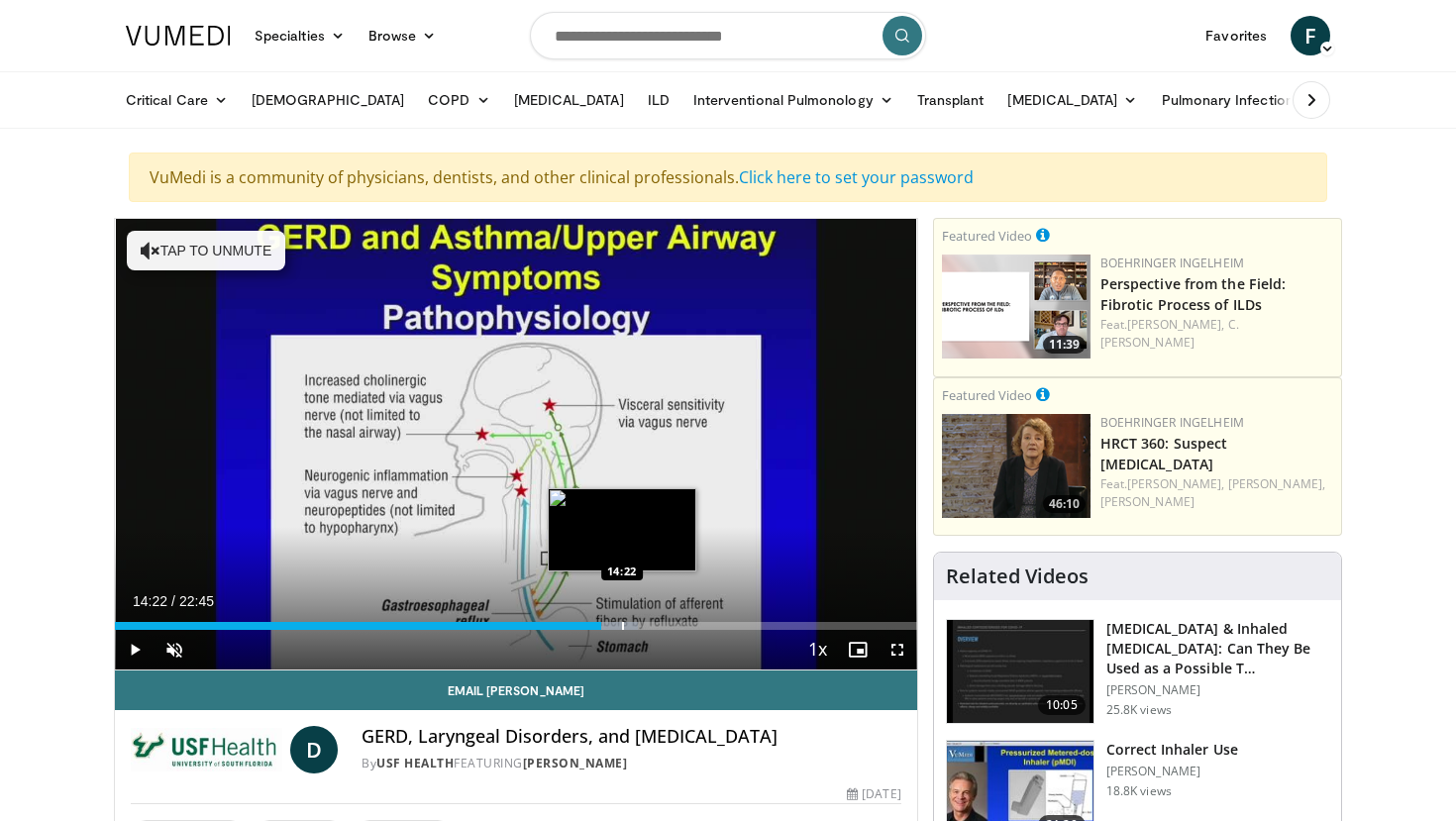 click on "Loaded :  65.19% 13:48 14:22" at bounding box center [516, 620] 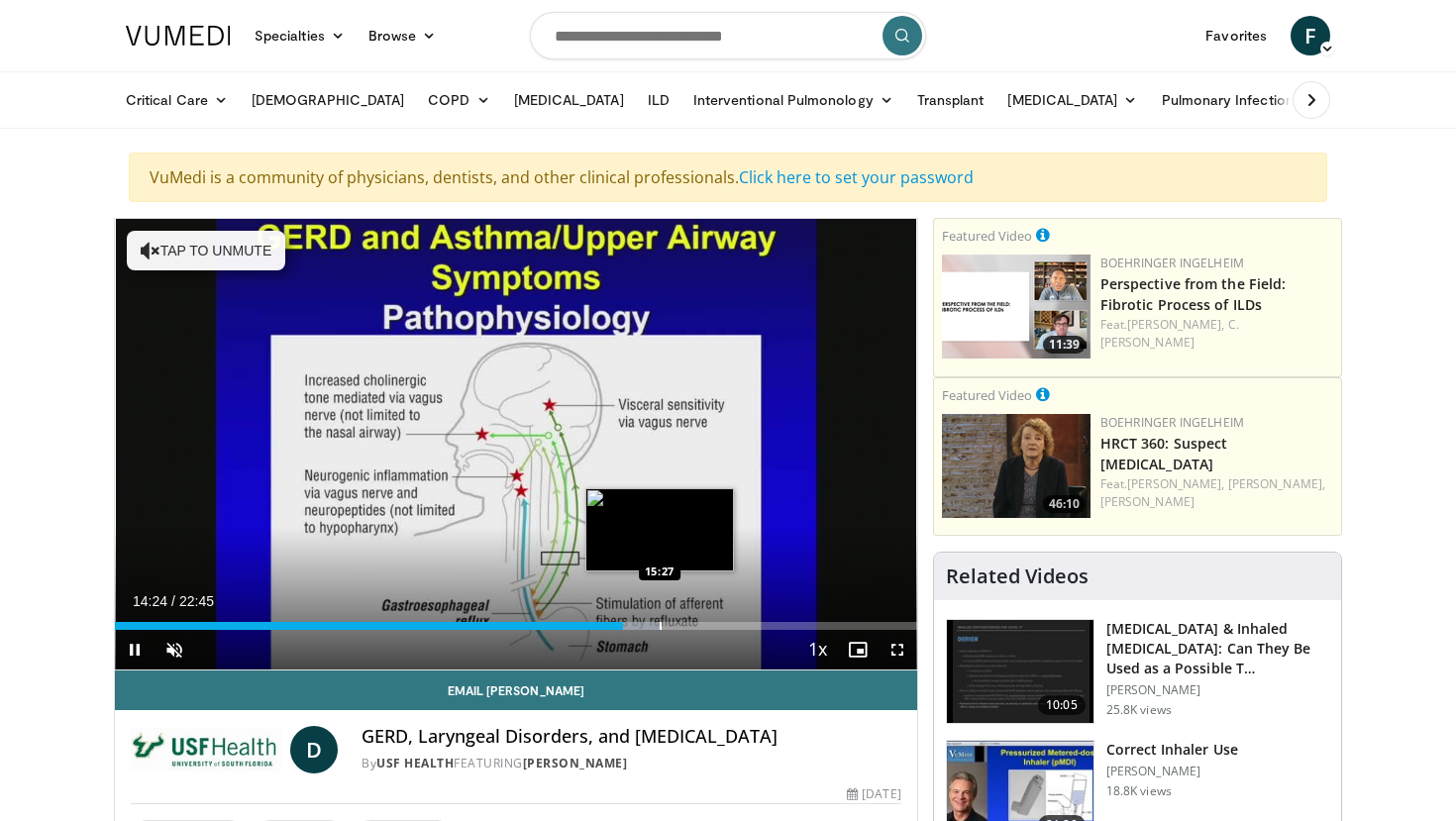 click on "Loaded :  68.12% 14:24 15:27" at bounding box center [516, 620] 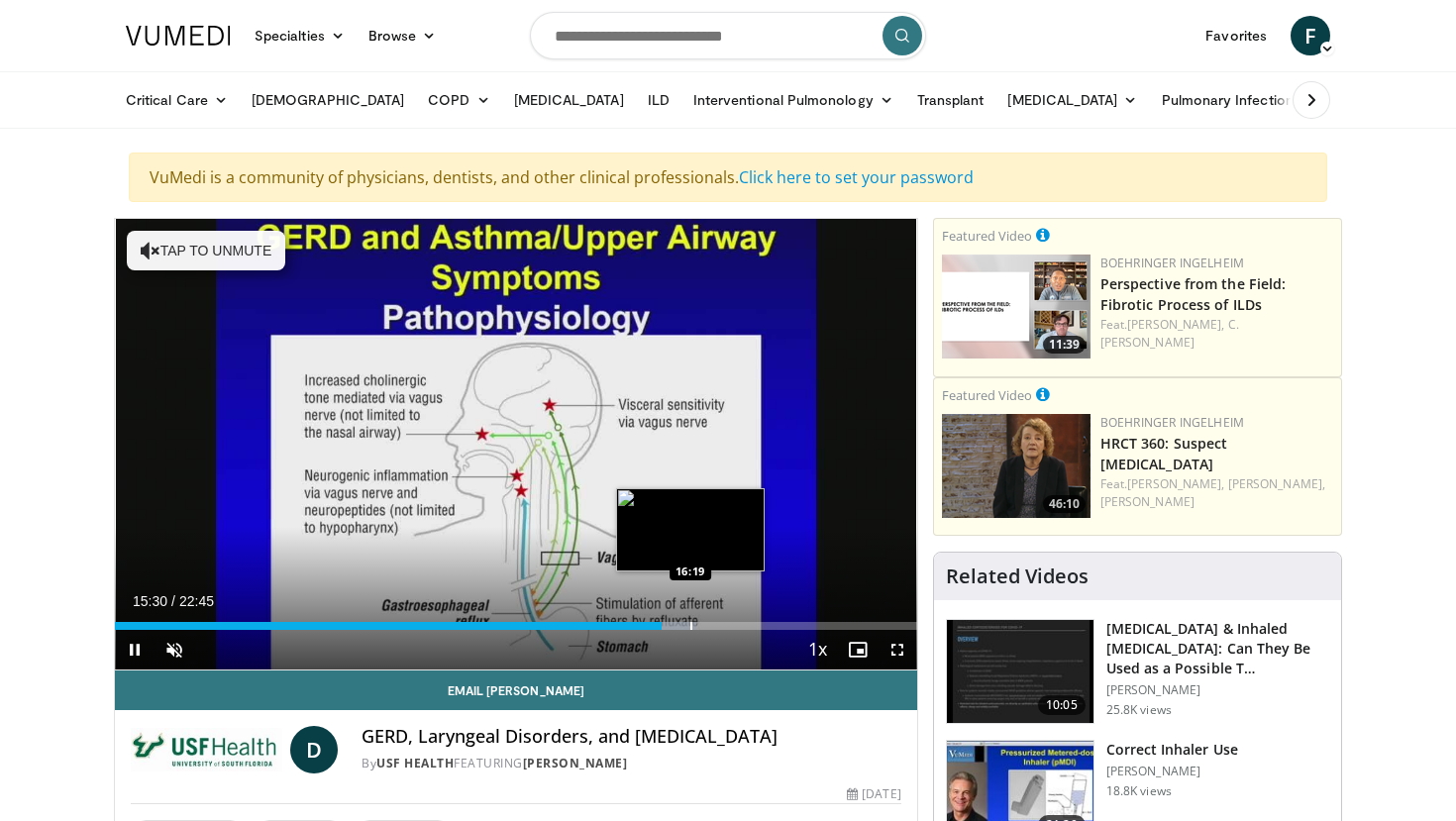 click on "10 seconds
Tap to unmute" at bounding box center [516, 444] 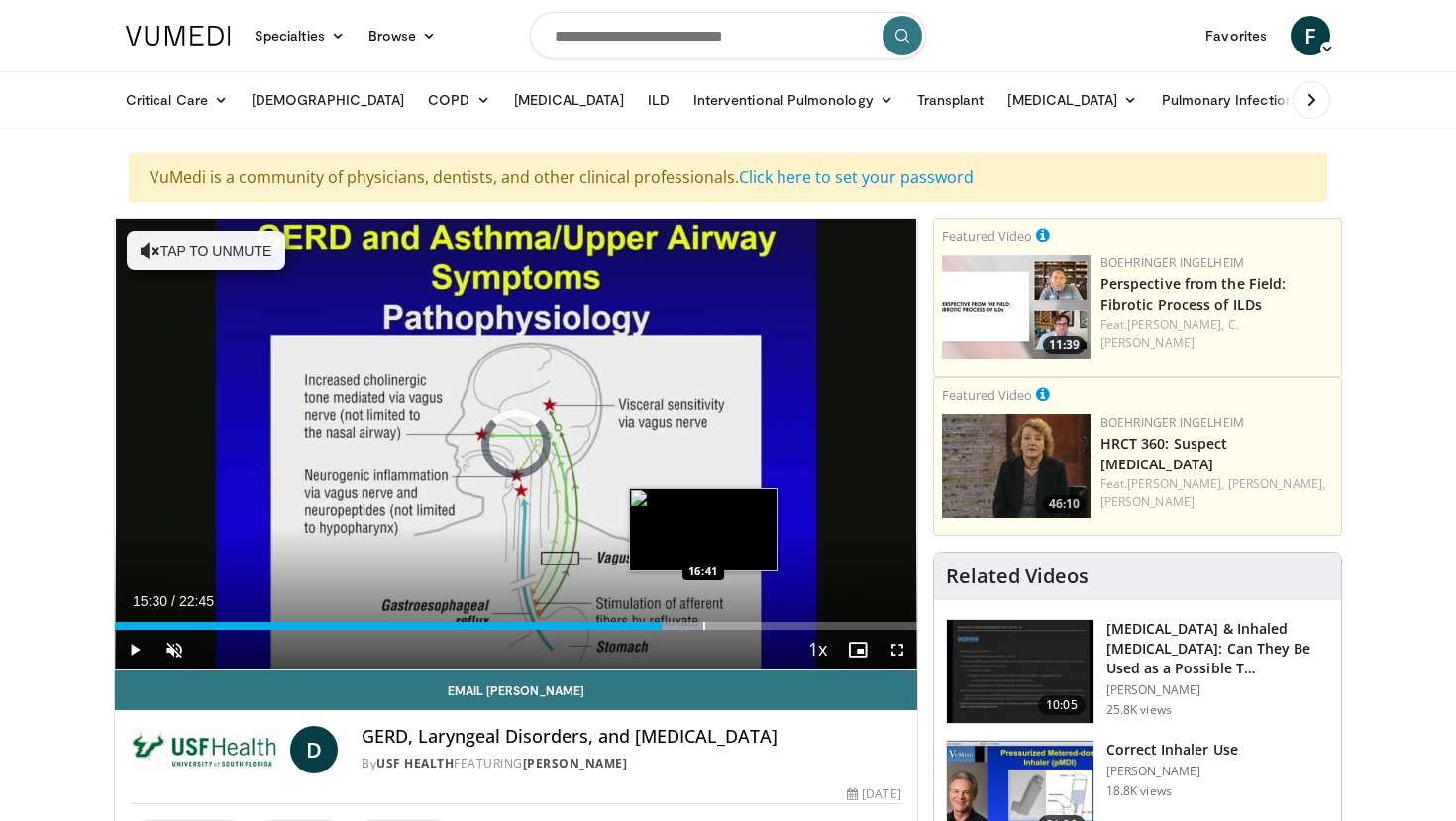click at bounding box center [704, 626] 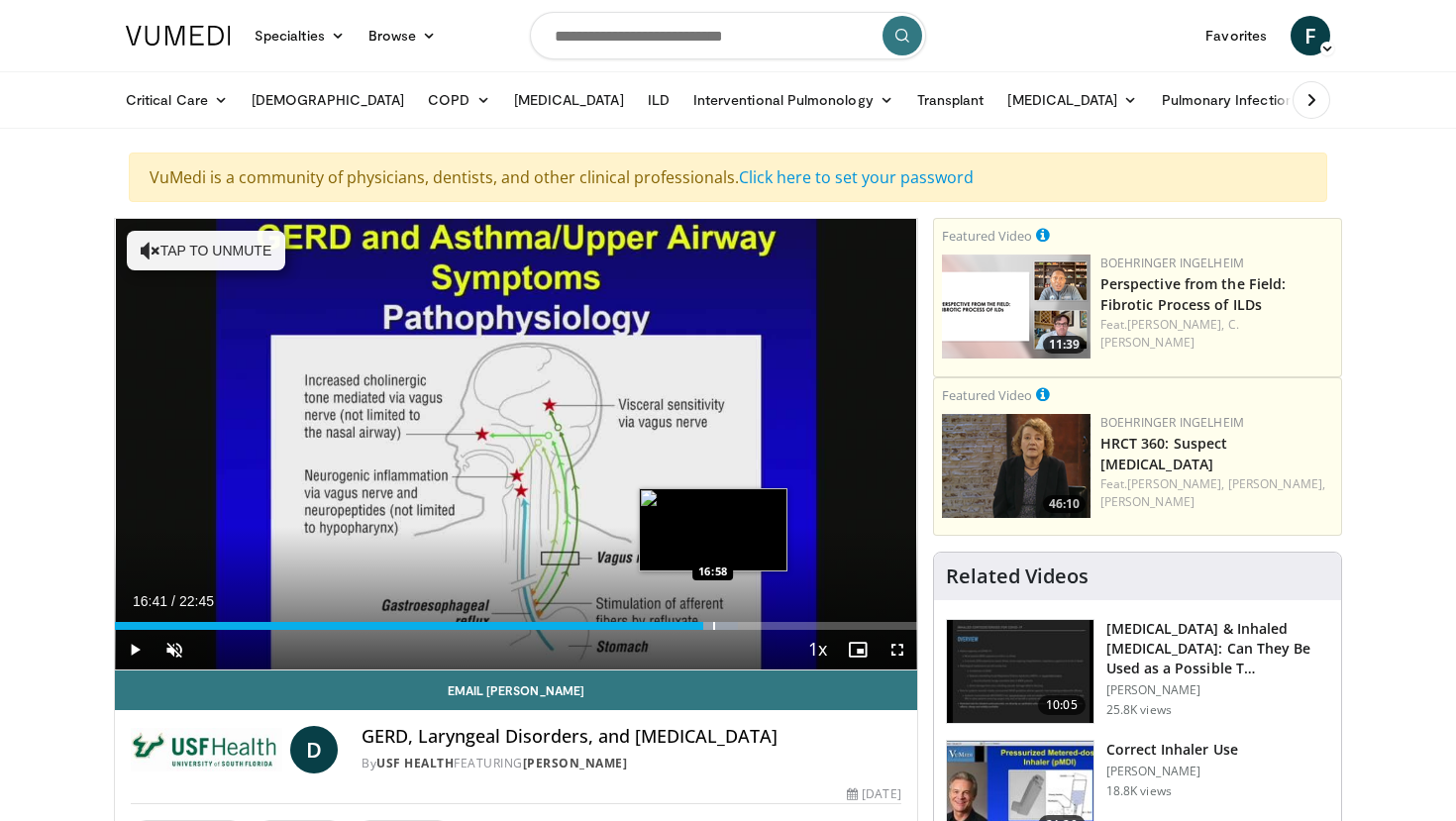 click at bounding box center (714, 626) 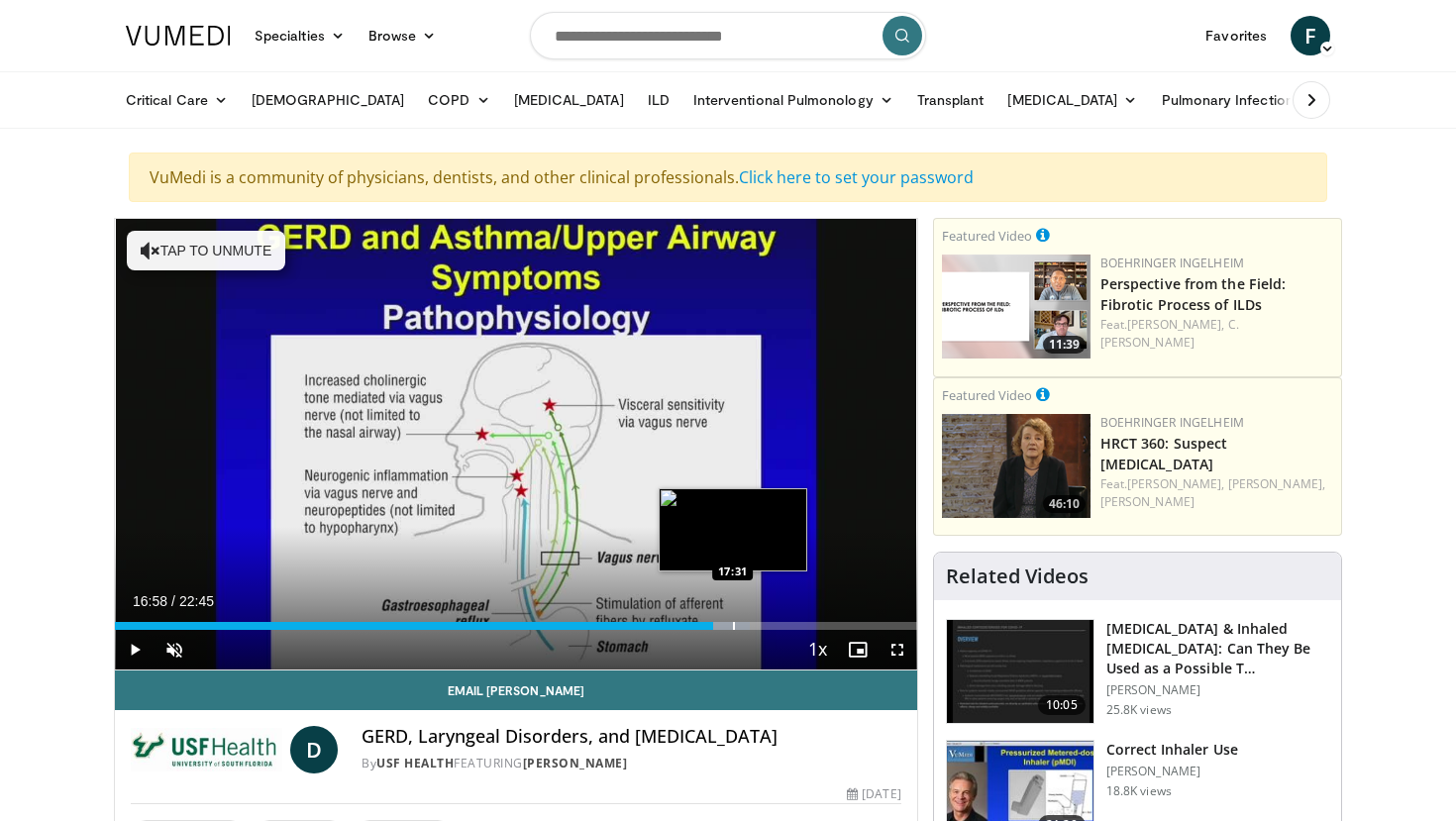click at bounding box center [734, 626] 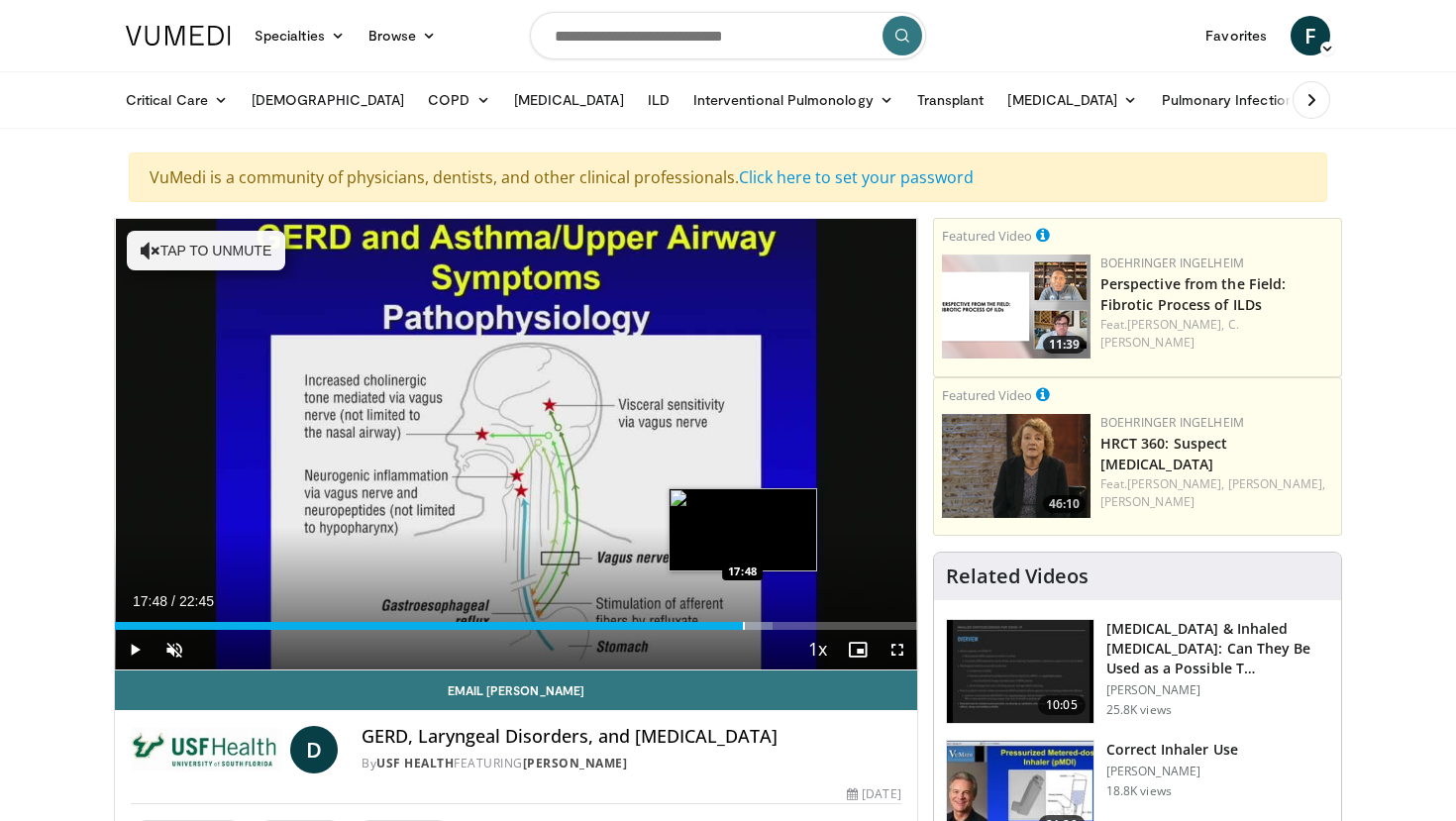 click at bounding box center [744, 626] 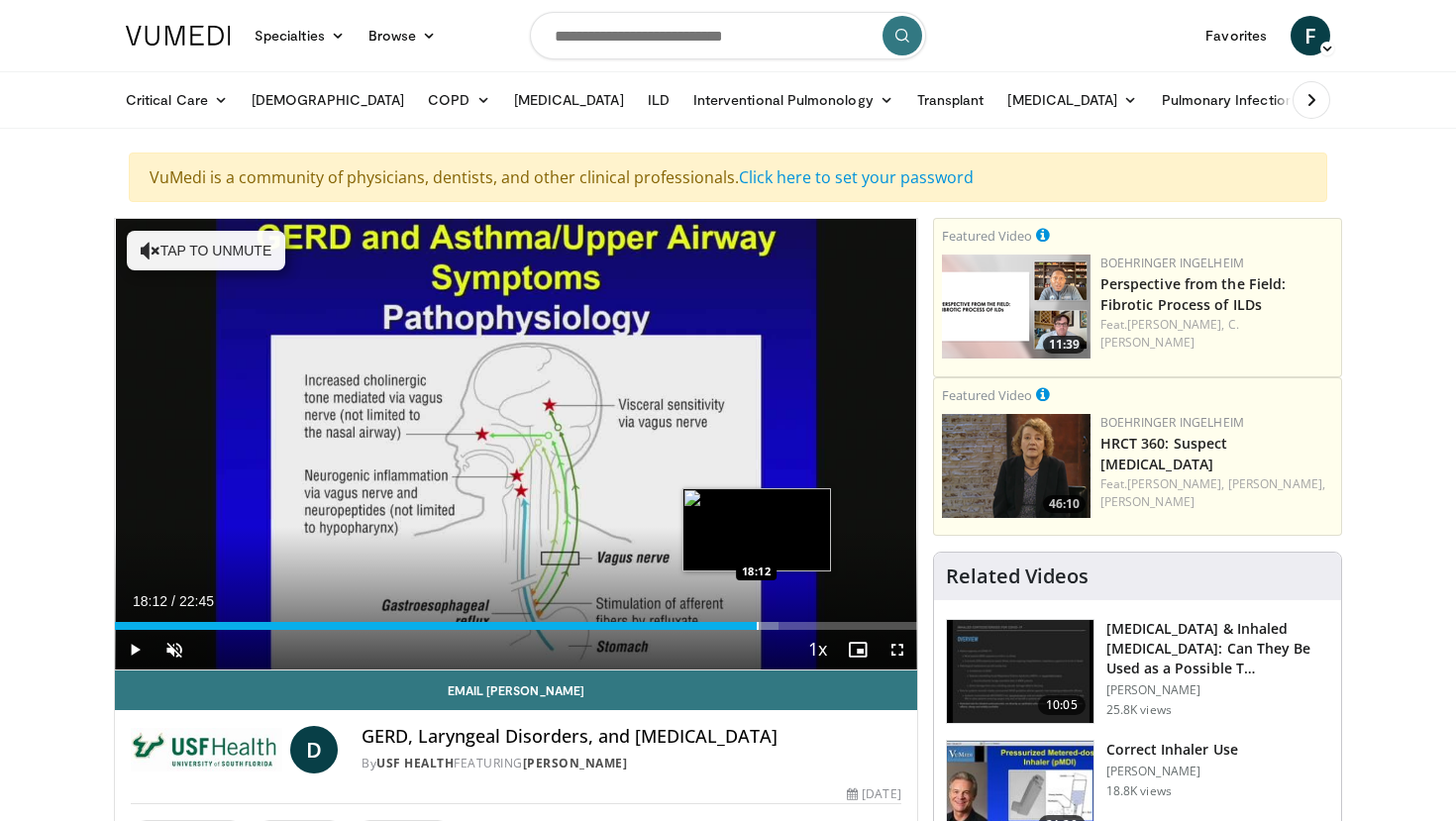 click at bounding box center [758, 626] 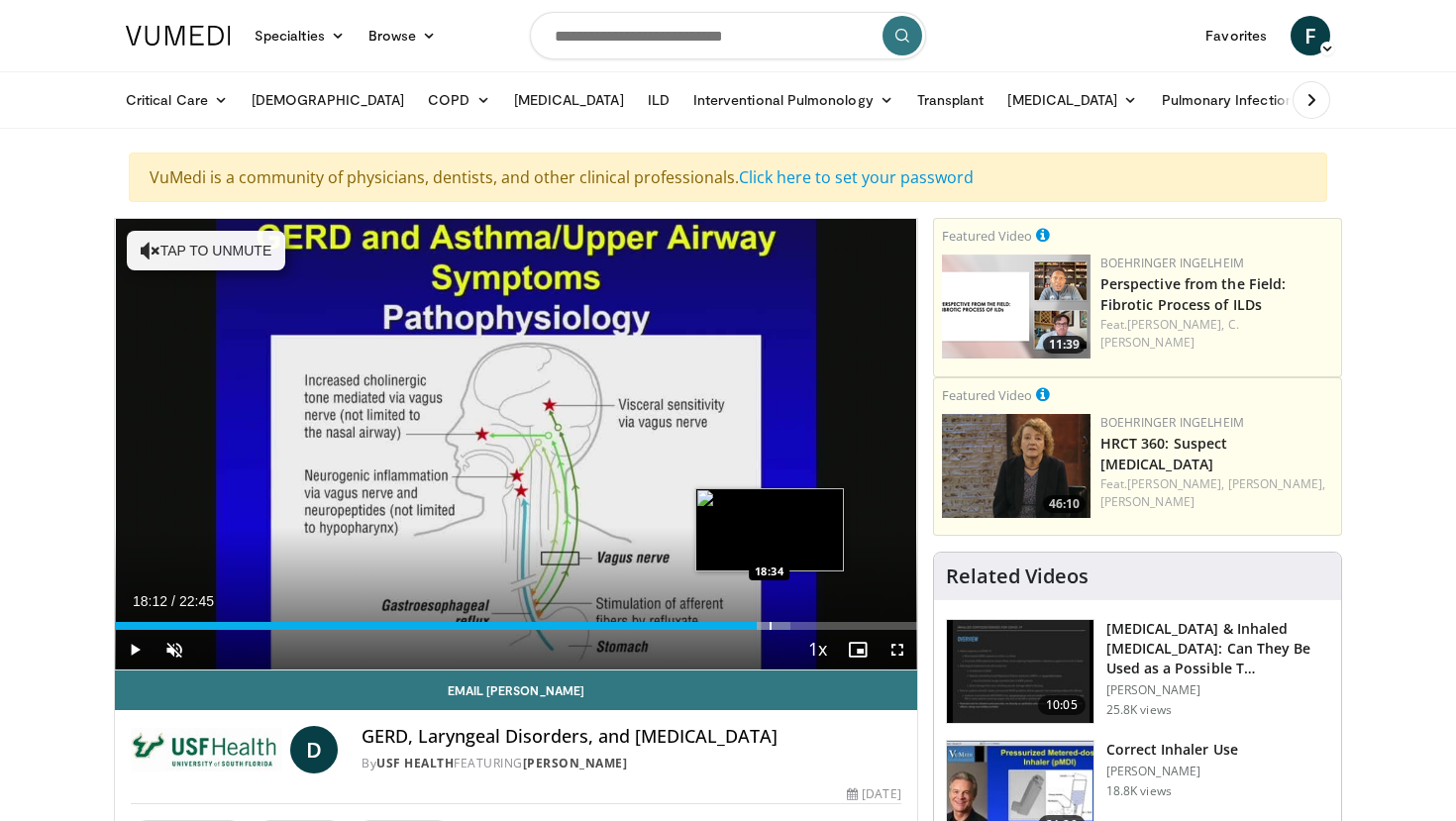 click at bounding box center (771, 626) 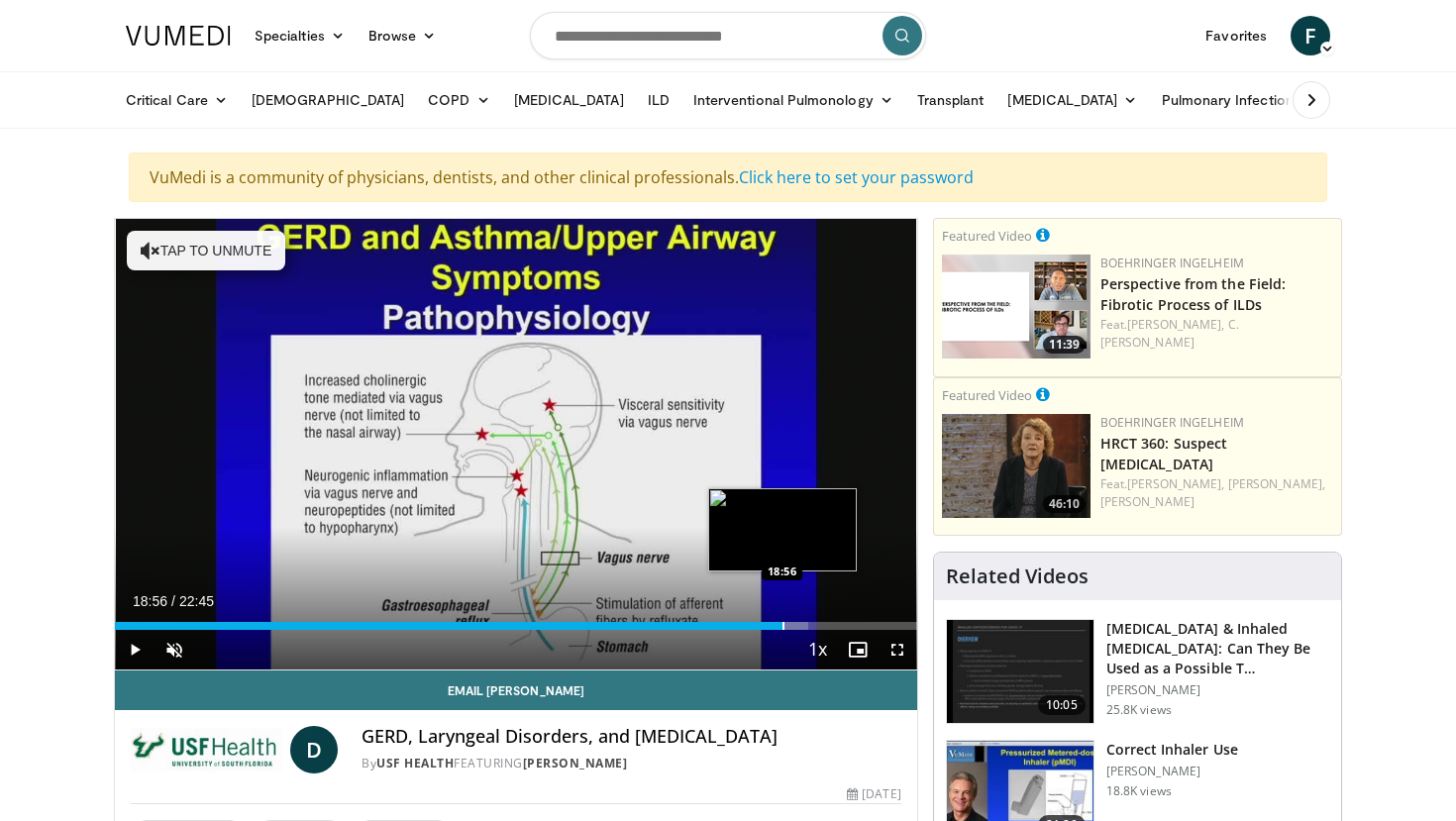 click at bounding box center (783, 626) 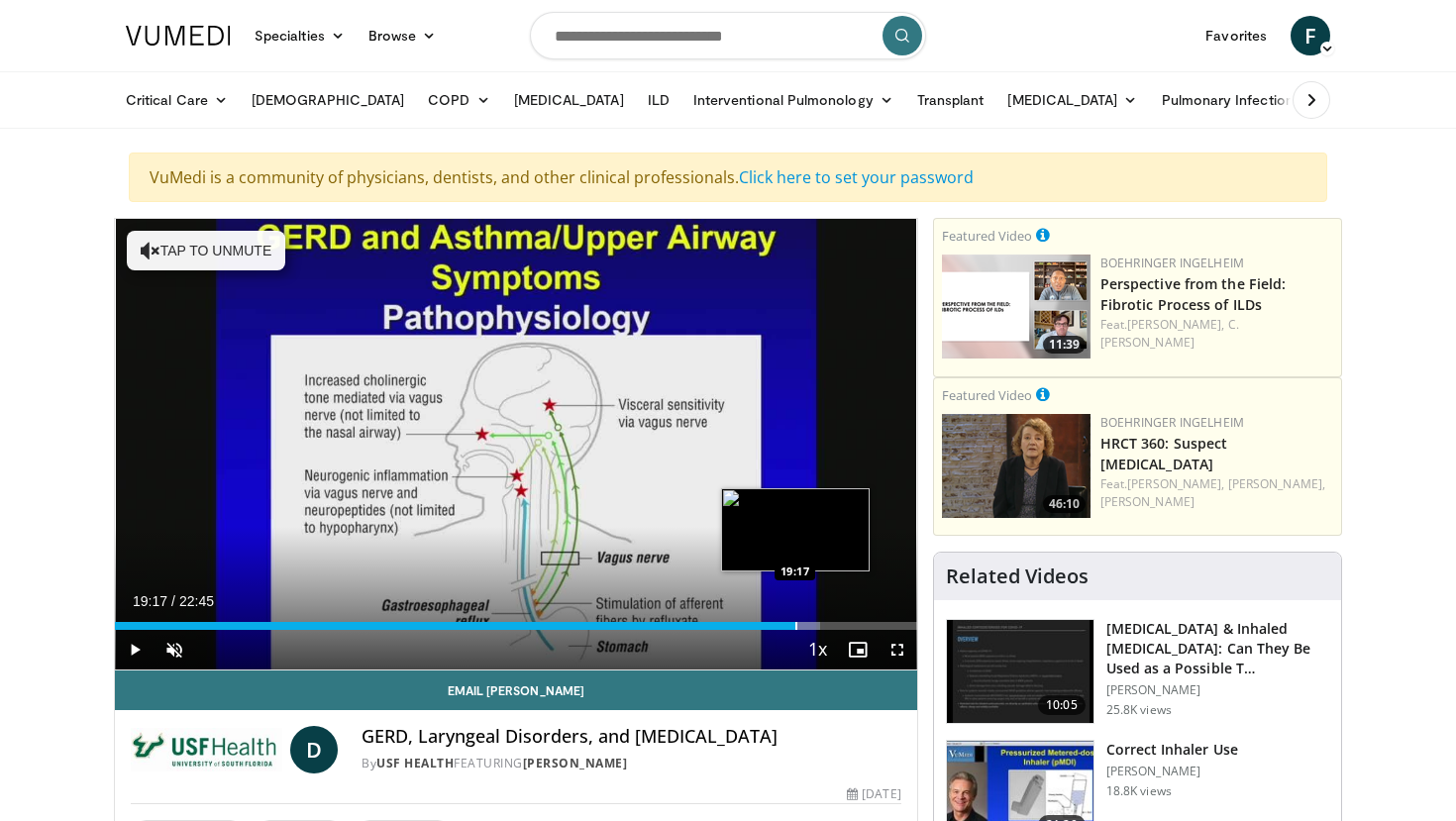 click at bounding box center (796, 626) 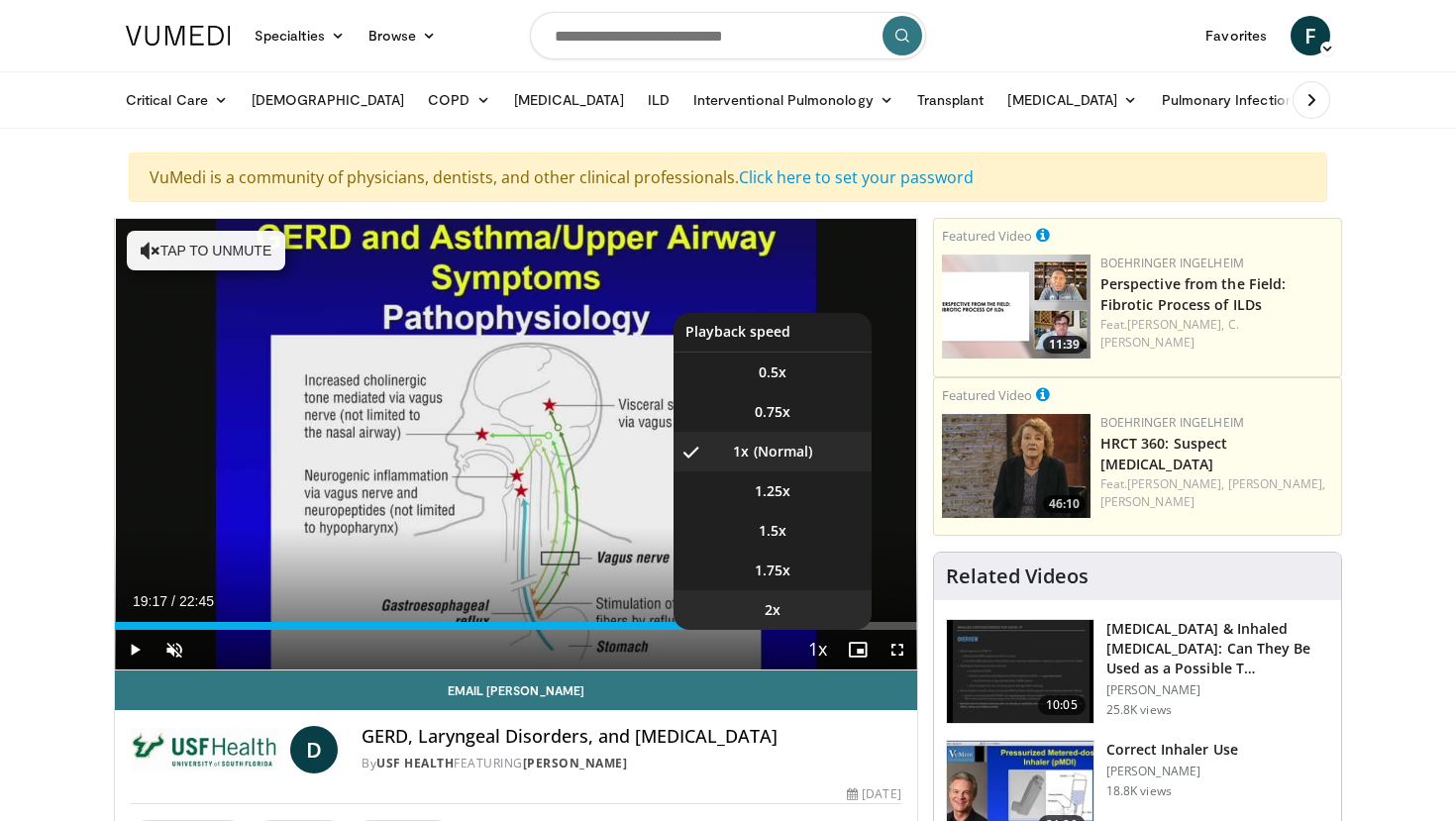 click on "2x" at bounding box center [773, 610] 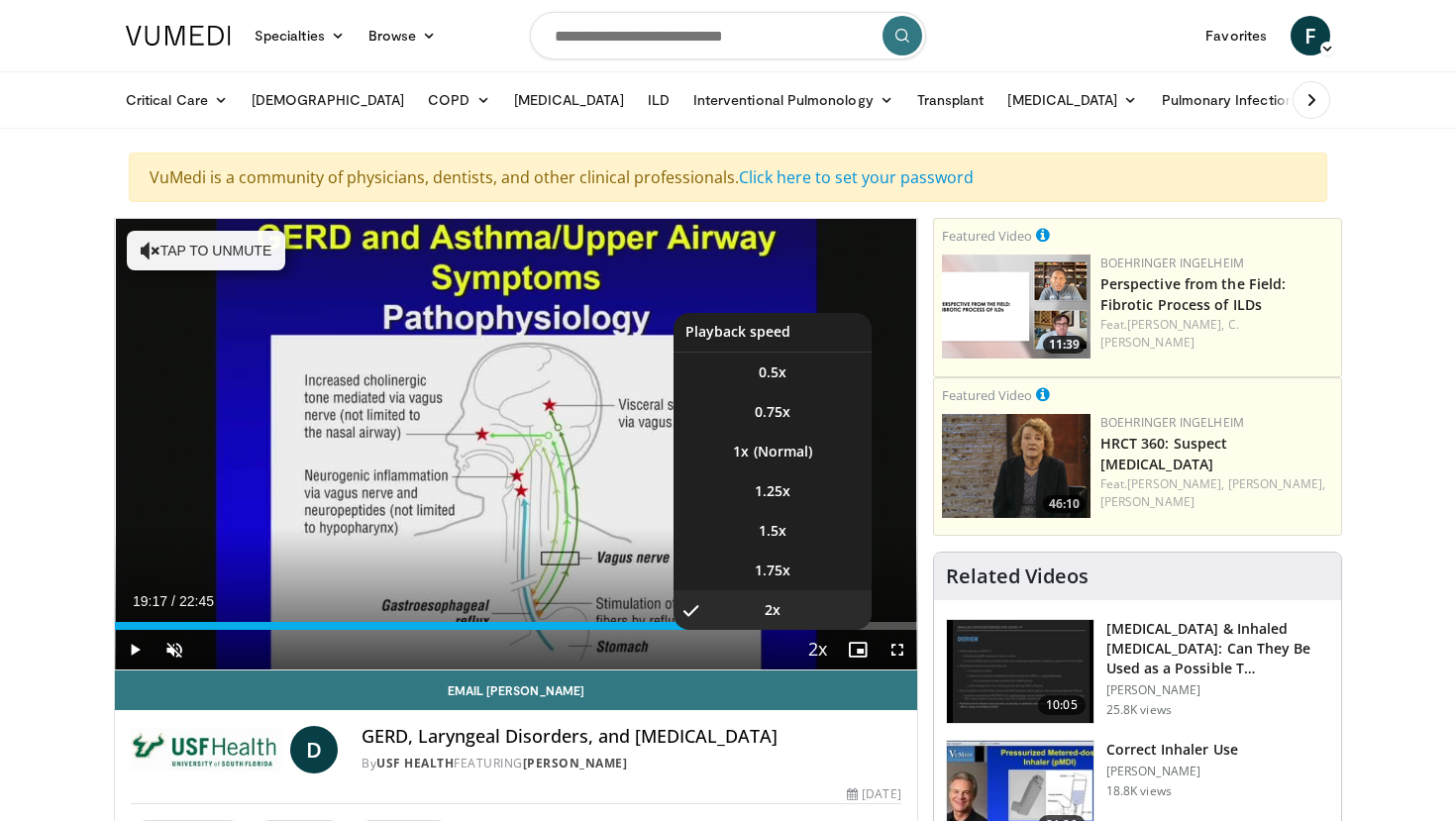 click at bounding box center (818, 651) 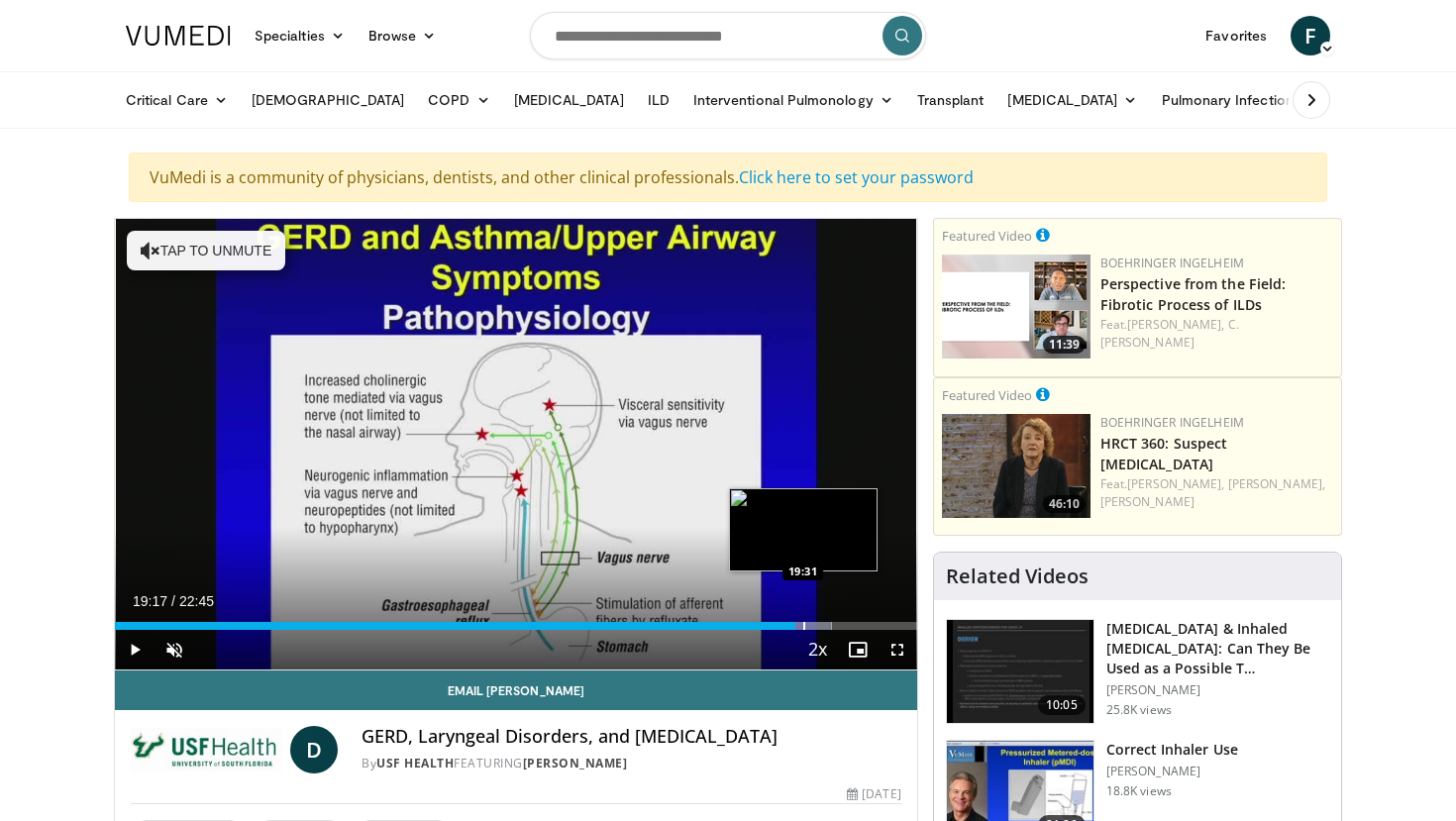click at bounding box center [804, 626] 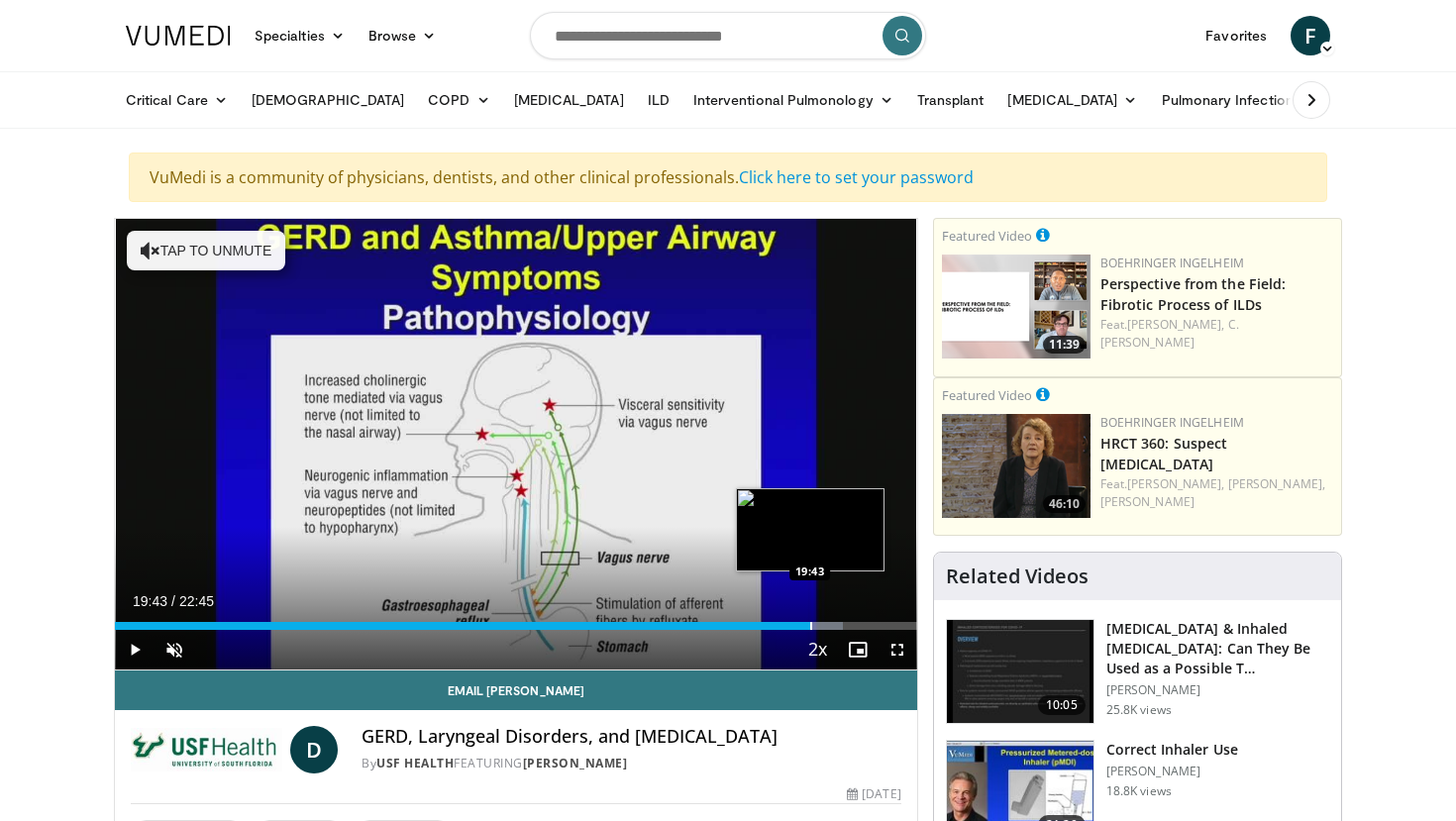 click at bounding box center (811, 626) 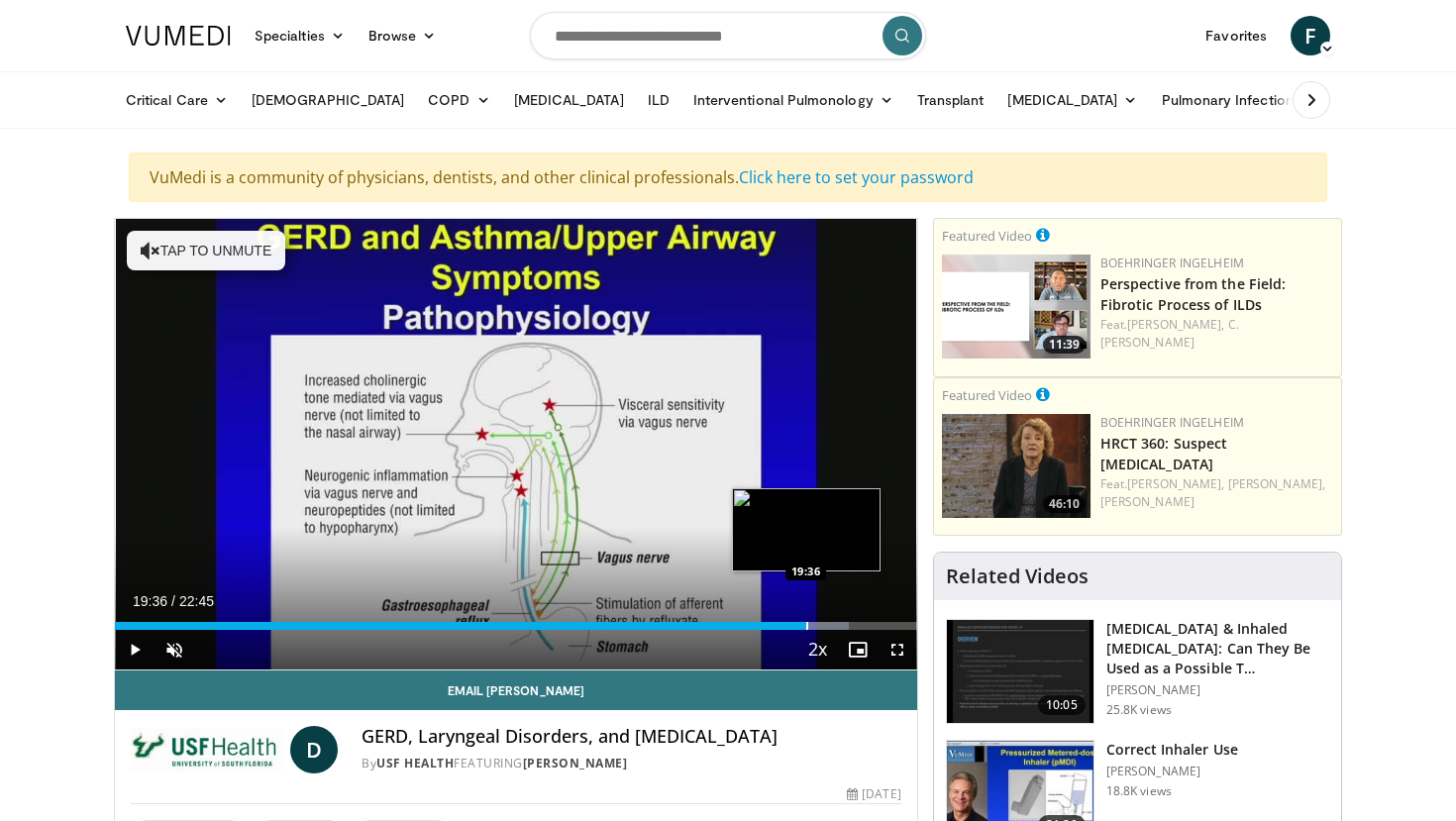 click at bounding box center [807, 626] 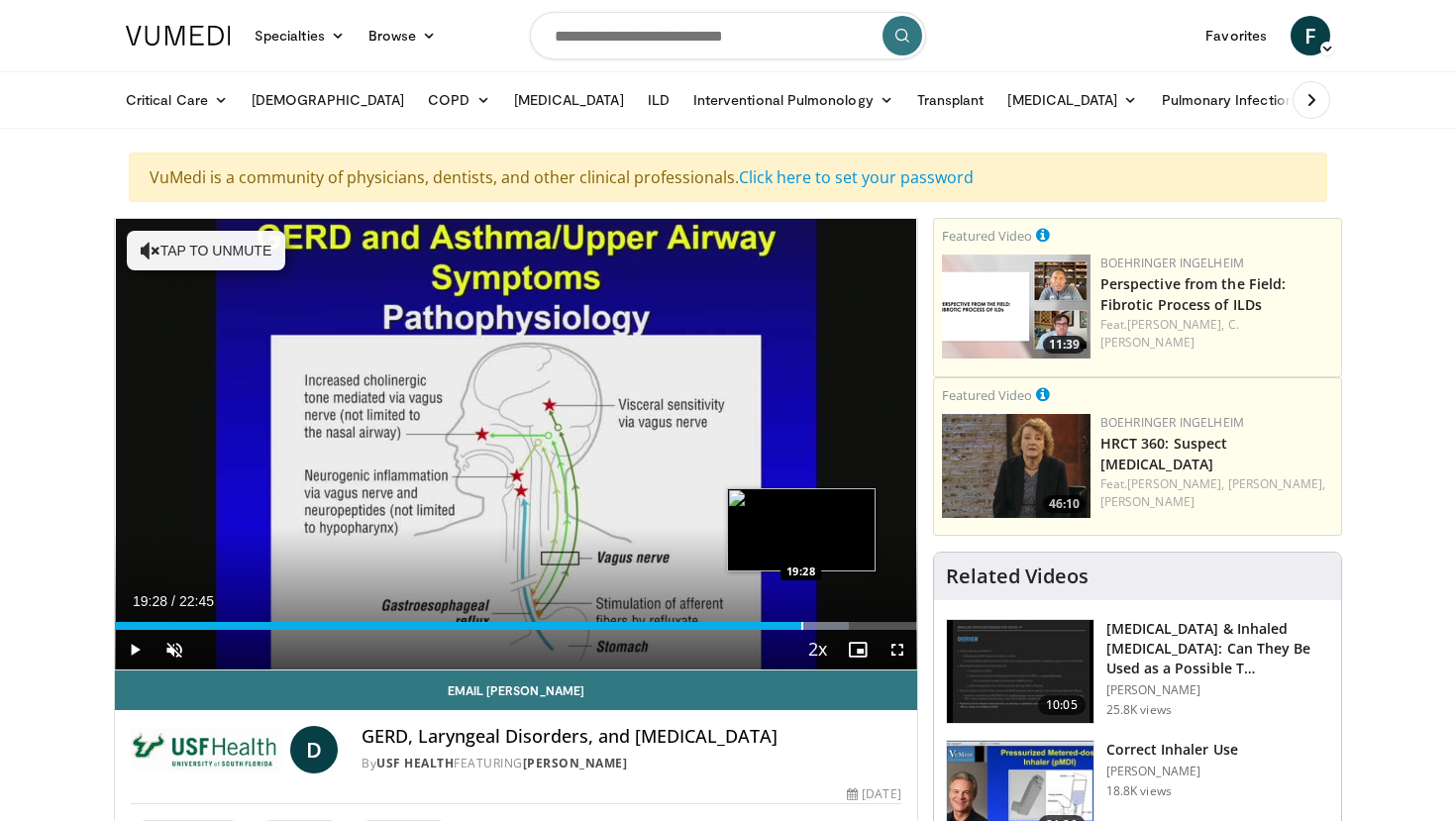 click at bounding box center [802, 626] 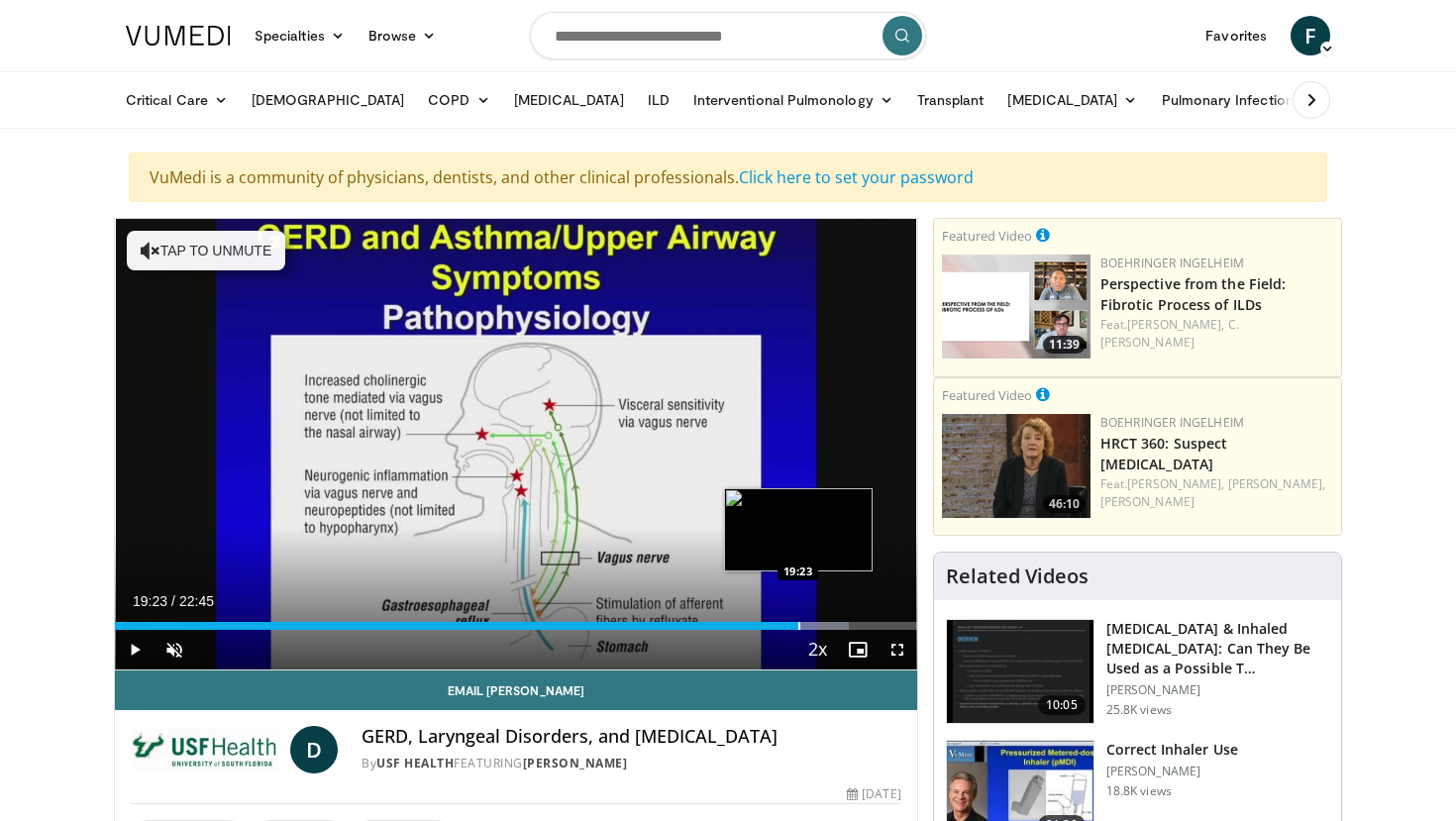 click at bounding box center (799, 626) 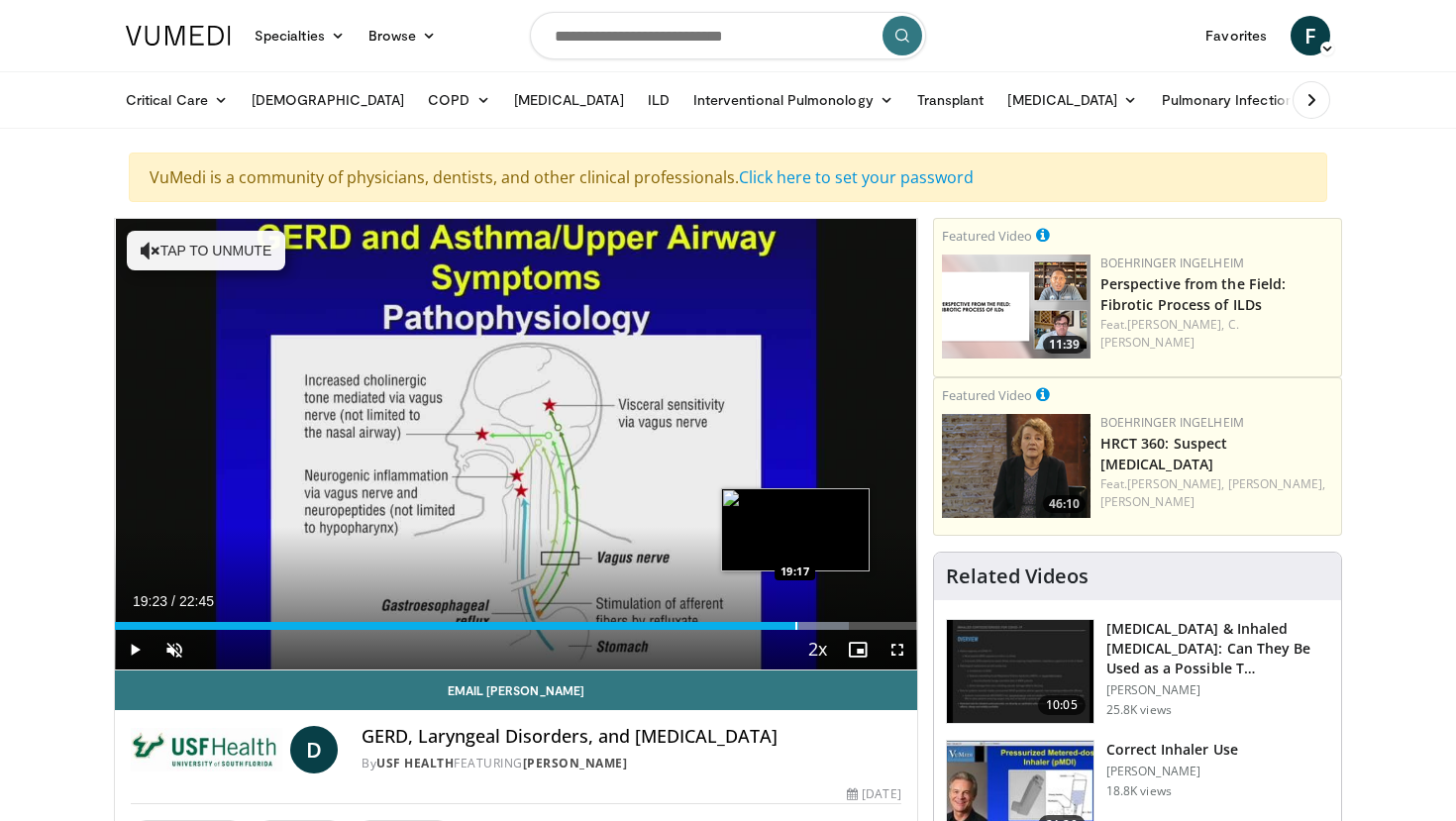 click at bounding box center (796, 626) 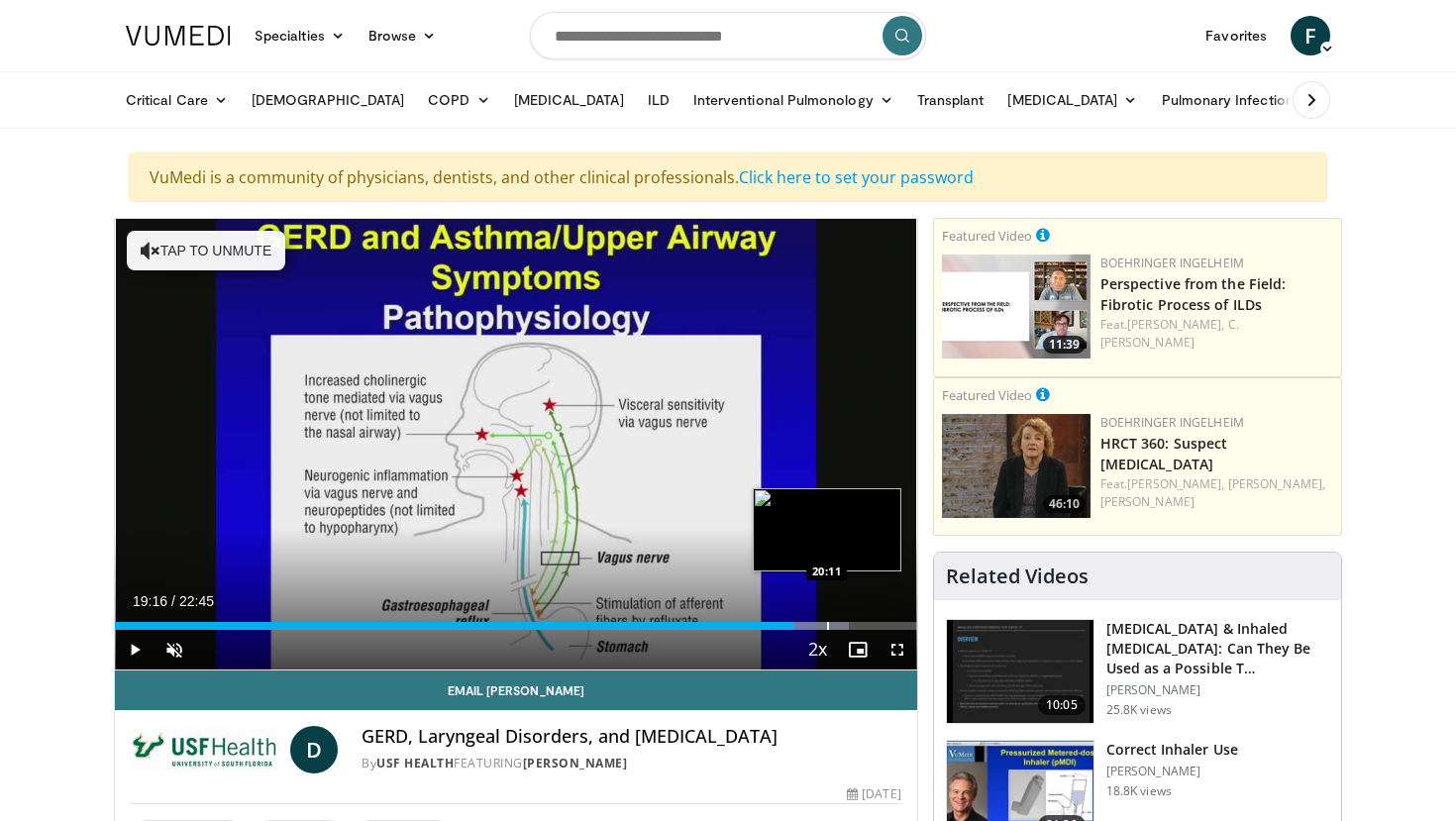 click at bounding box center [828, 626] 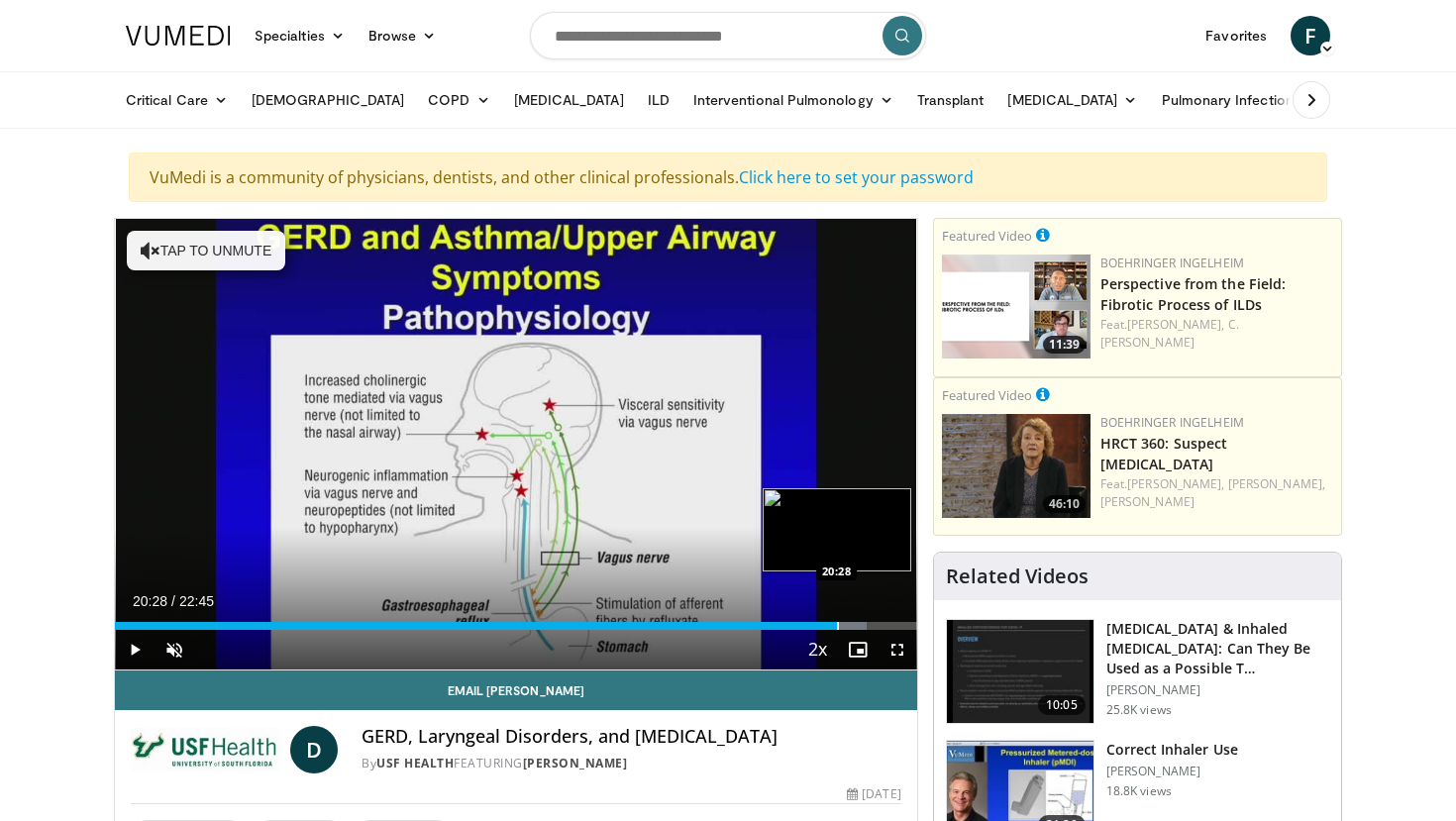 click on "Loaded :  93.73% 20:28 20:28" at bounding box center [516, 620] 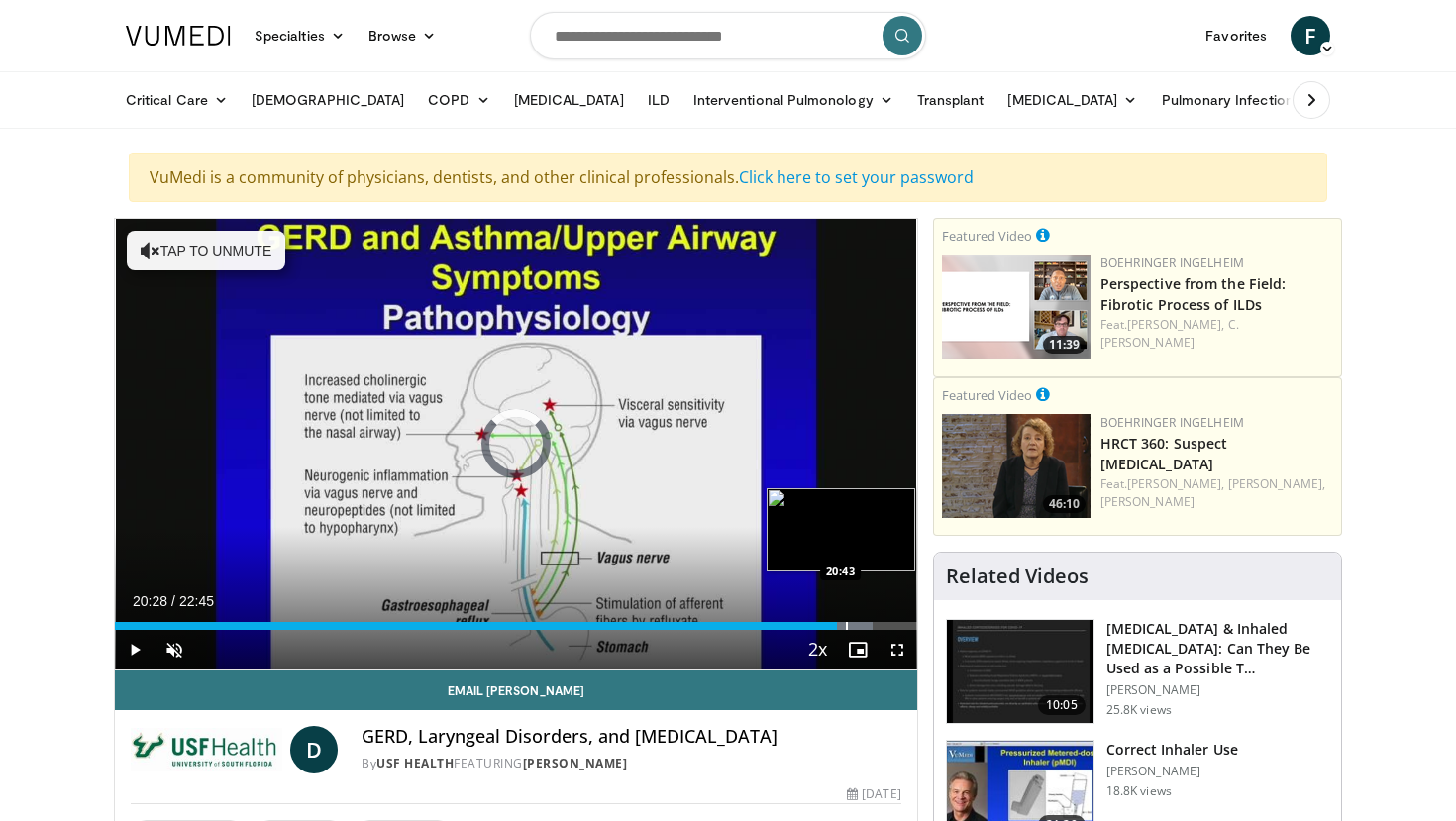 click on "Loaded :  94.45% 20:28 20:43" at bounding box center [516, 620] 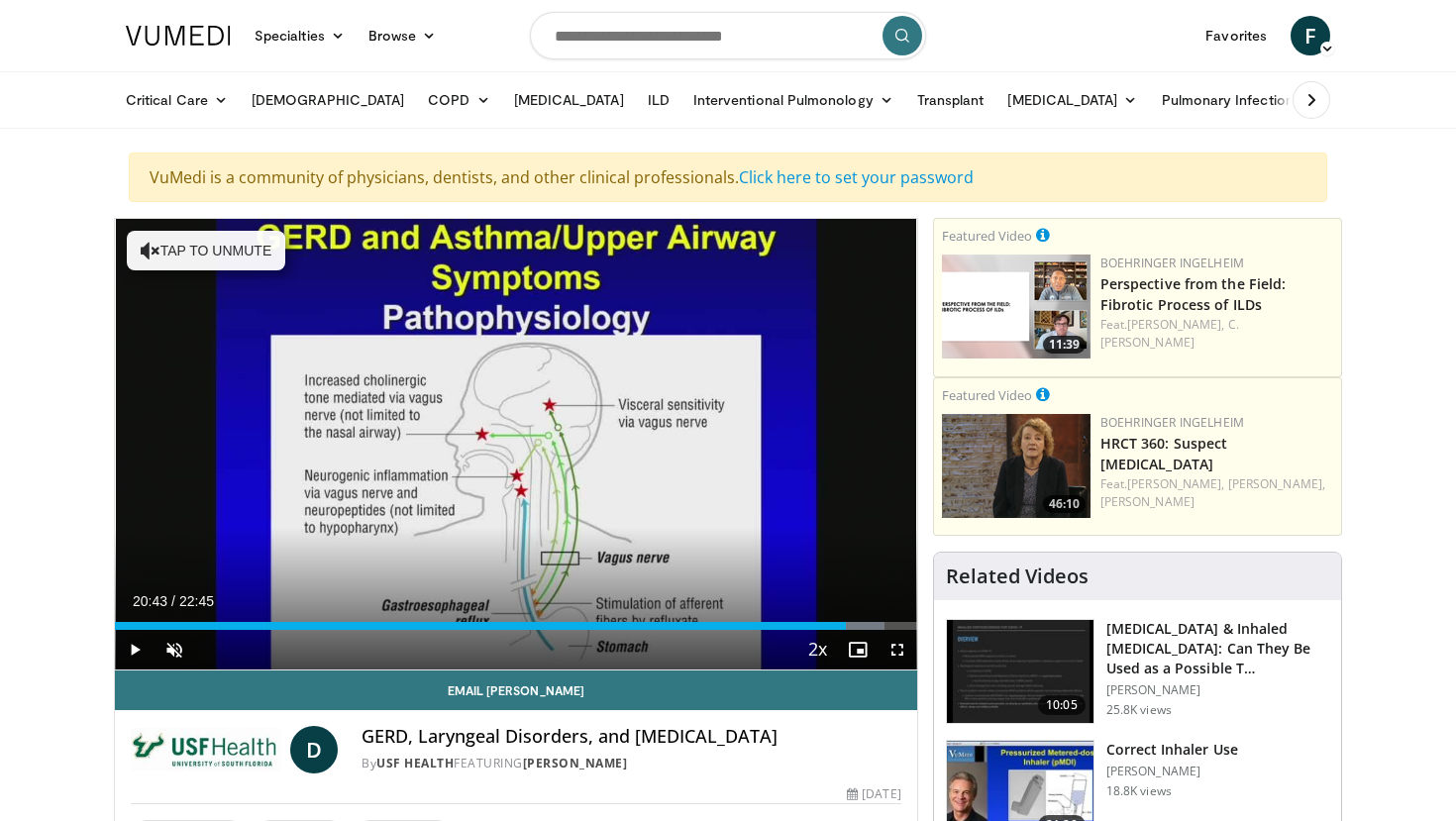 click on "Loaded :  95.91% 20:43 20:52" at bounding box center (516, 620) 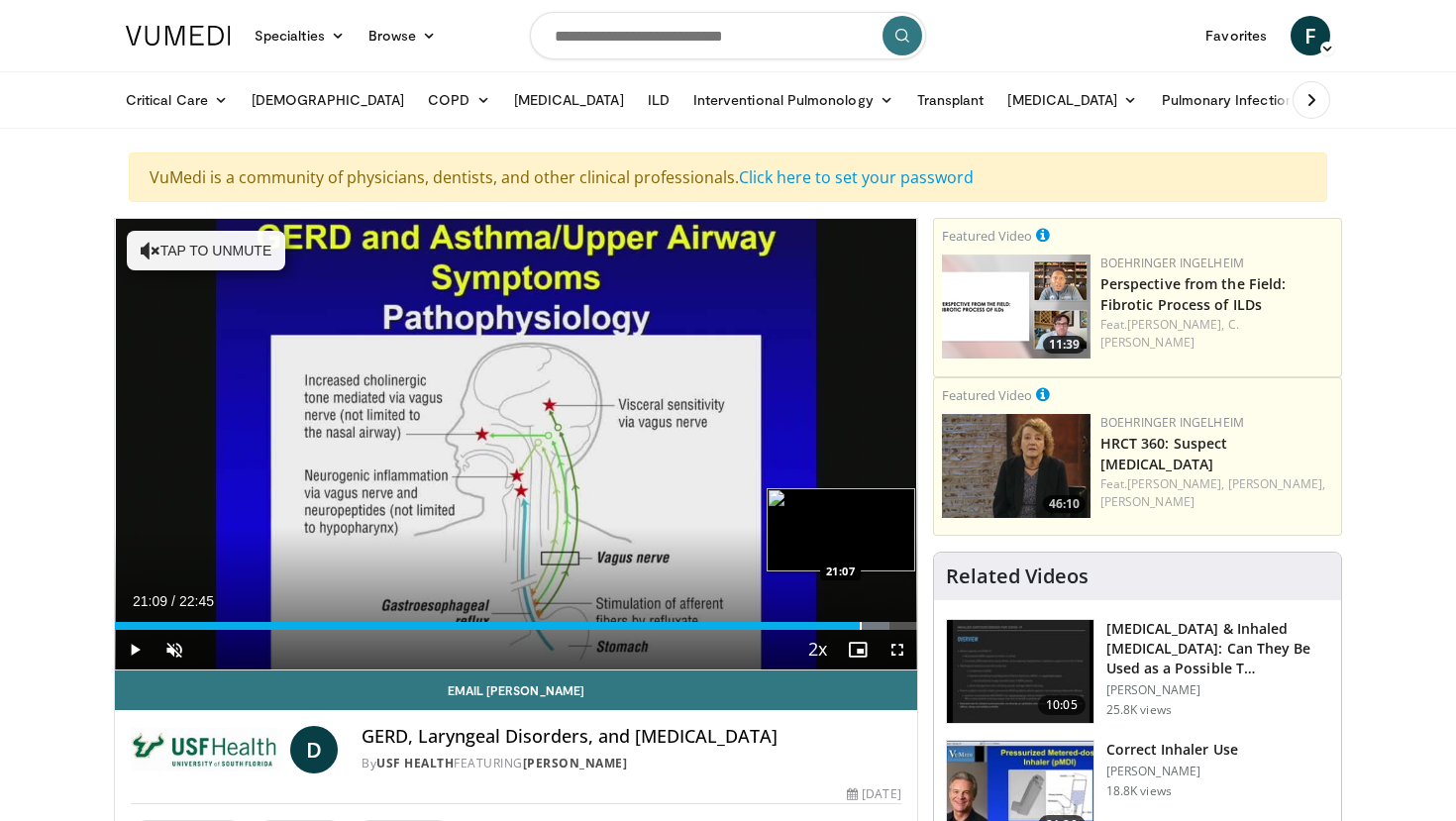click on "Loaded :  96.63% 21:09 21:07" at bounding box center (516, 620) 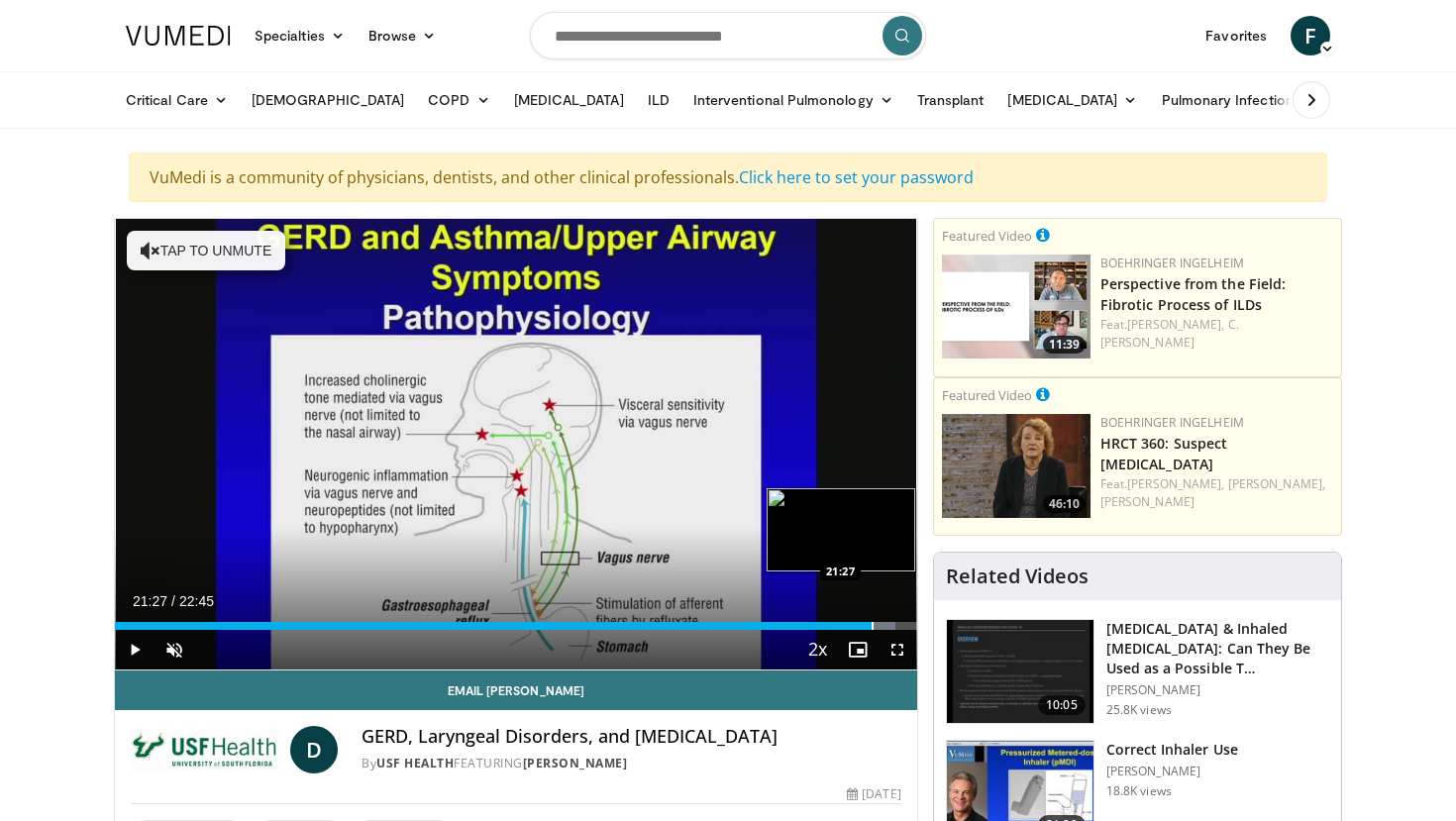 click on "Loaded :  97.36% 21:27 21:27" at bounding box center [516, 620] 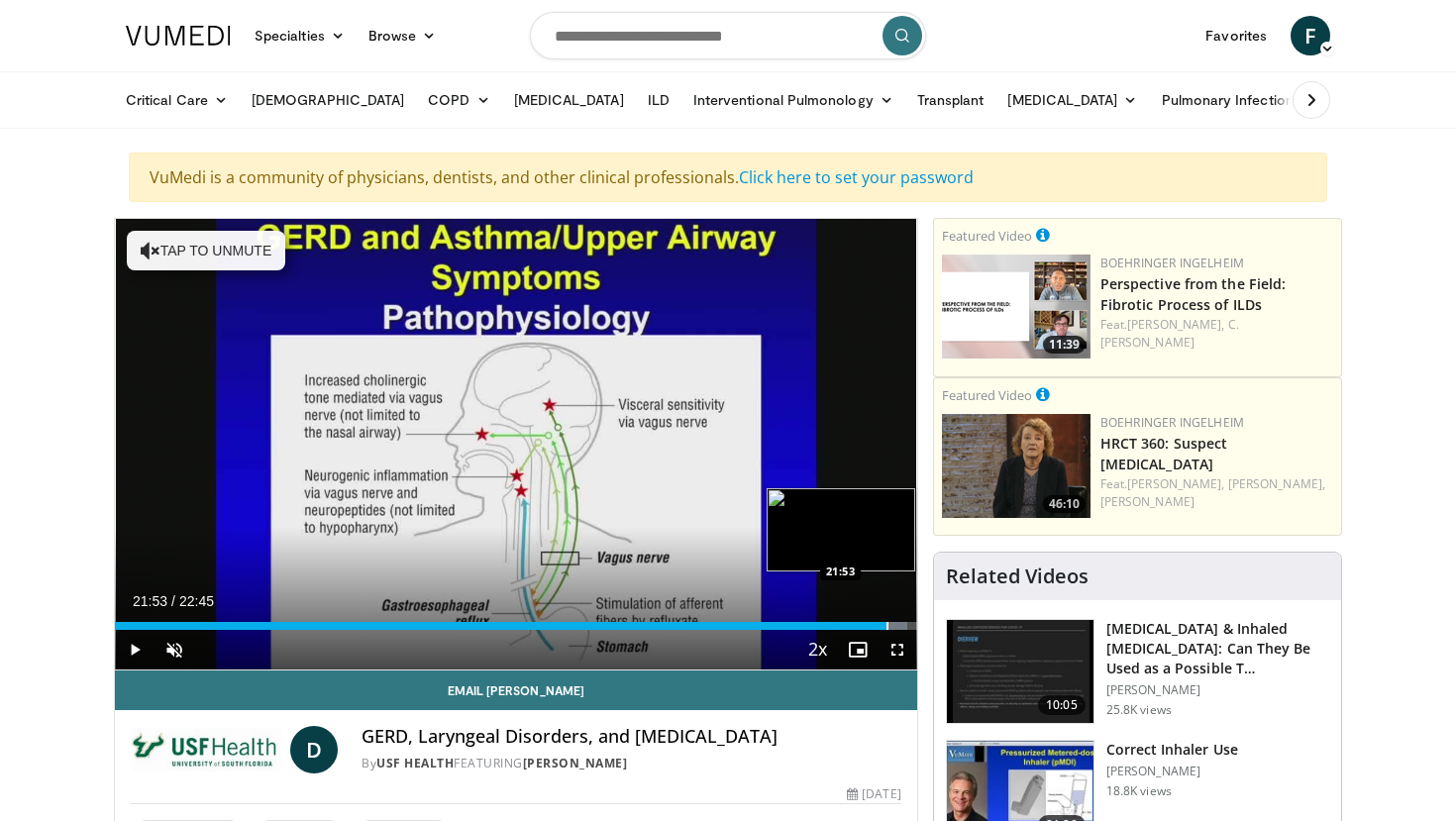 click on "Loaded :  98.81% 21:53 21:53" at bounding box center (516, 620) 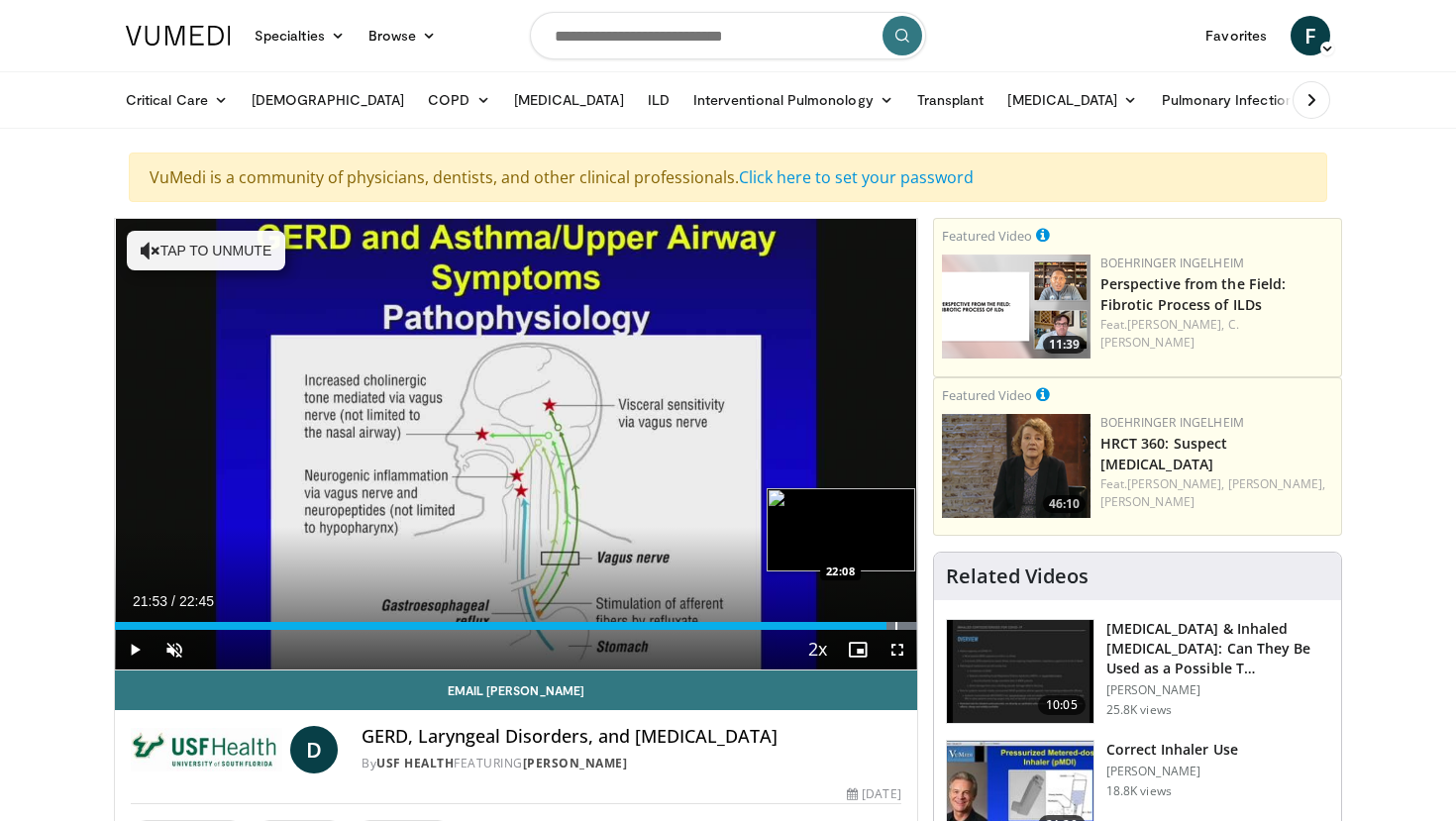 click on "Loaded :  100.00% 21:53 22:08" at bounding box center [516, 620] 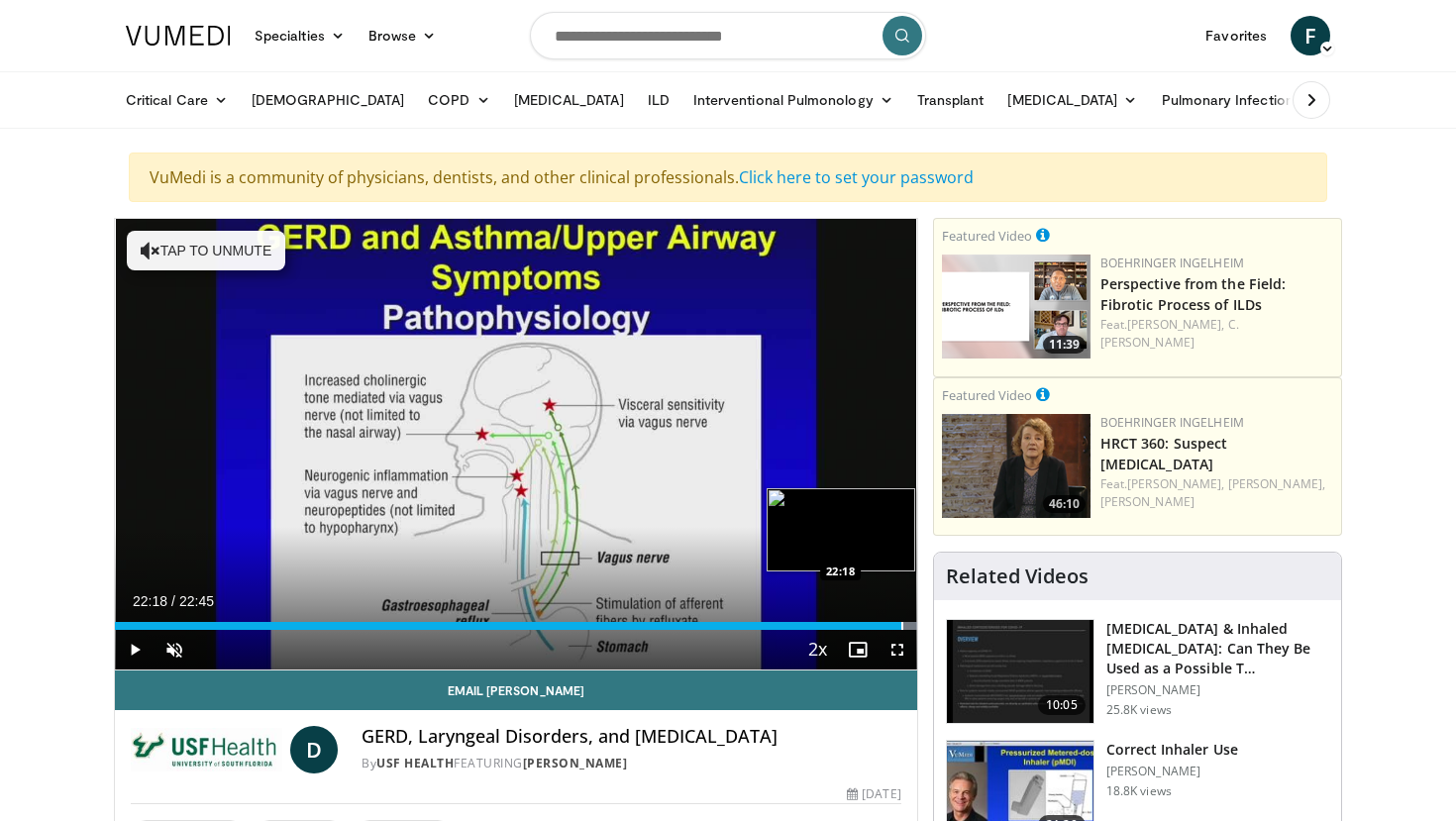 click on "Loaded :  100.00% 22:18 22:18" at bounding box center (516, 620) 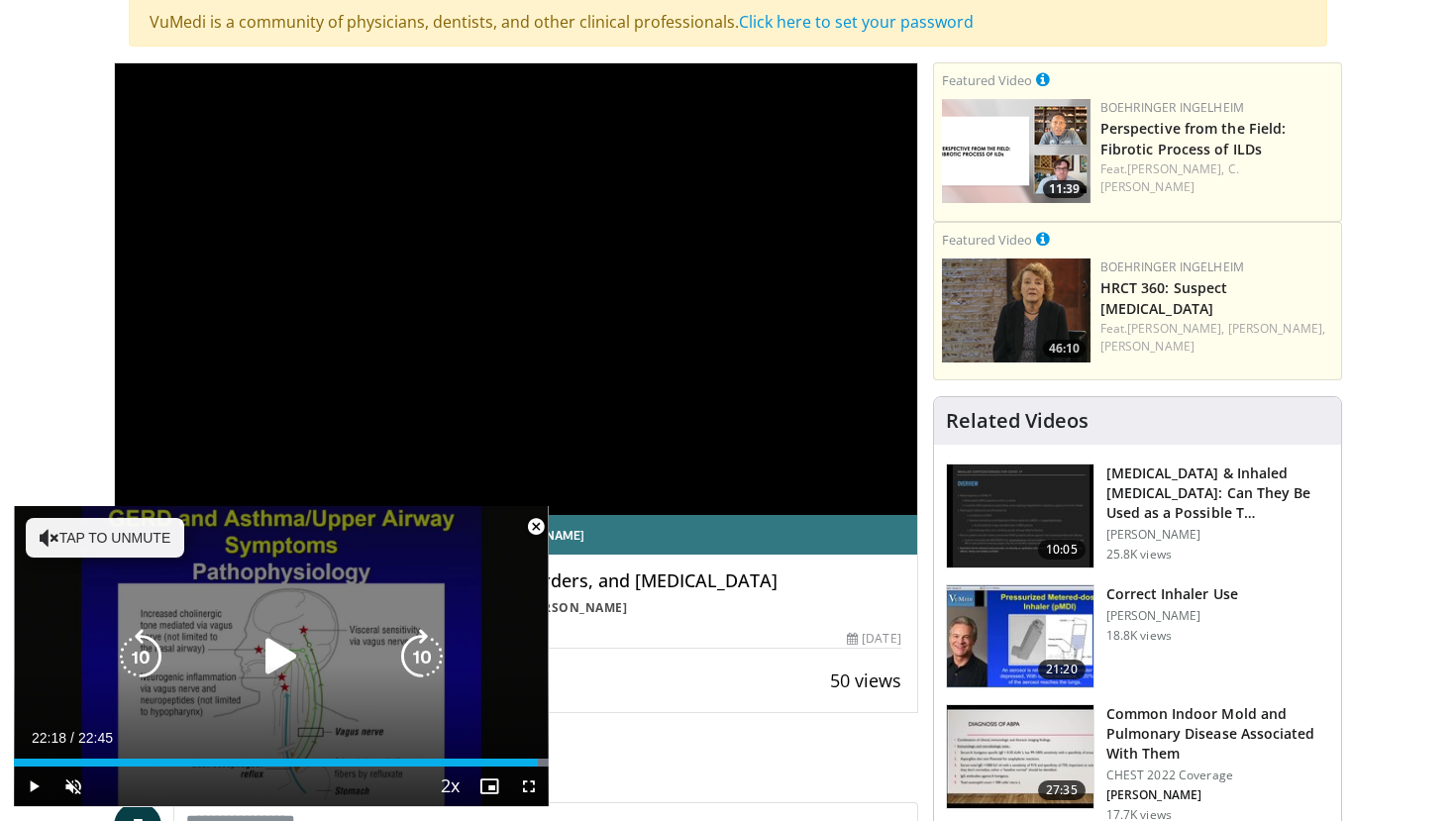 scroll, scrollTop: 520, scrollLeft: 0, axis: vertical 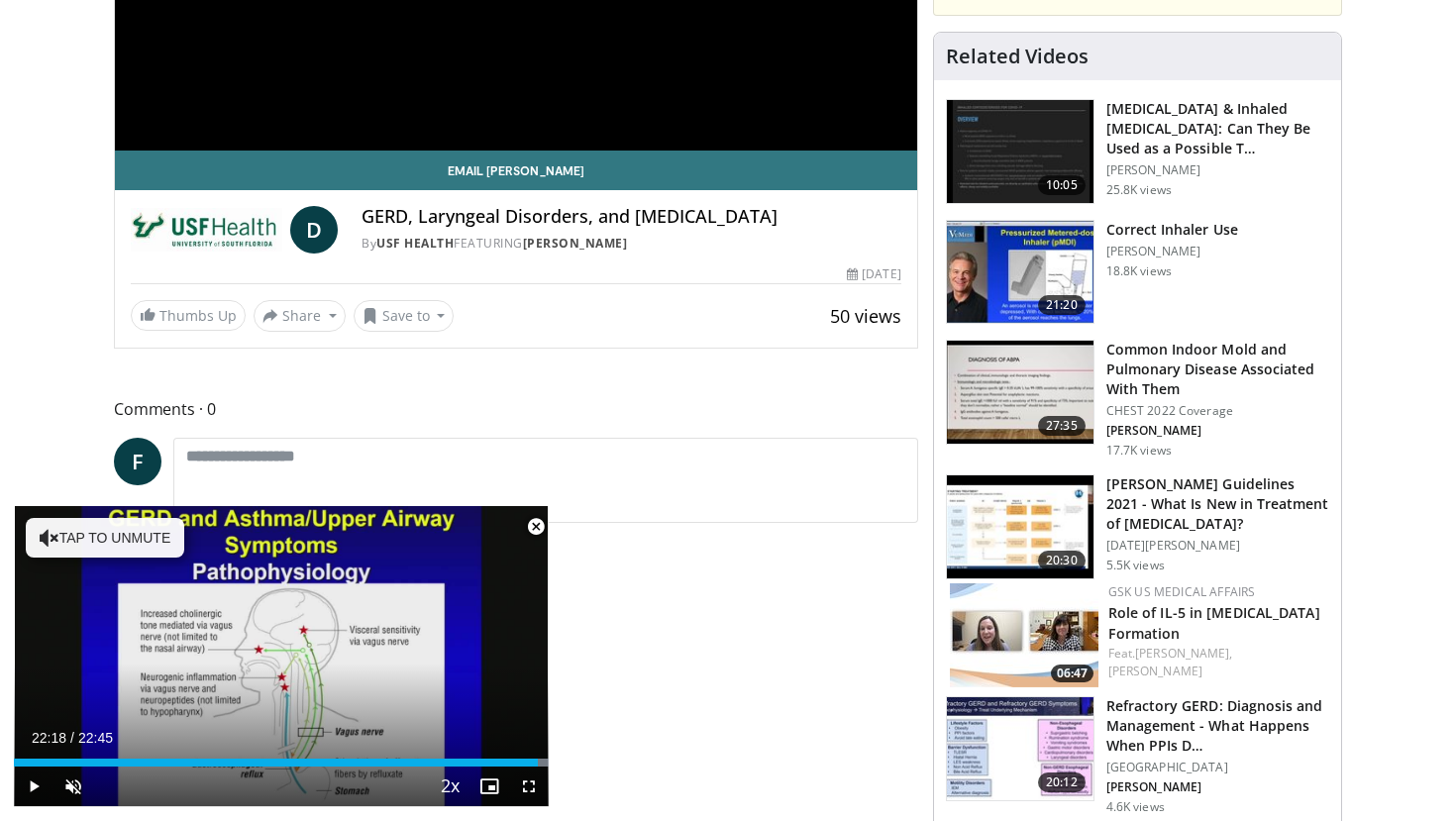 click on "Correct Inhaler Use
Donald Mahler
18.8K views" at bounding box center [1172, 272] 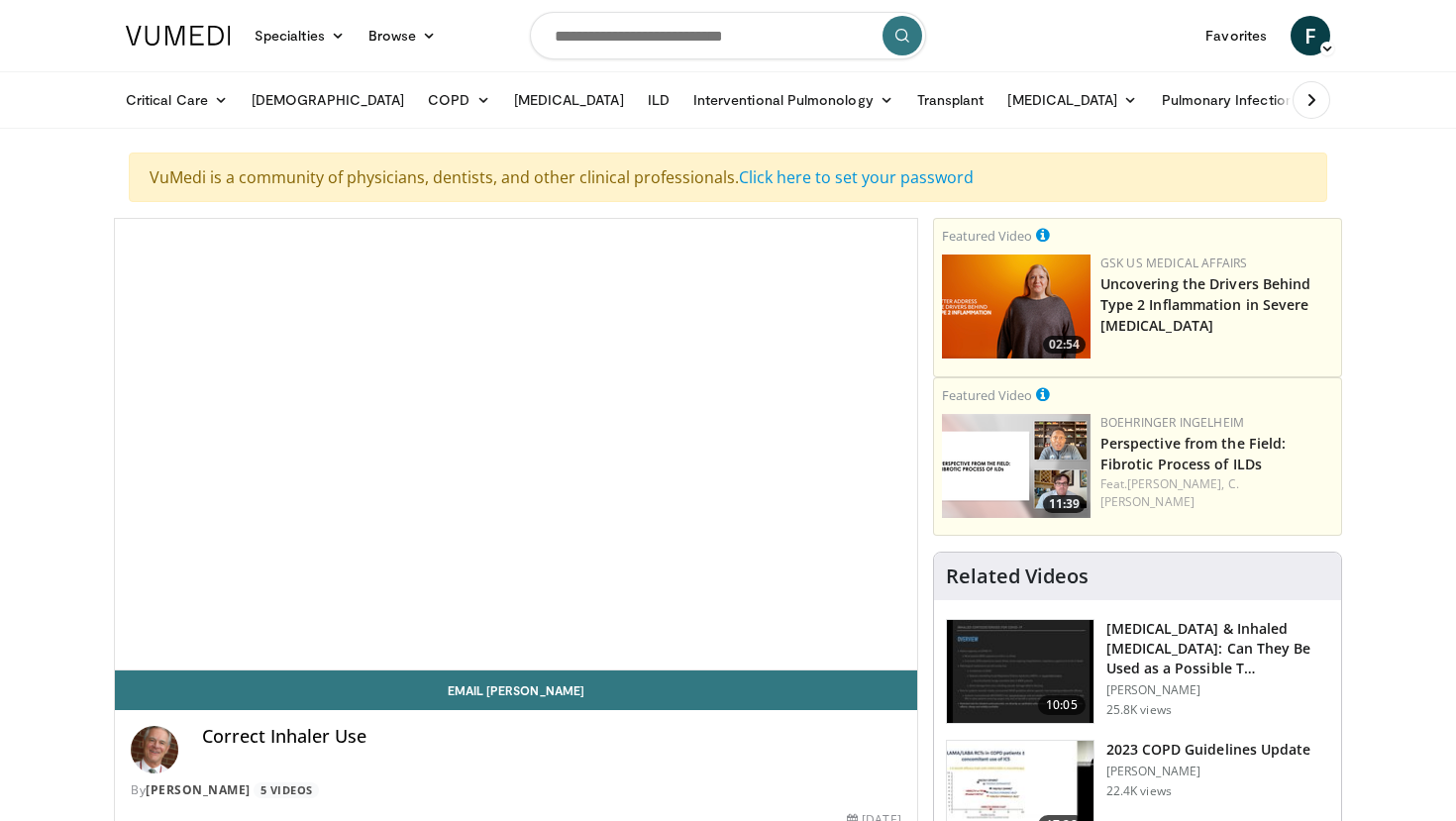 scroll, scrollTop: 0, scrollLeft: 0, axis: both 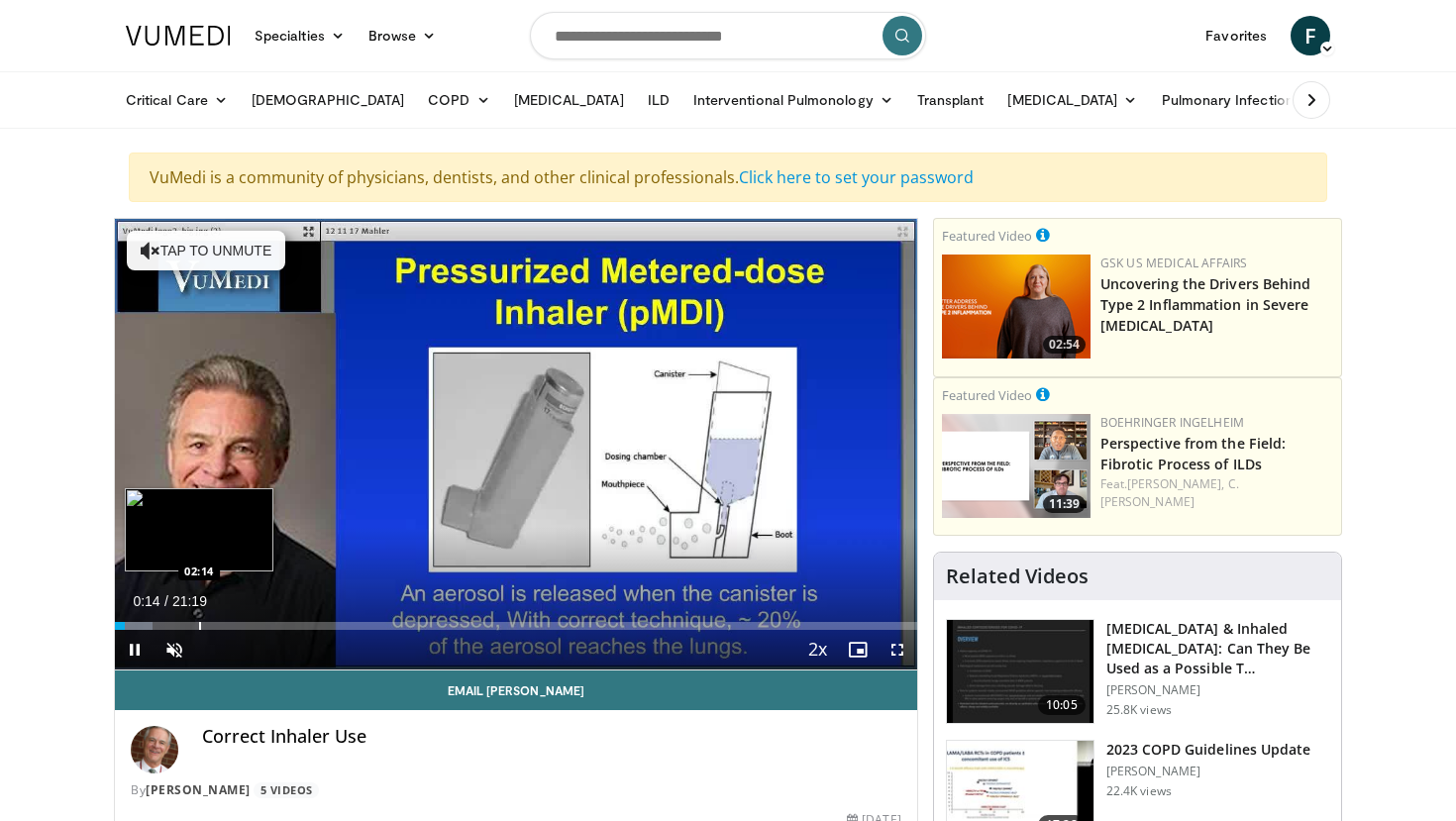 click at bounding box center (200, 626) 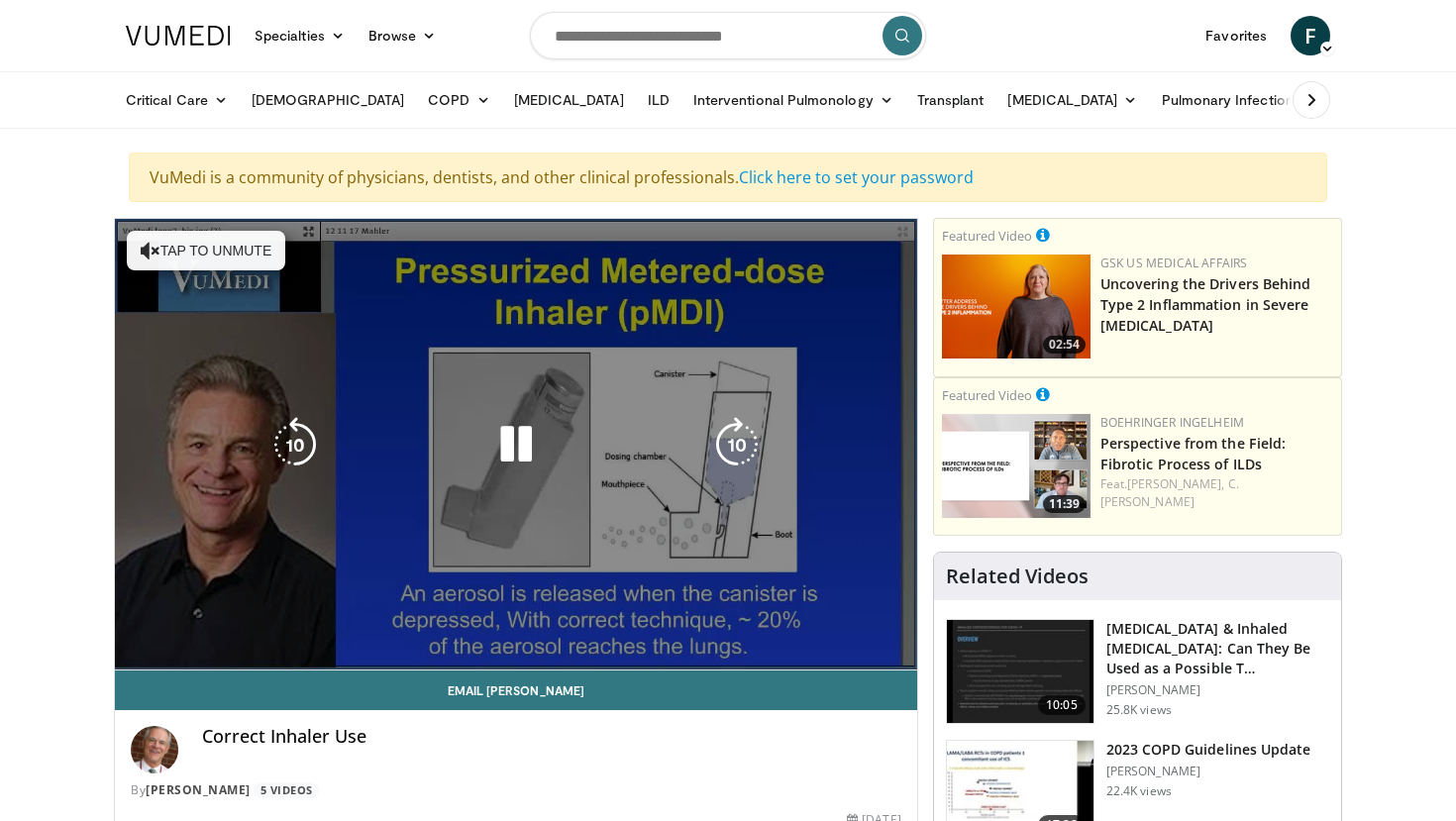 click on "**********" at bounding box center (516, 445) 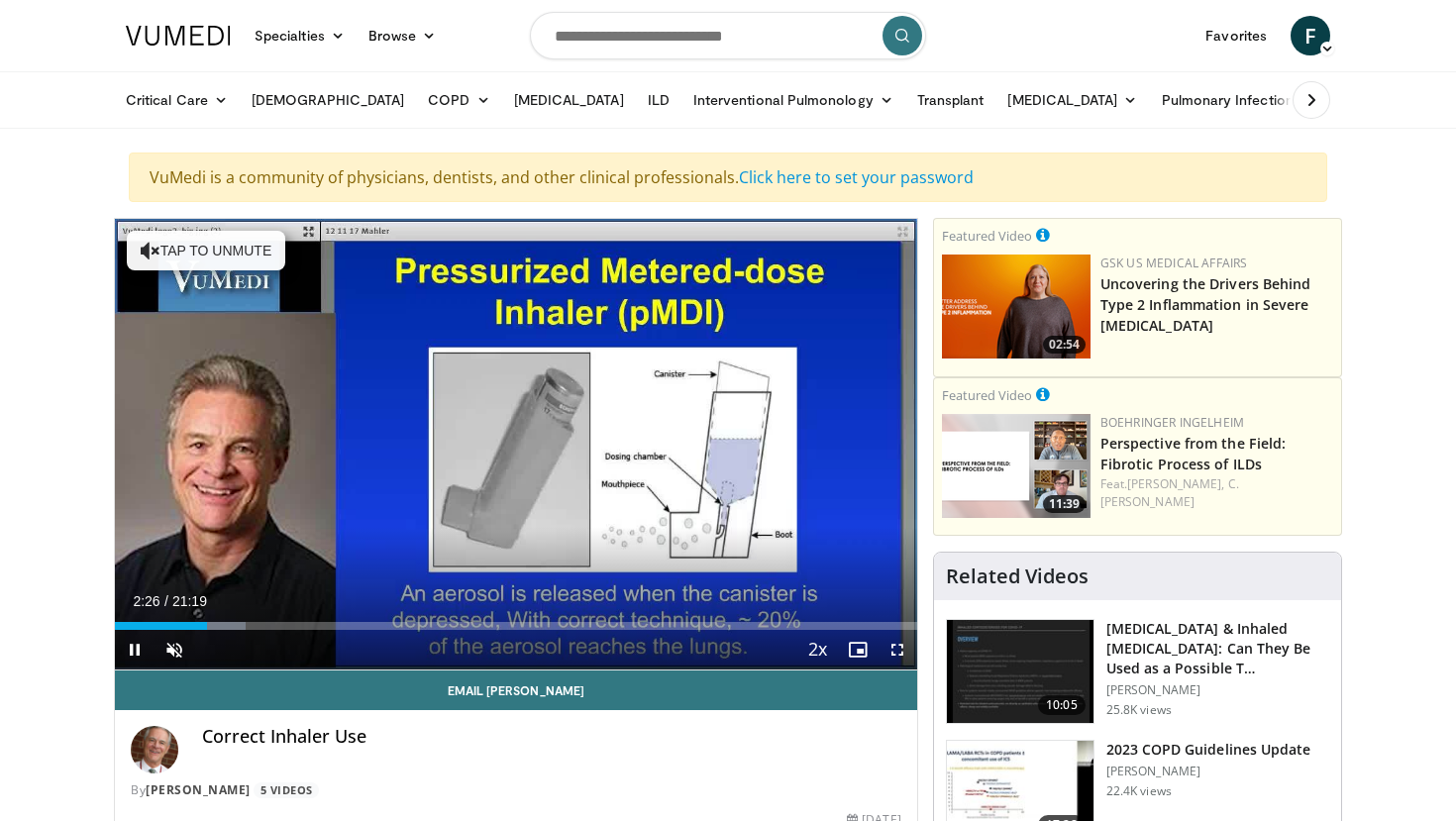click on "Current Time  2:26 / Duration  21:19 Pause Skip Backward Skip Forward Unmute Loaded :  16.28% 02:26 04:09 Stream Type  LIVE Seek to live, currently behind live LIVE   2x Playback Rate 0.5x 0.75x 1x 1.25x 1.5x 1.75x 2x , selected Chapters Chapters Descriptions descriptions off , selected Captions captions settings , opens captions settings dialog captions off , selected Audio Track en (Main) , selected Fullscreen Enable picture-in-picture mode" at bounding box center (516, 650) 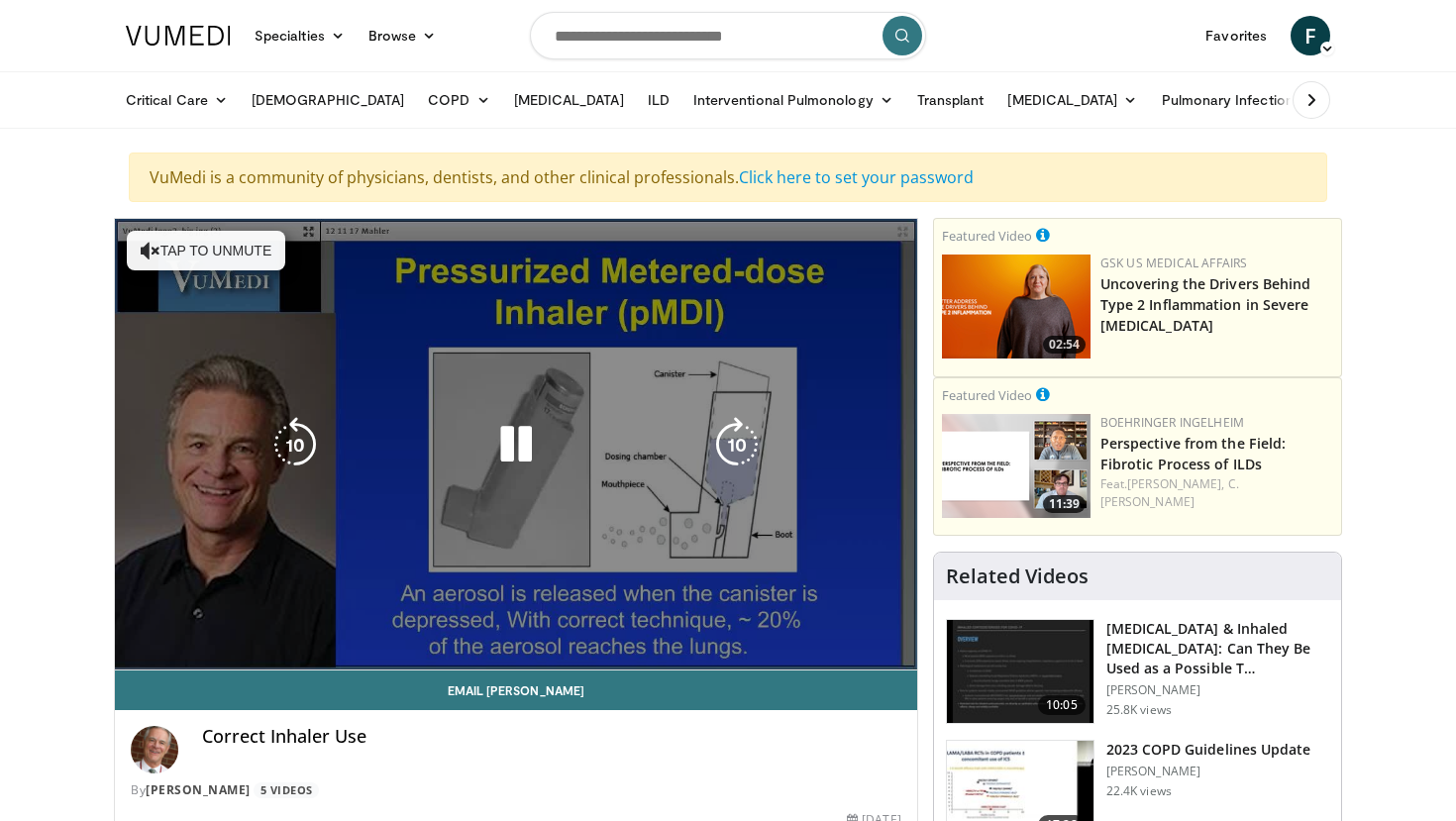 click on "Current Time  2:27 / Duration  21:19 Pause Skip Backward Skip Forward Unmute Loaded :  16.28% 02:27 04:09 Stream Type  LIVE Seek to live, currently behind live LIVE   2x Playback Rate 0.5x 0.75x 1x 1.25x 1.5x 1.75x 2x , selected Chapters Chapters Descriptions descriptions off , selected Captions captions settings , opens captions settings dialog captions off , selected Audio Track en (Main) , selected Fullscreen Enable picture-in-picture mode" at bounding box center (516, 689) 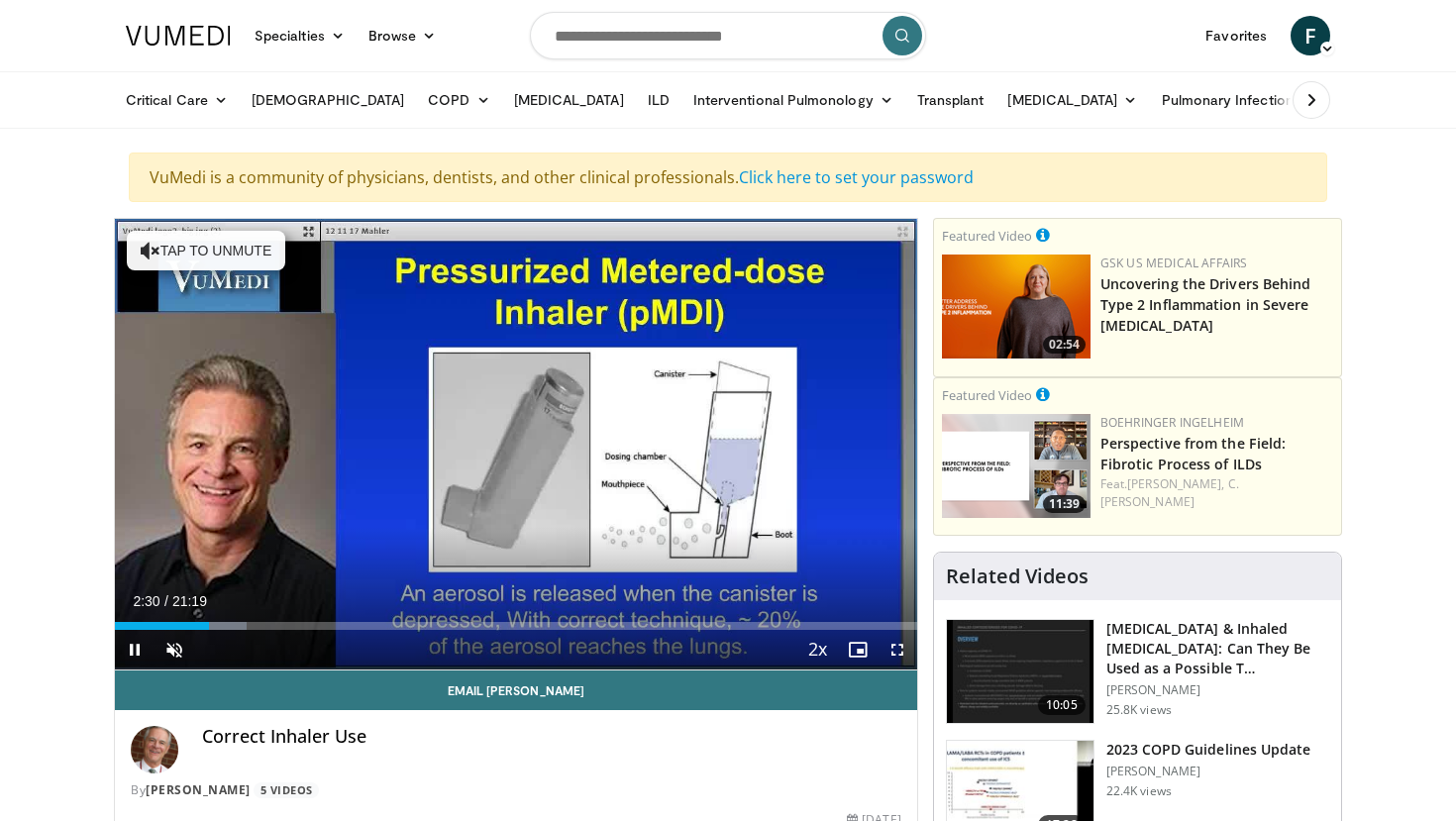 click on "Current Time  2:30 / Duration  21:19 Pause Skip Backward Skip Forward Unmute Loaded :  16.43% 02:30 04:09 Stream Type  LIVE Seek to live, currently behind live LIVE   2x Playback Rate 0.5x 0.75x 1x 1.25x 1.5x 1.75x 2x , selected Chapters Chapters Descriptions descriptions off , selected Captions captions settings , opens captions settings dialog captions off , selected Audio Track en (Main) , selected Fullscreen Enable picture-in-picture mode" at bounding box center (516, 650) 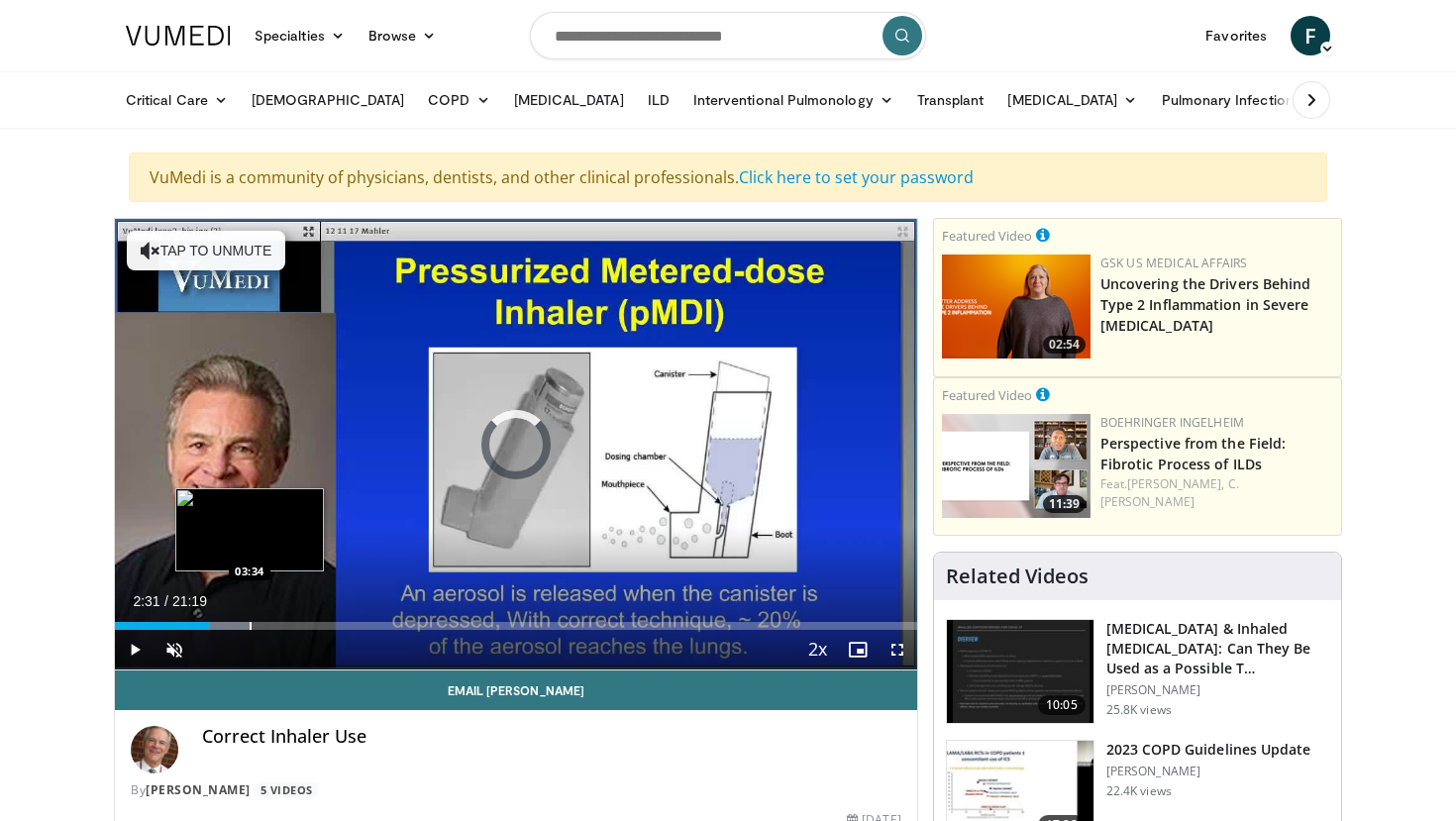 click at bounding box center [251, 626] 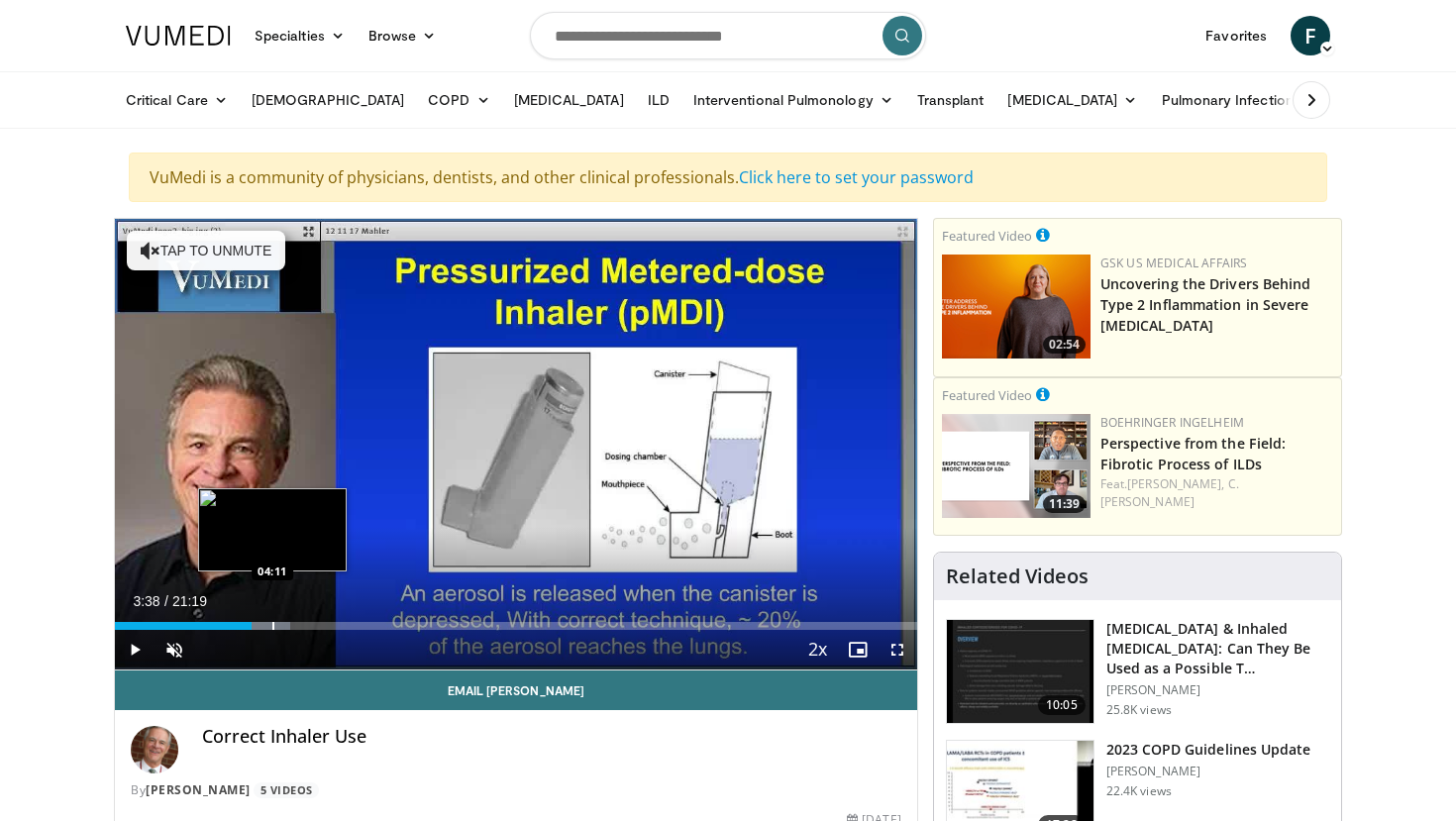 click on "Loaded :  21.91% 03:38 04:11" at bounding box center [516, 620] 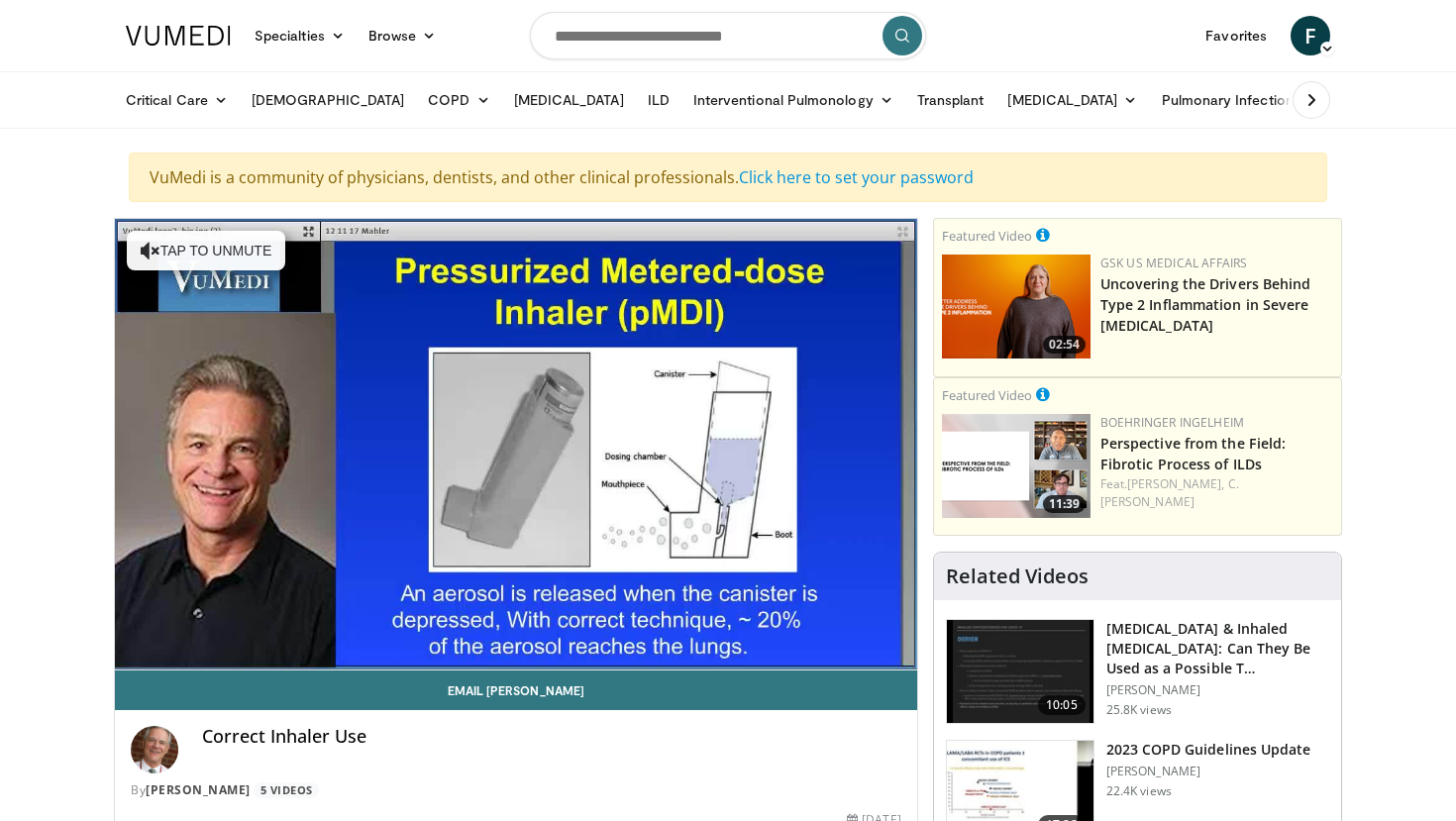 click on "Loaded :  23.26% 04:13 04:11" at bounding box center [516, 660] 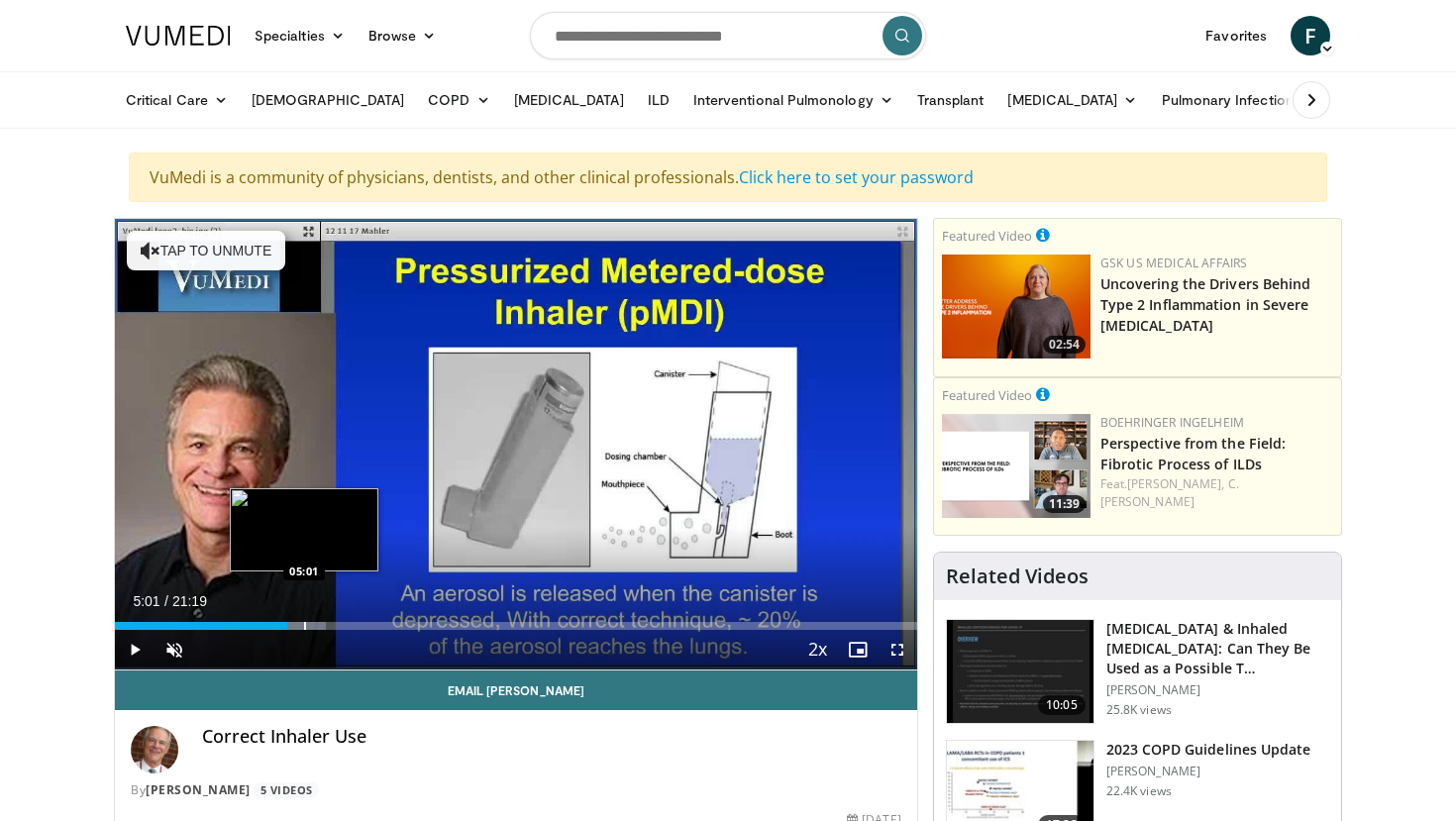 click on "Loaded :  26.36% 04:34 05:01" at bounding box center (516, 620) 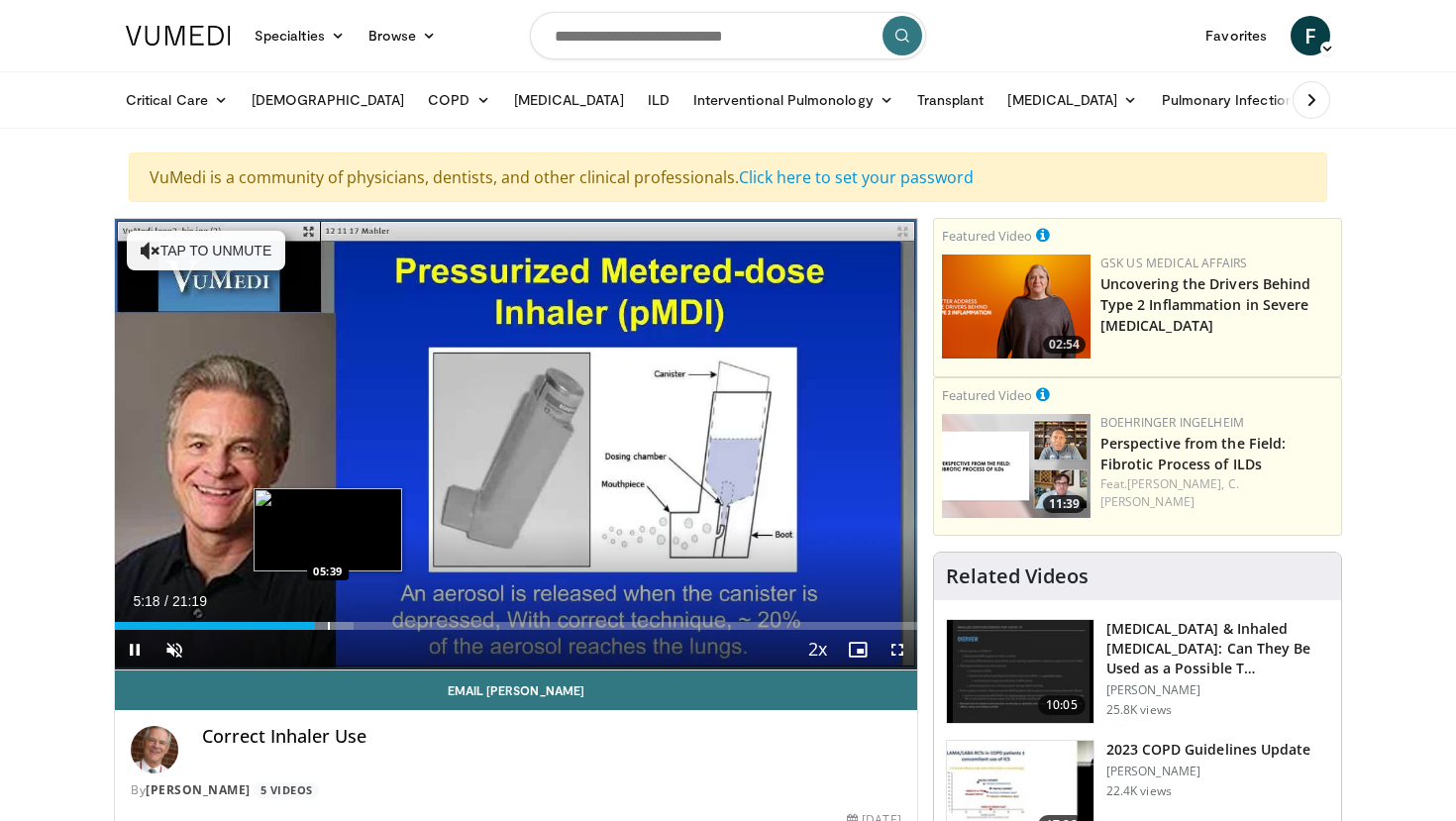 click at bounding box center [329, 626] 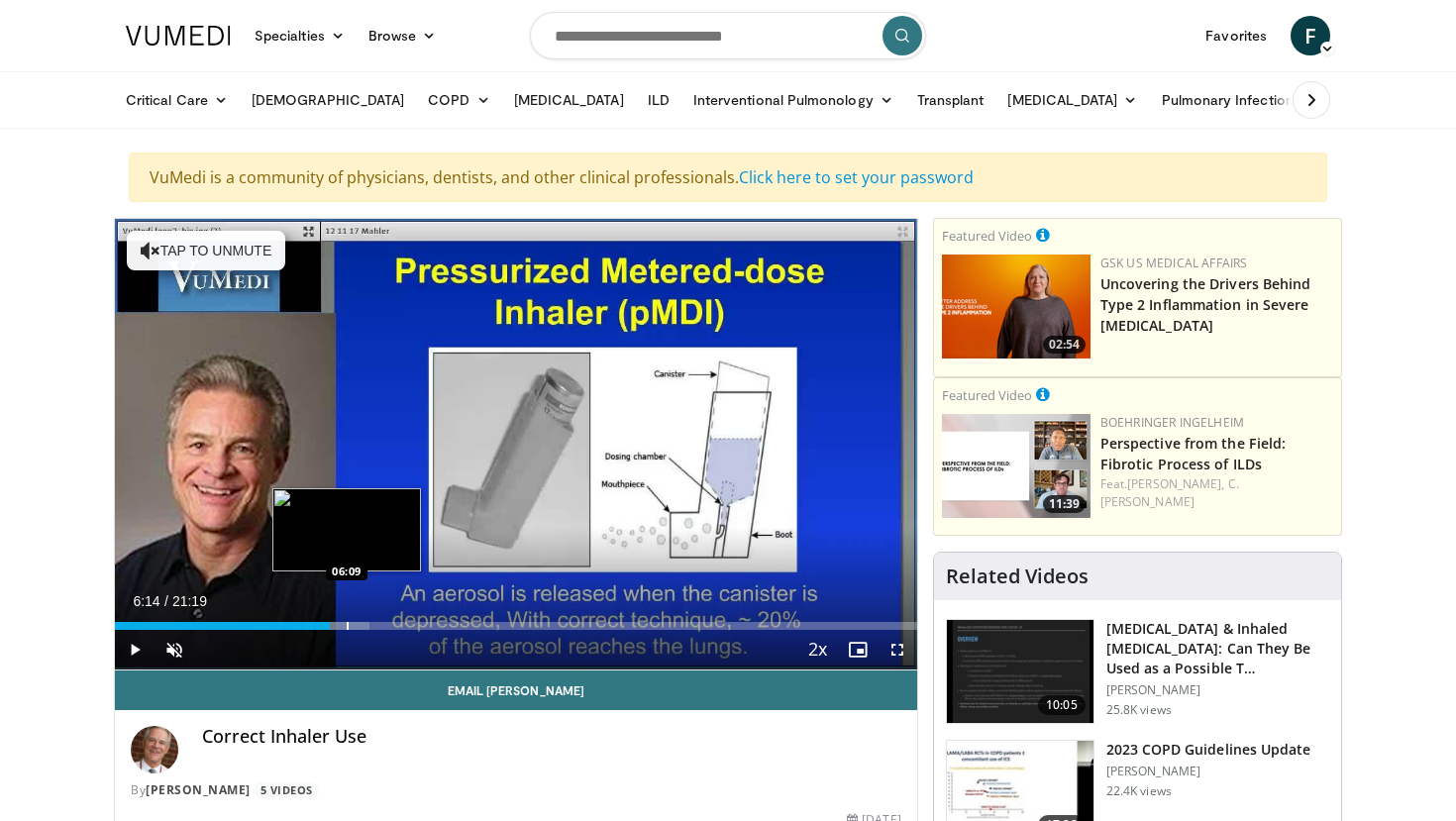 click at bounding box center [340, 626] 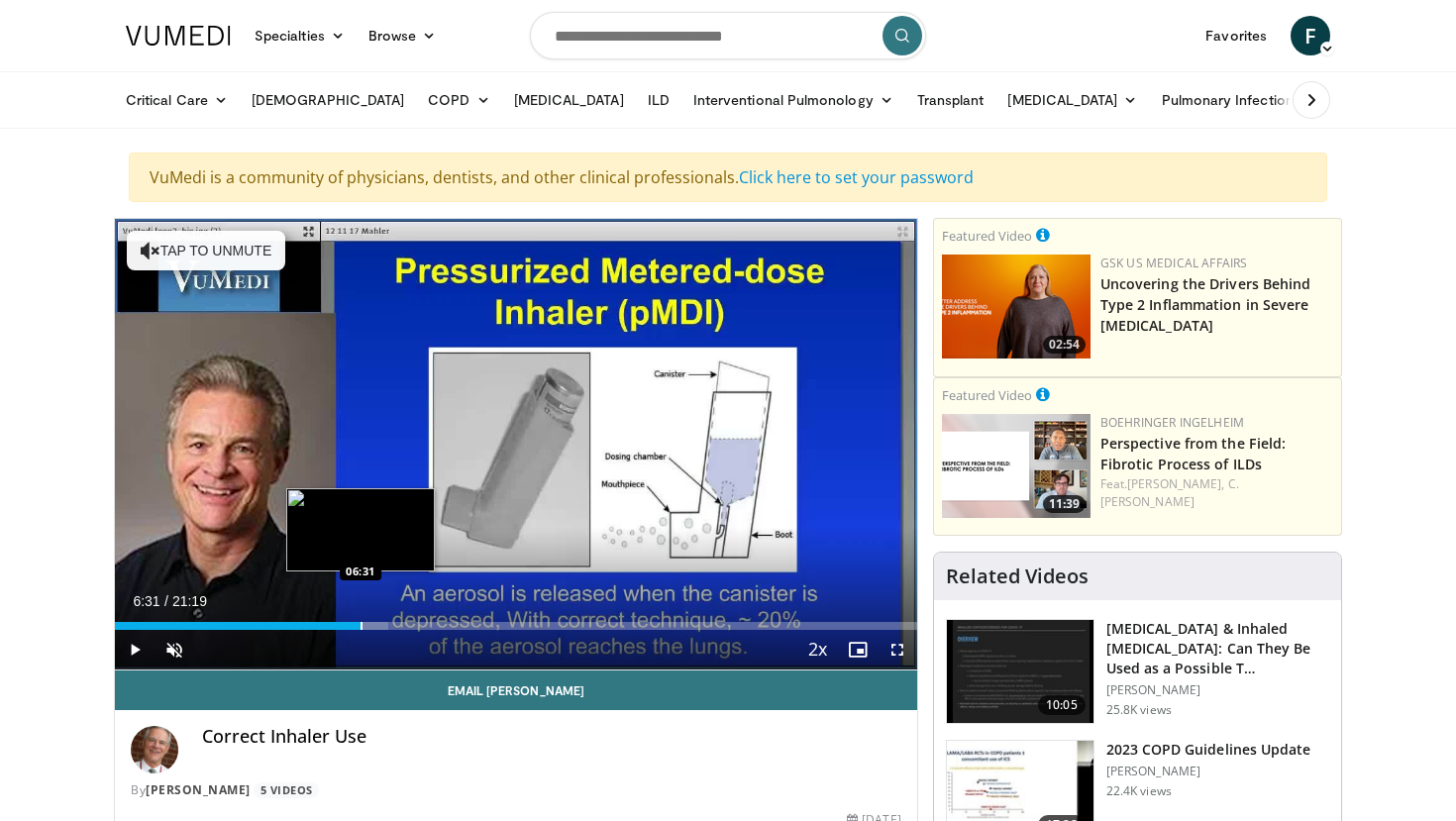 click at bounding box center (362, 626) 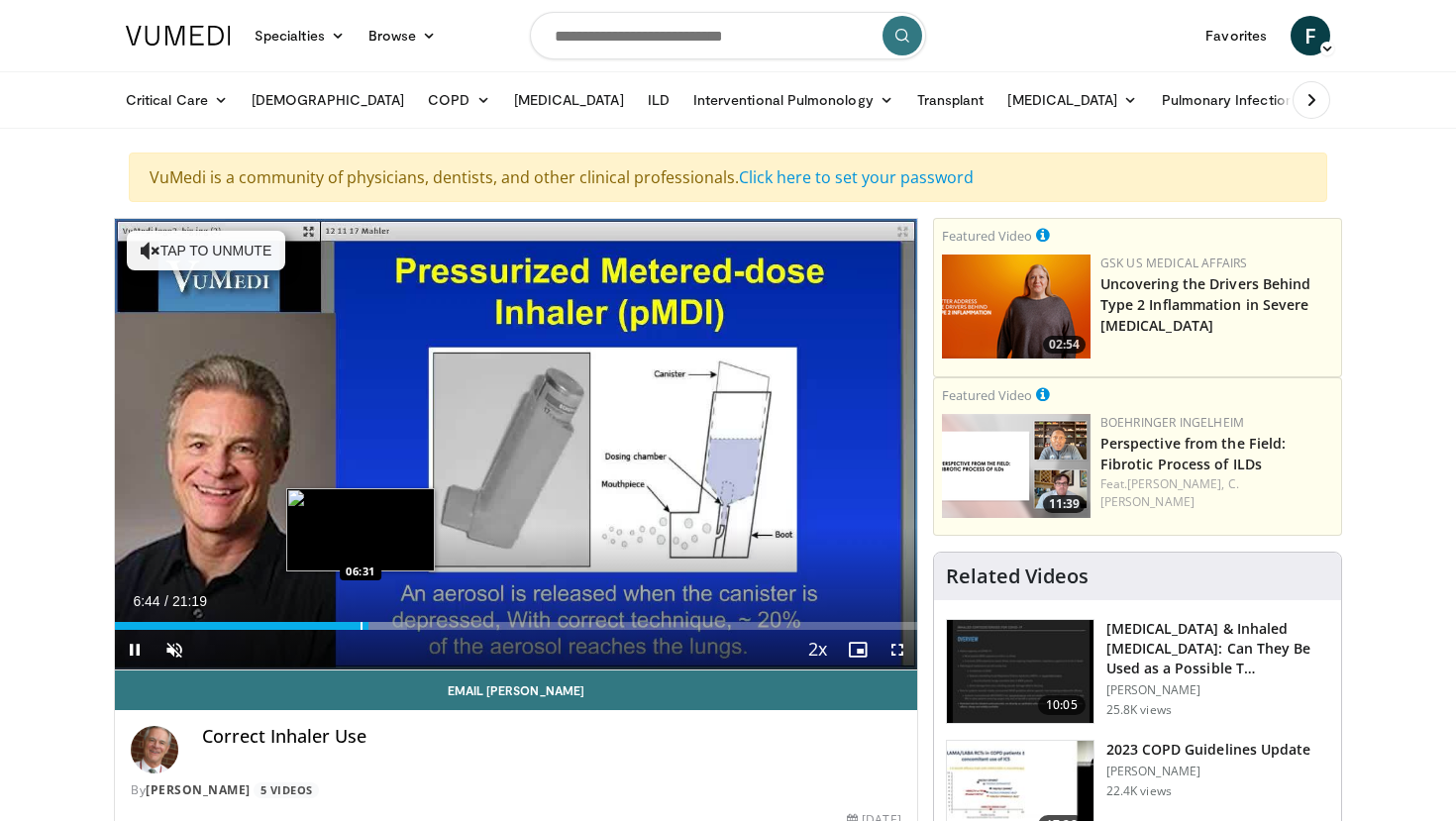 click on "Loaded :  36.44% 06:44 06:31" at bounding box center (516, 620) 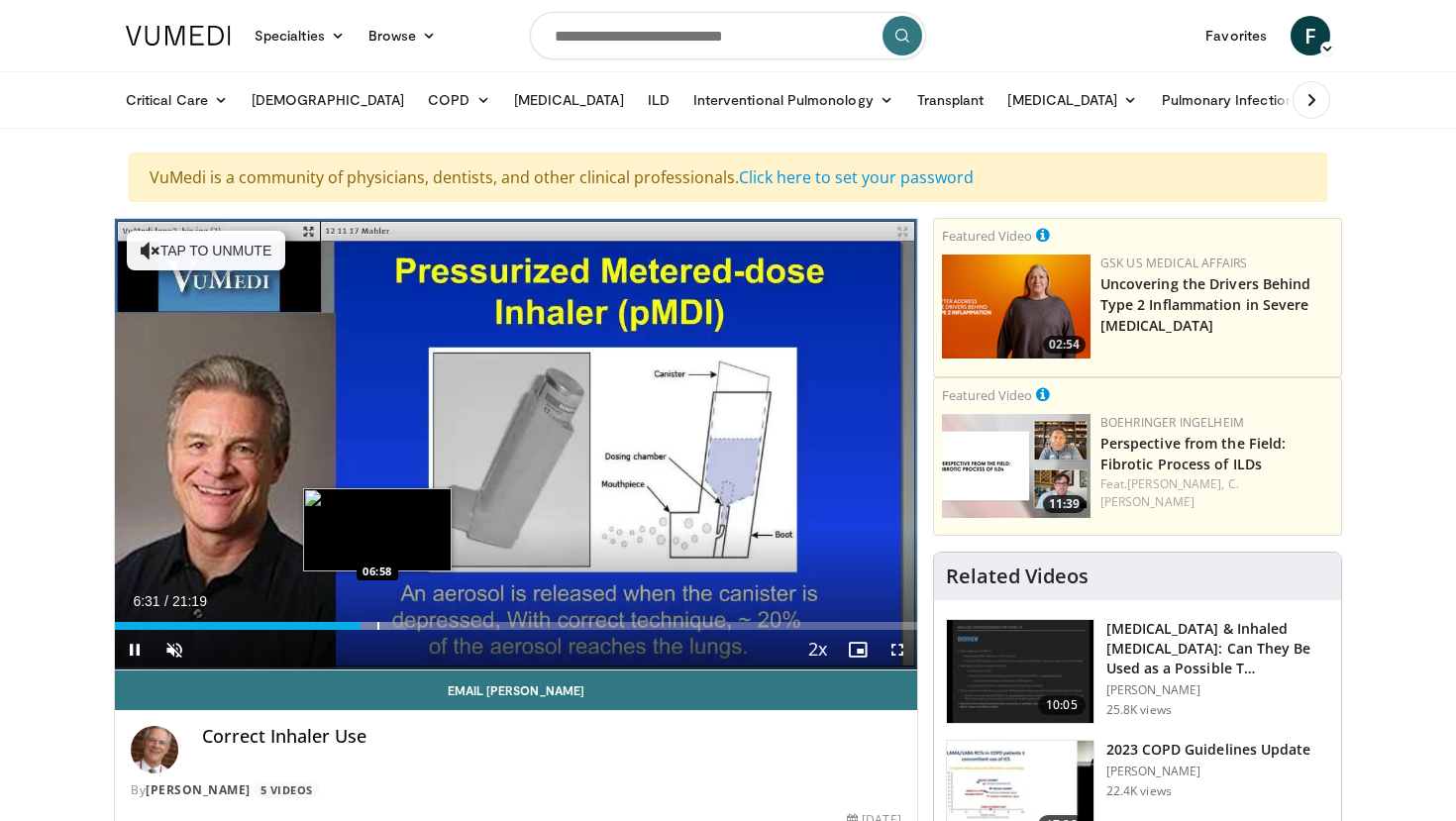 click at bounding box center [378, 626] 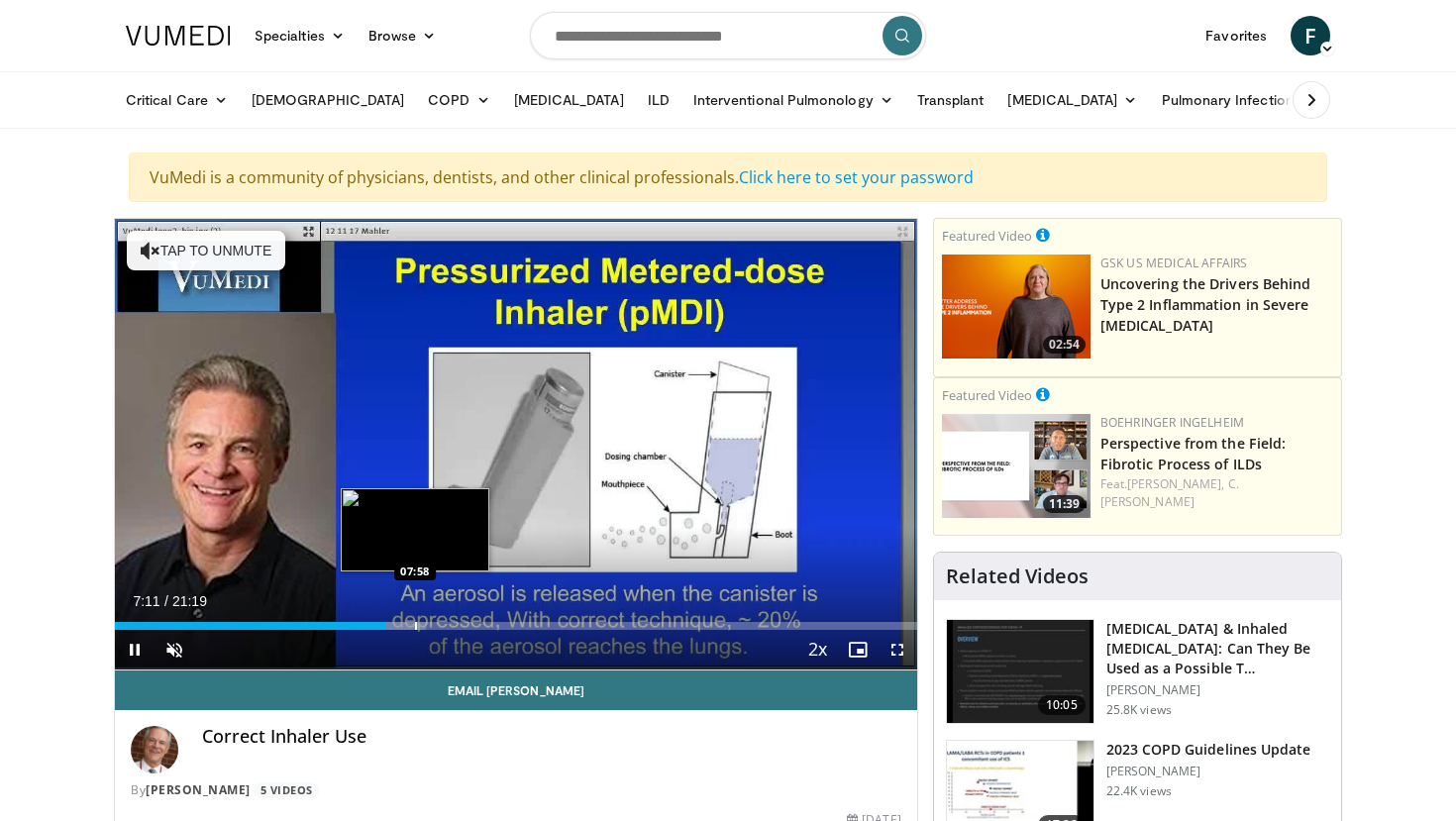 click on "Loaded :  38.76% 07:11 07:58" at bounding box center [516, 620] 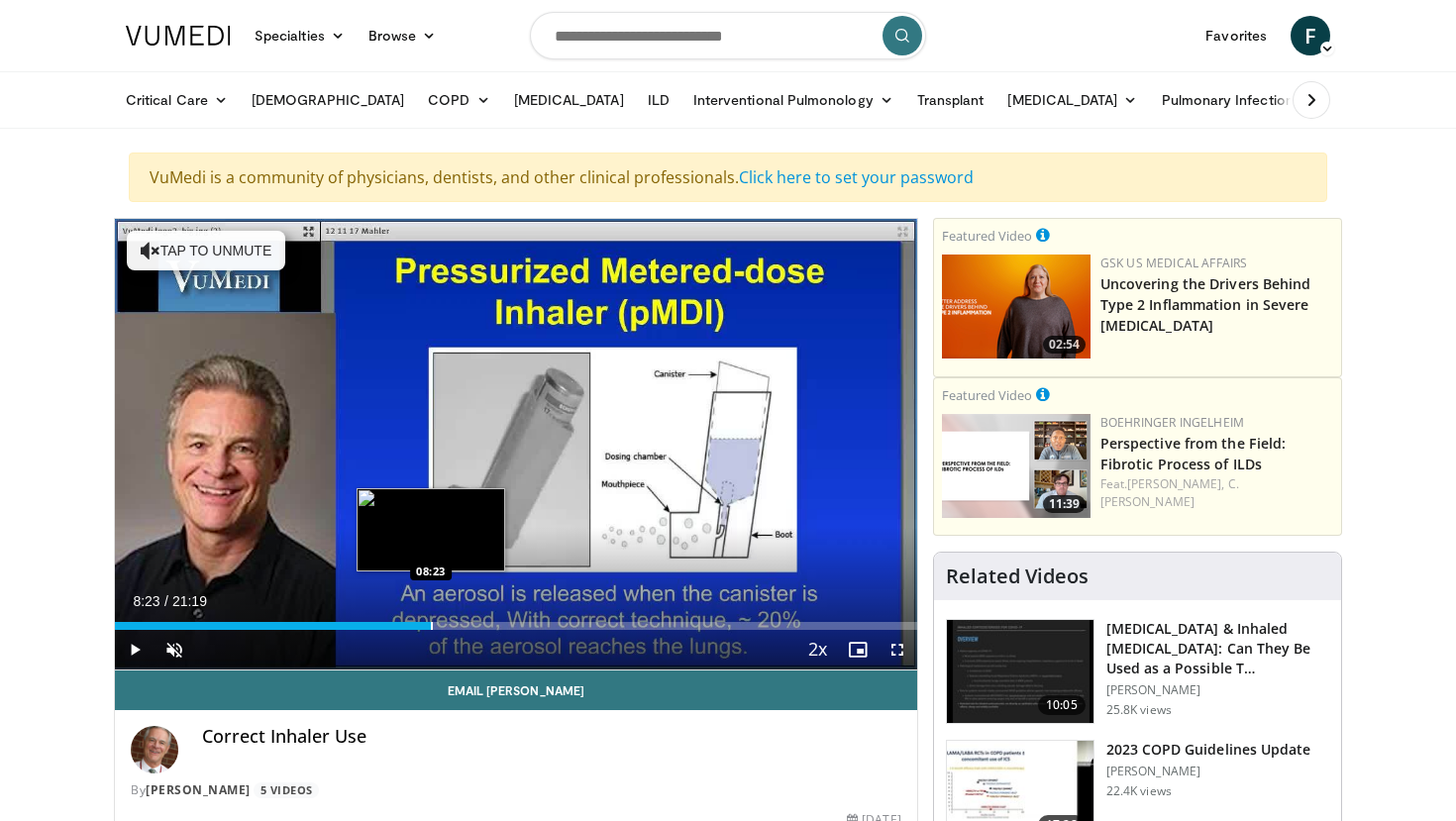 click on "Loaded :  38.76% 08:23 08:23" at bounding box center [516, 620] 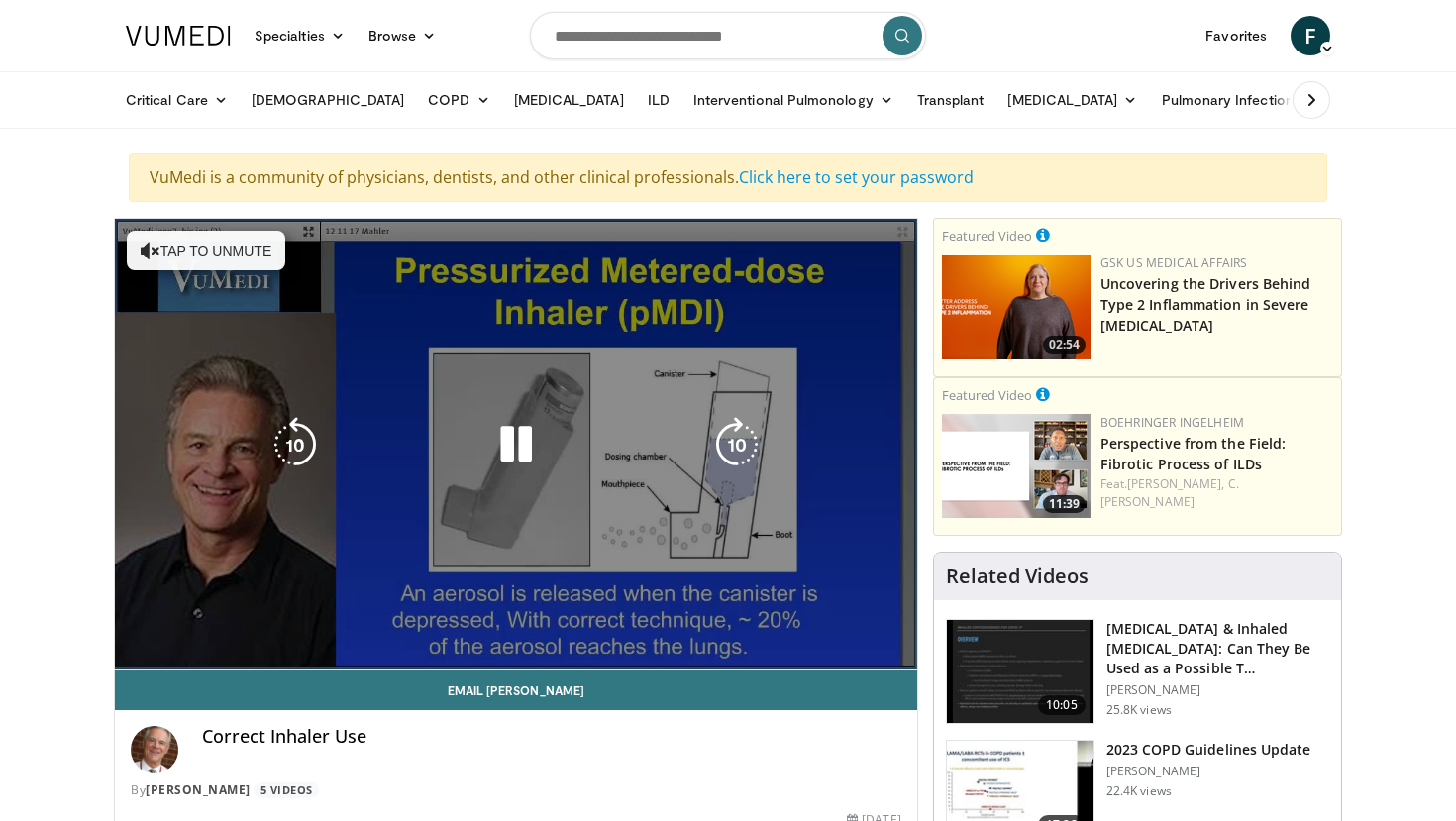 click on "**********" at bounding box center (516, 445) 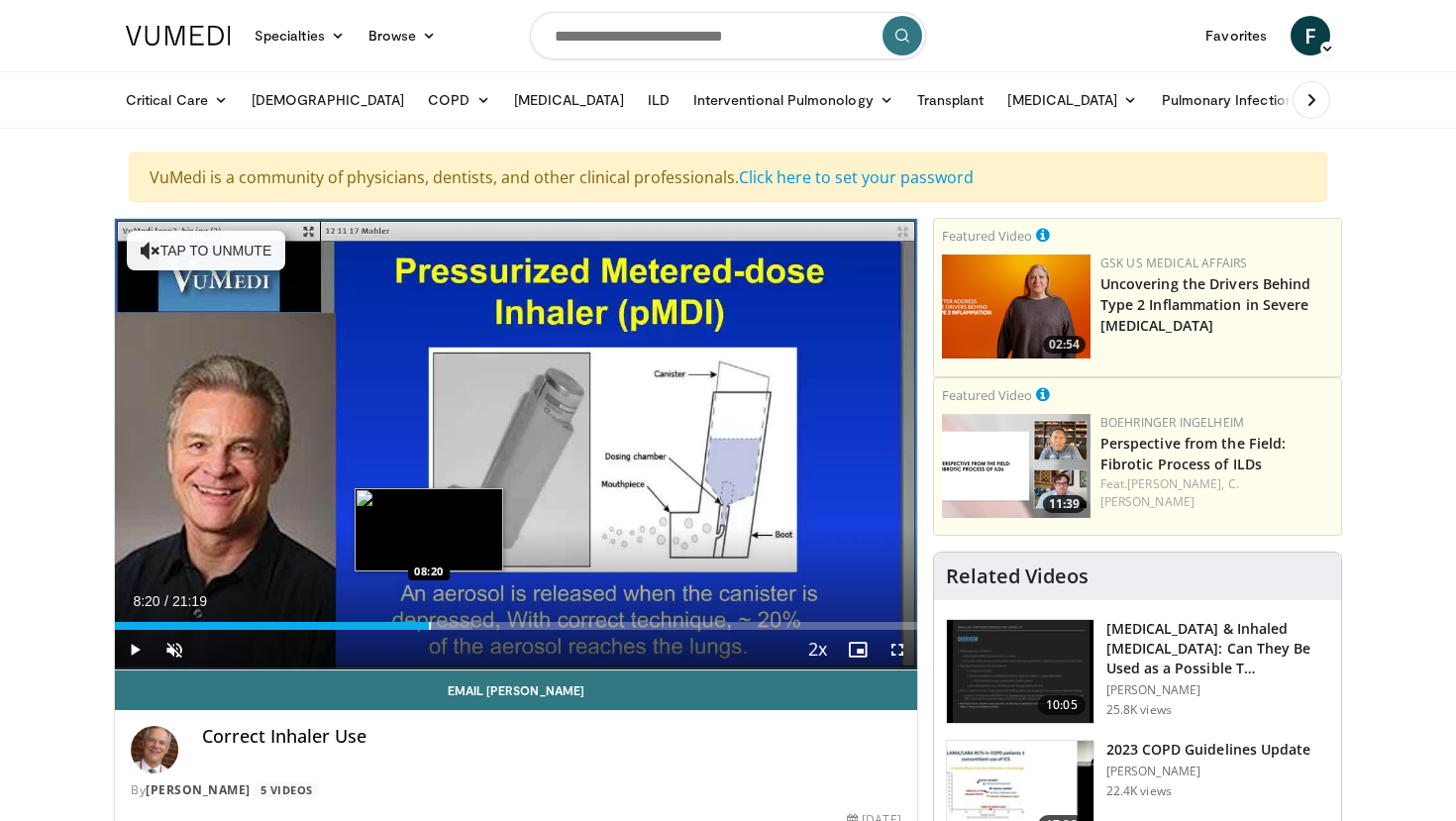 click at bounding box center [430, 626] 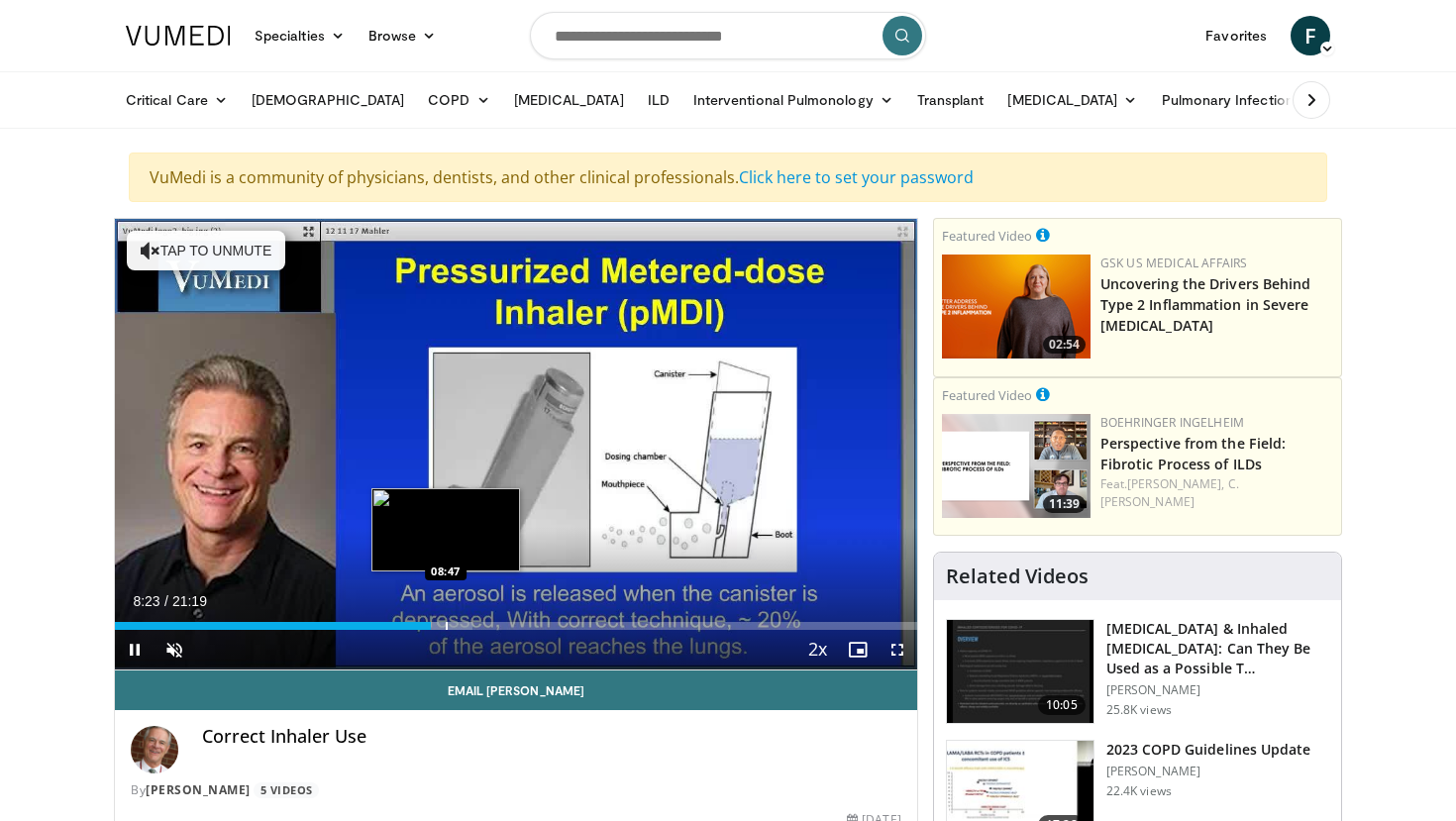 click on "Loaded :  44.60% 08:23 08:47" at bounding box center [516, 620] 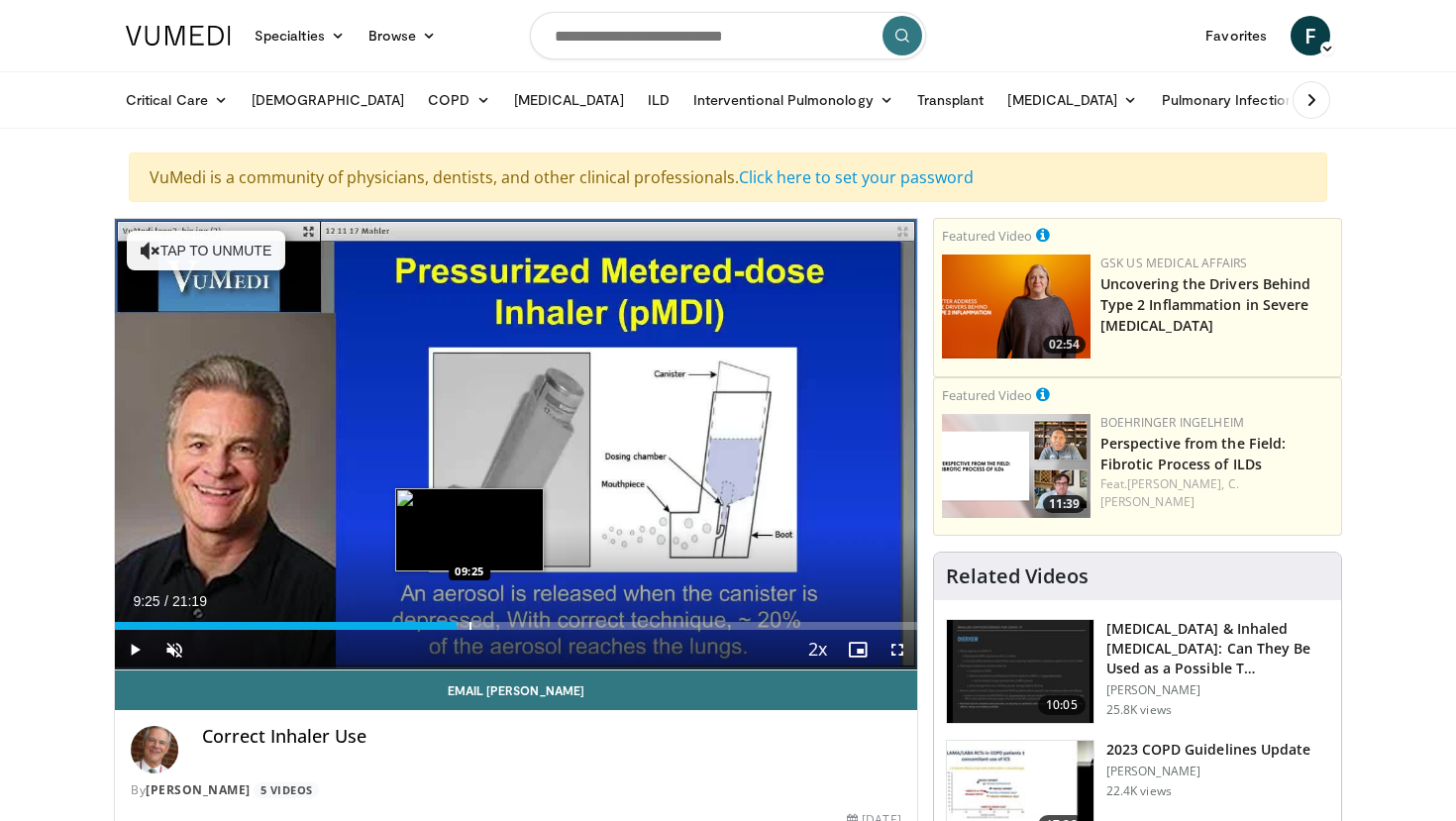 click at bounding box center [465, 626] 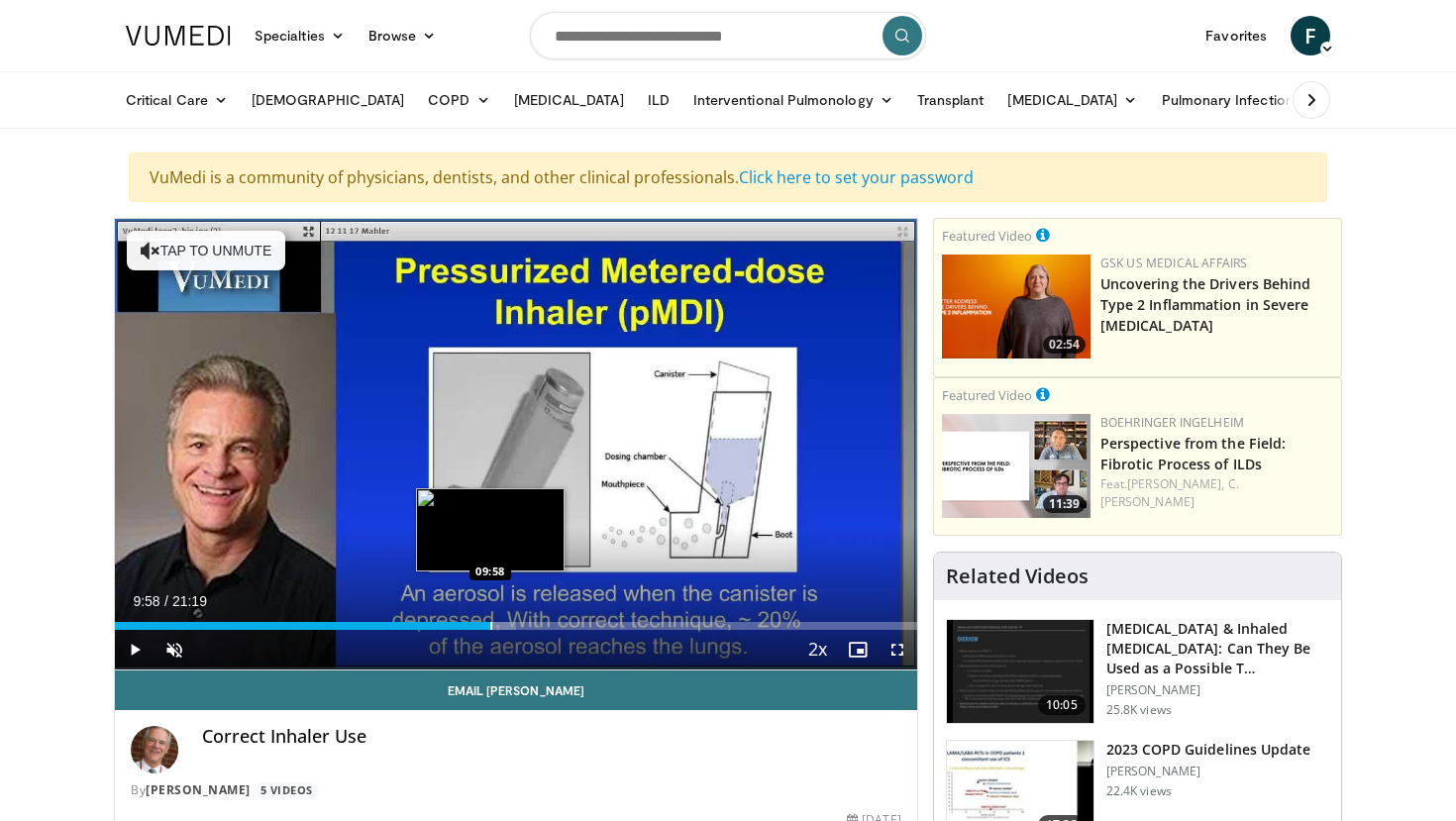 click at bounding box center (491, 626) 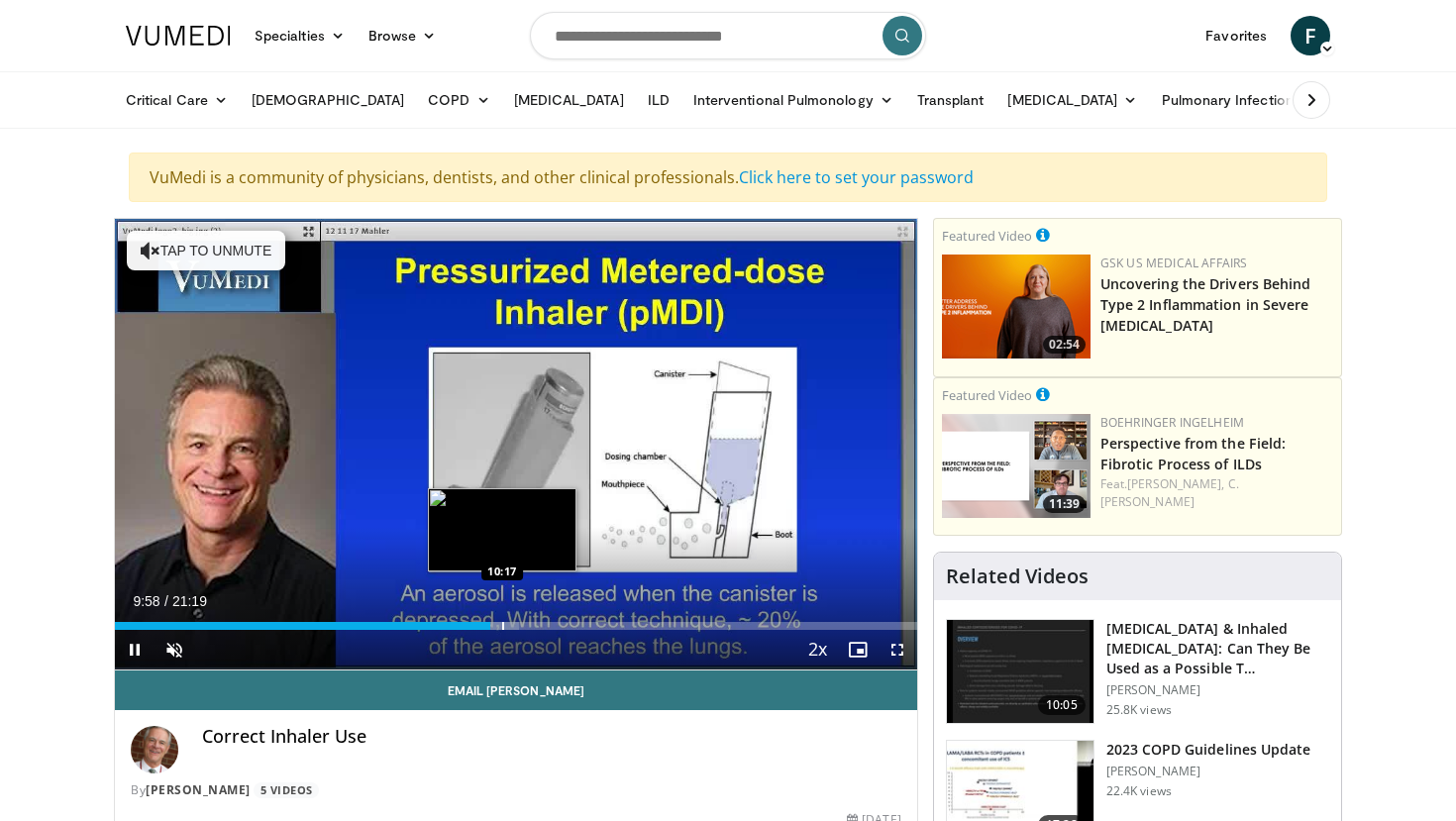 click at bounding box center [503, 626] 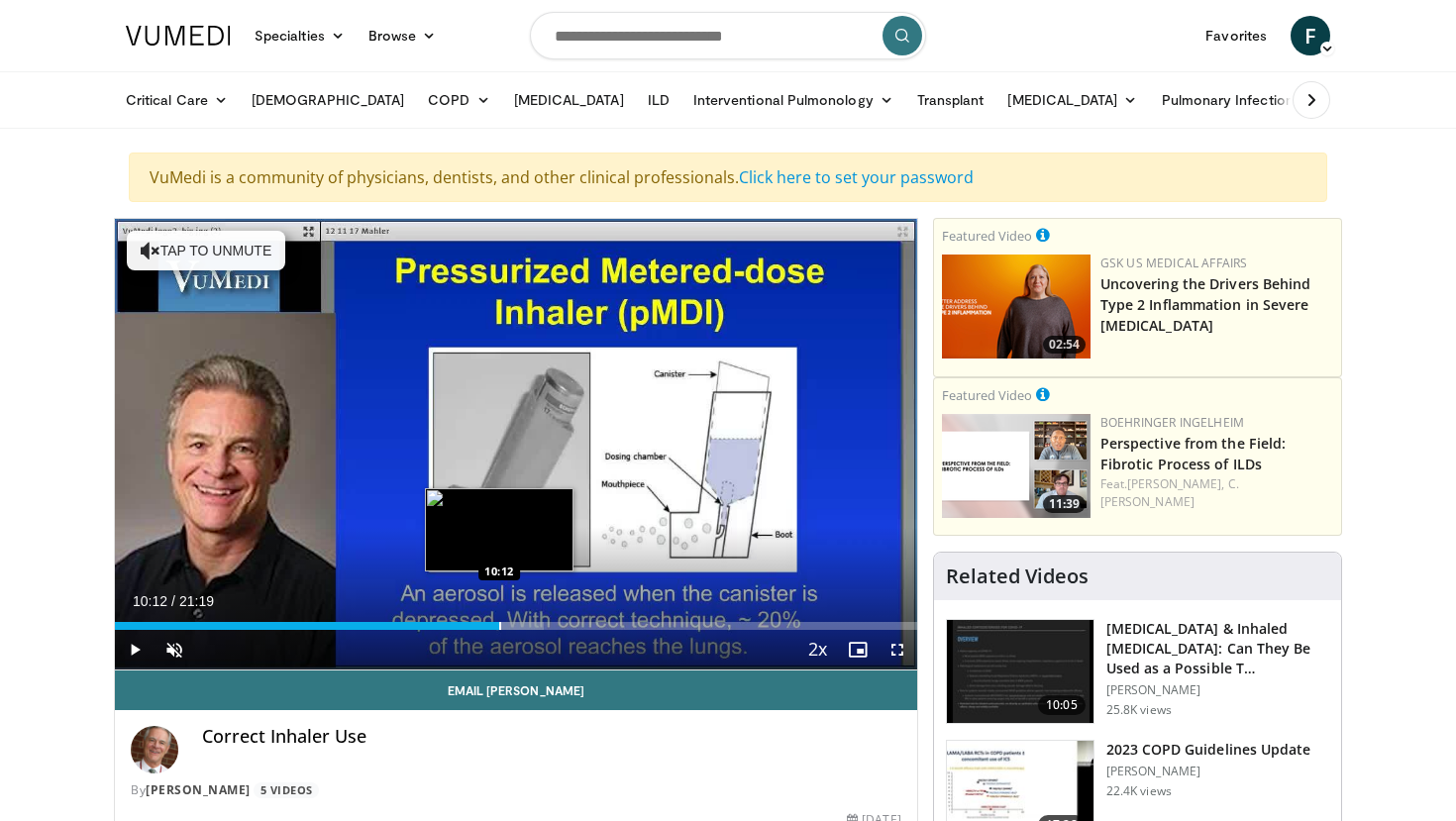 click on "Loaded :  53.50% 10:24 10:12" at bounding box center [516, 620] 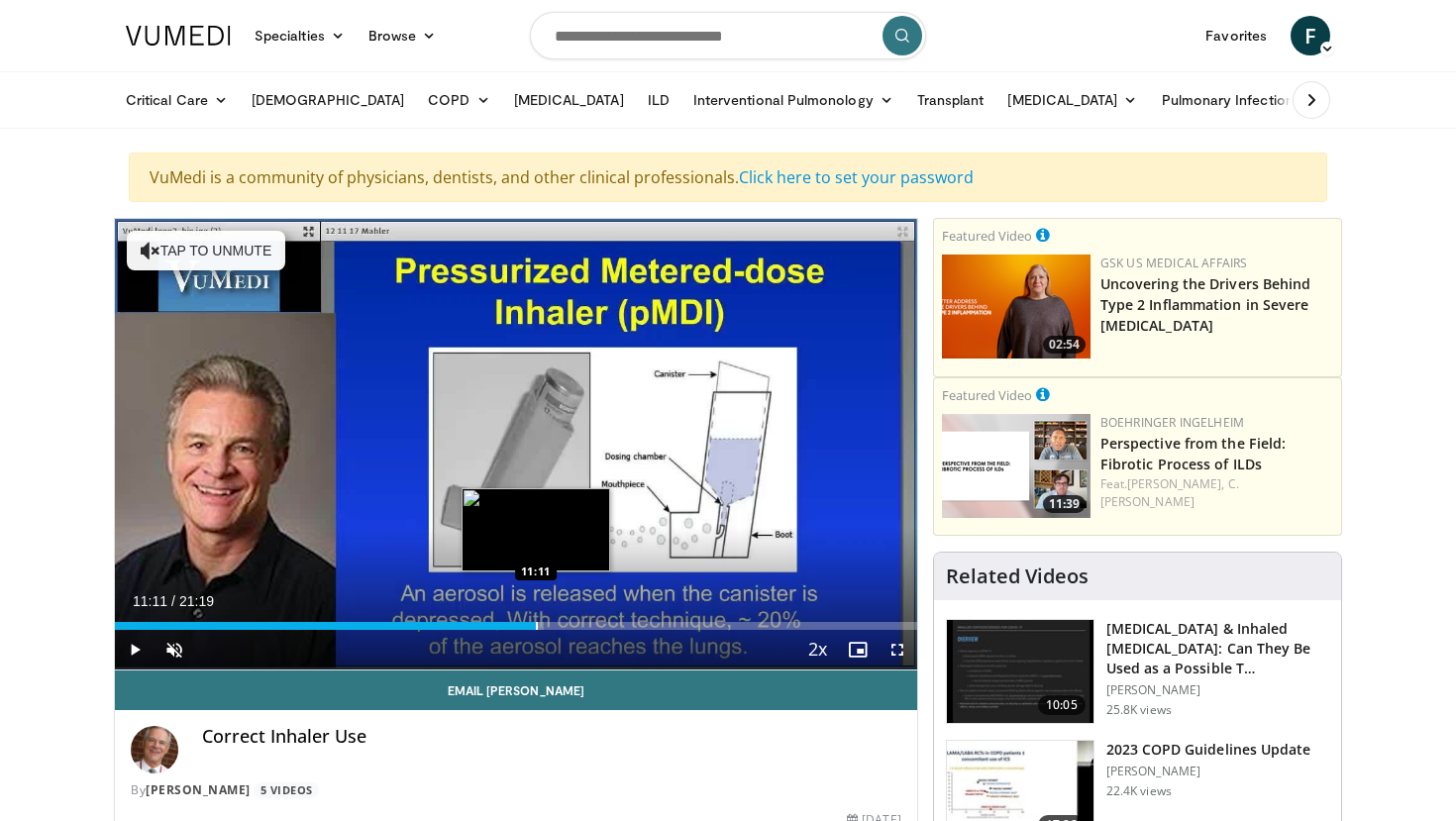 click at bounding box center [537, 626] 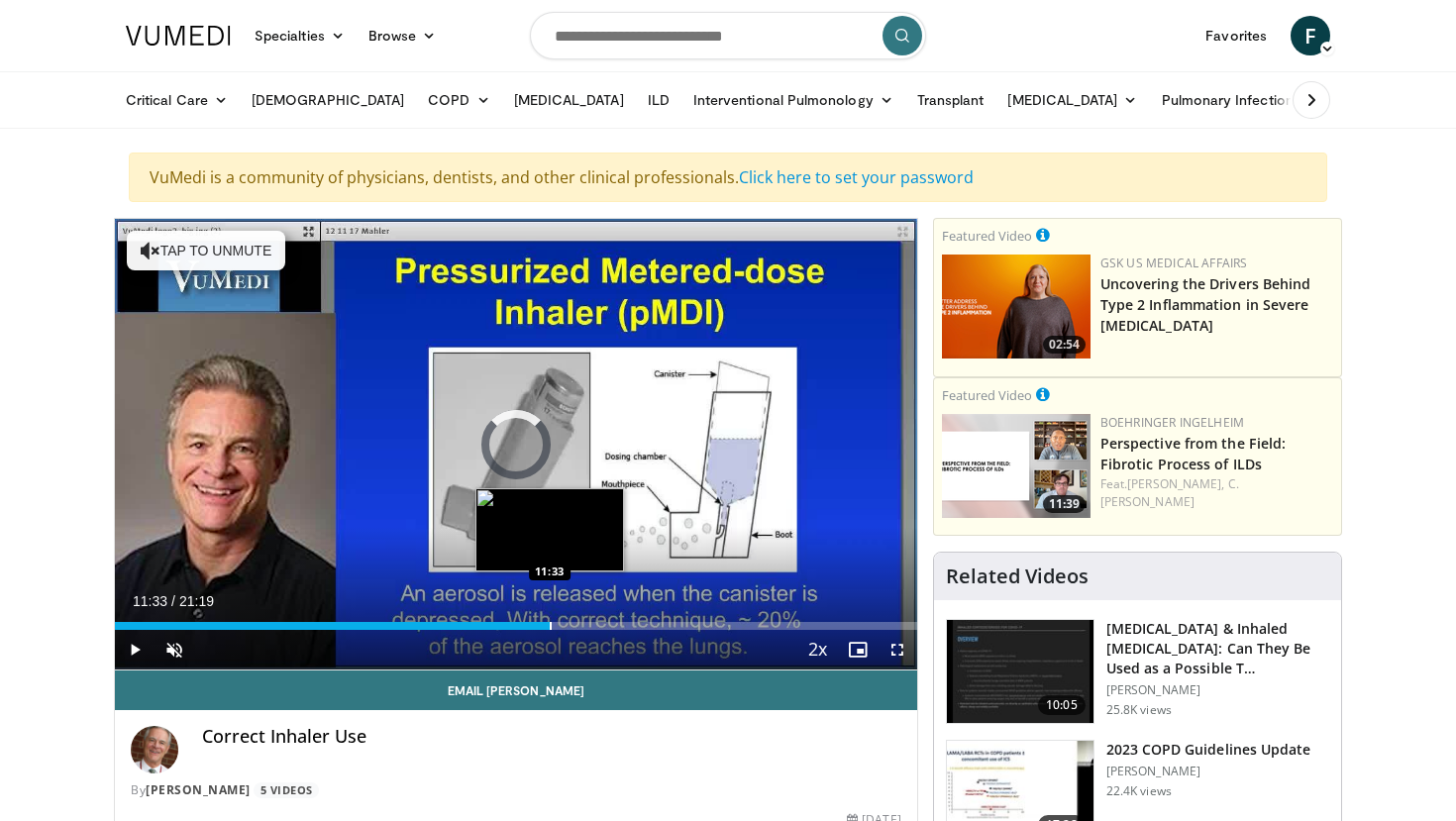 click at bounding box center [551, 626] 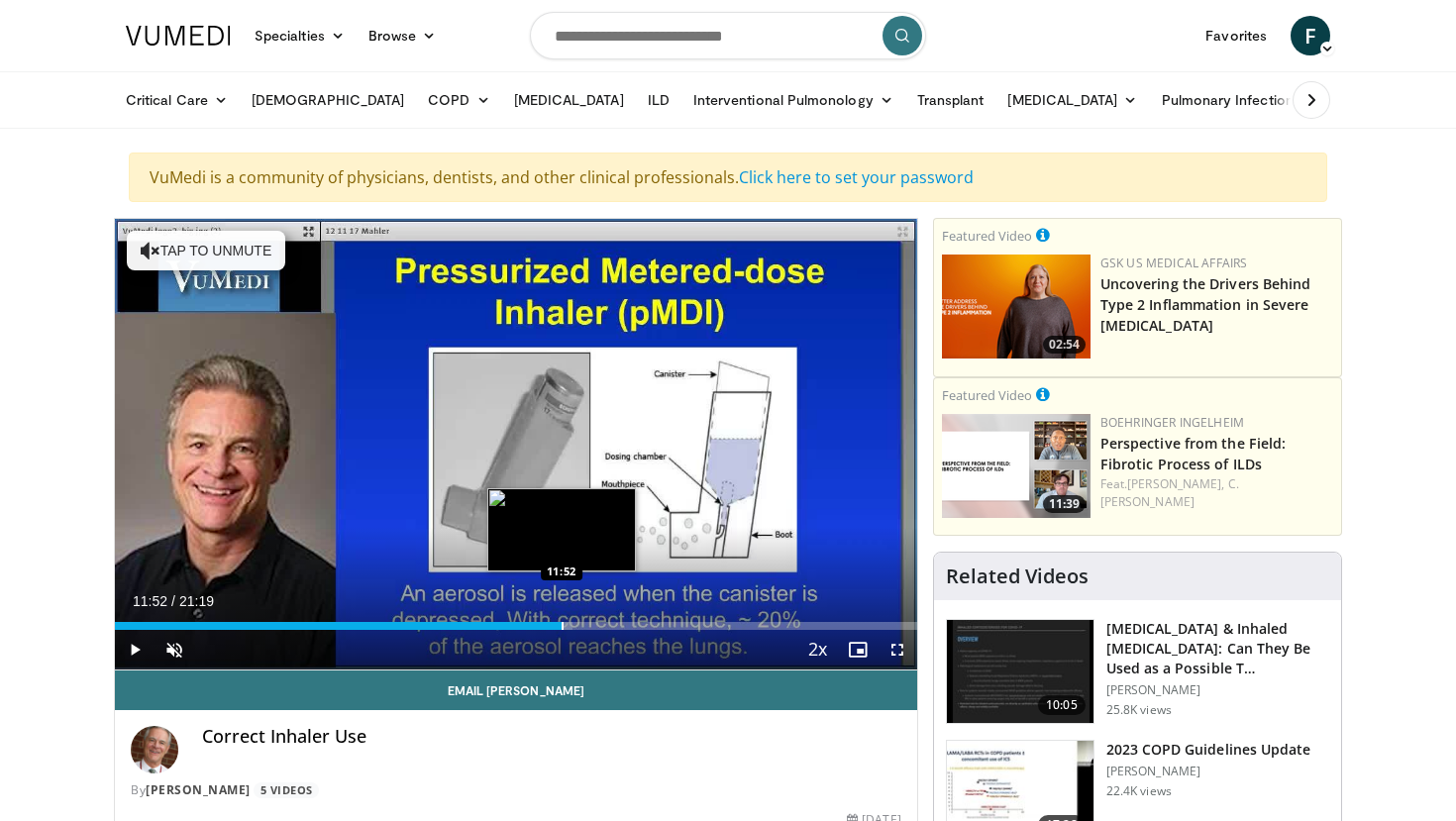 click at bounding box center [563, 626] 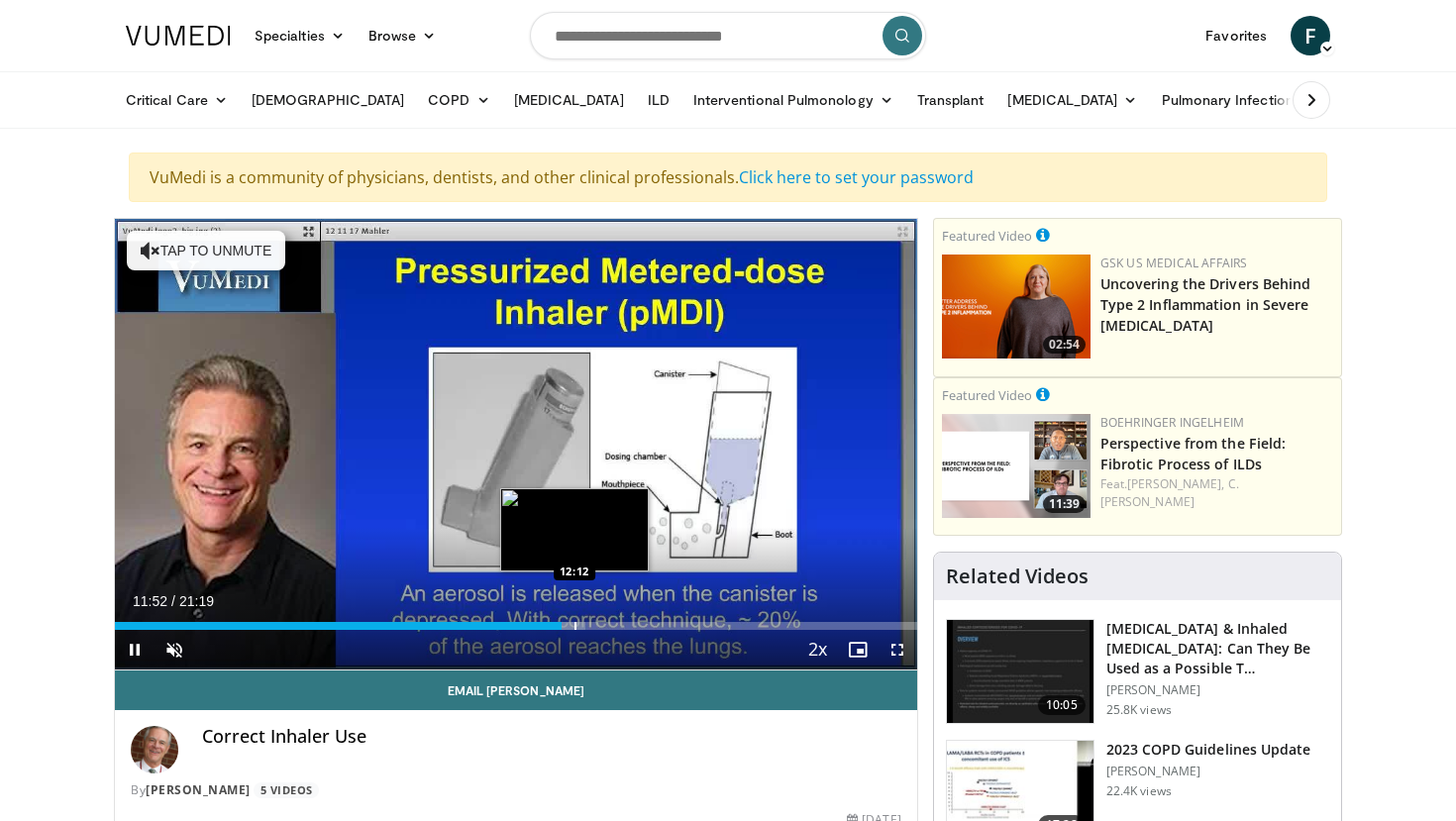 click at bounding box center (575, 626) 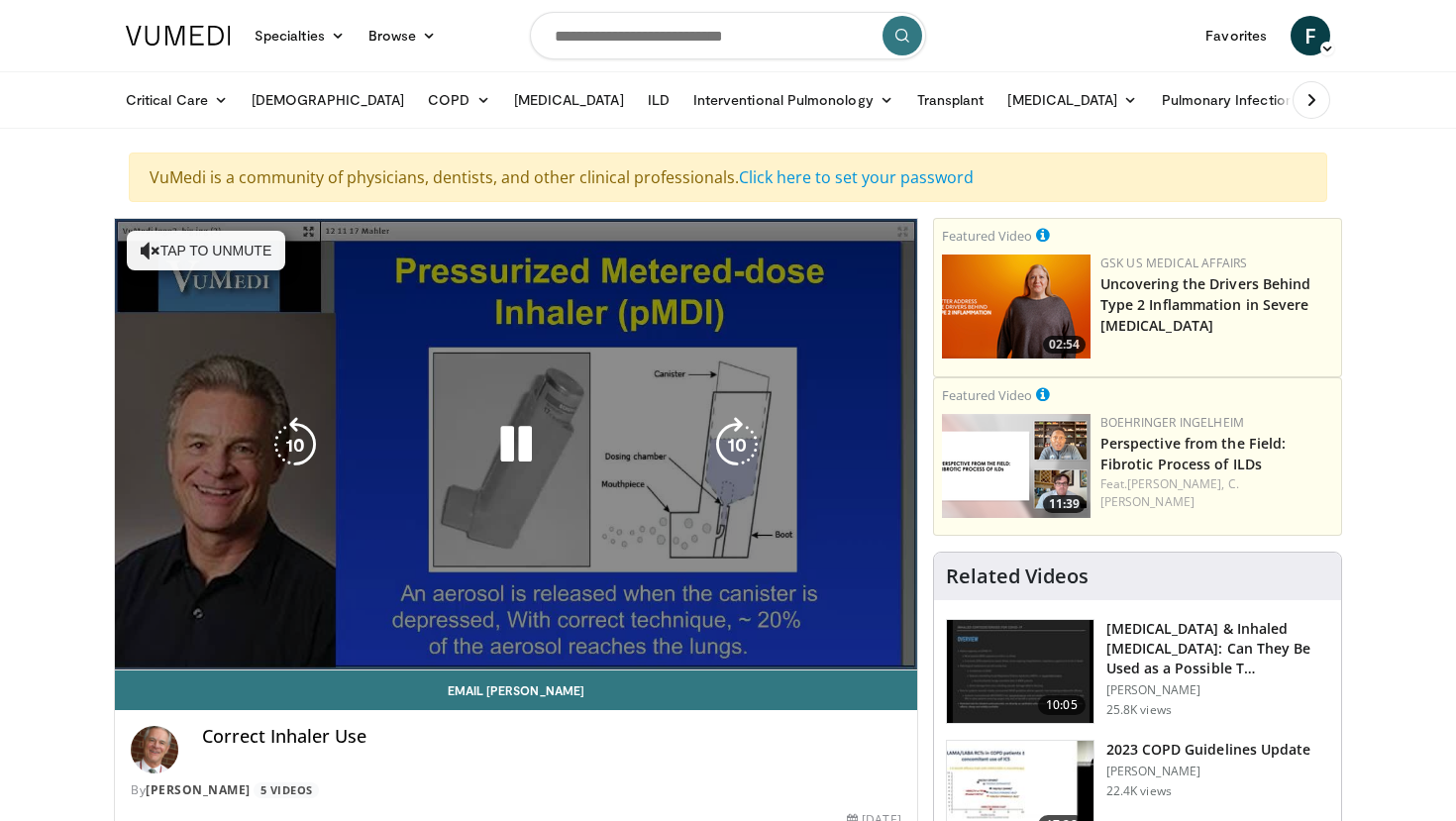 click on "**********" at bounding box center (516, 445) 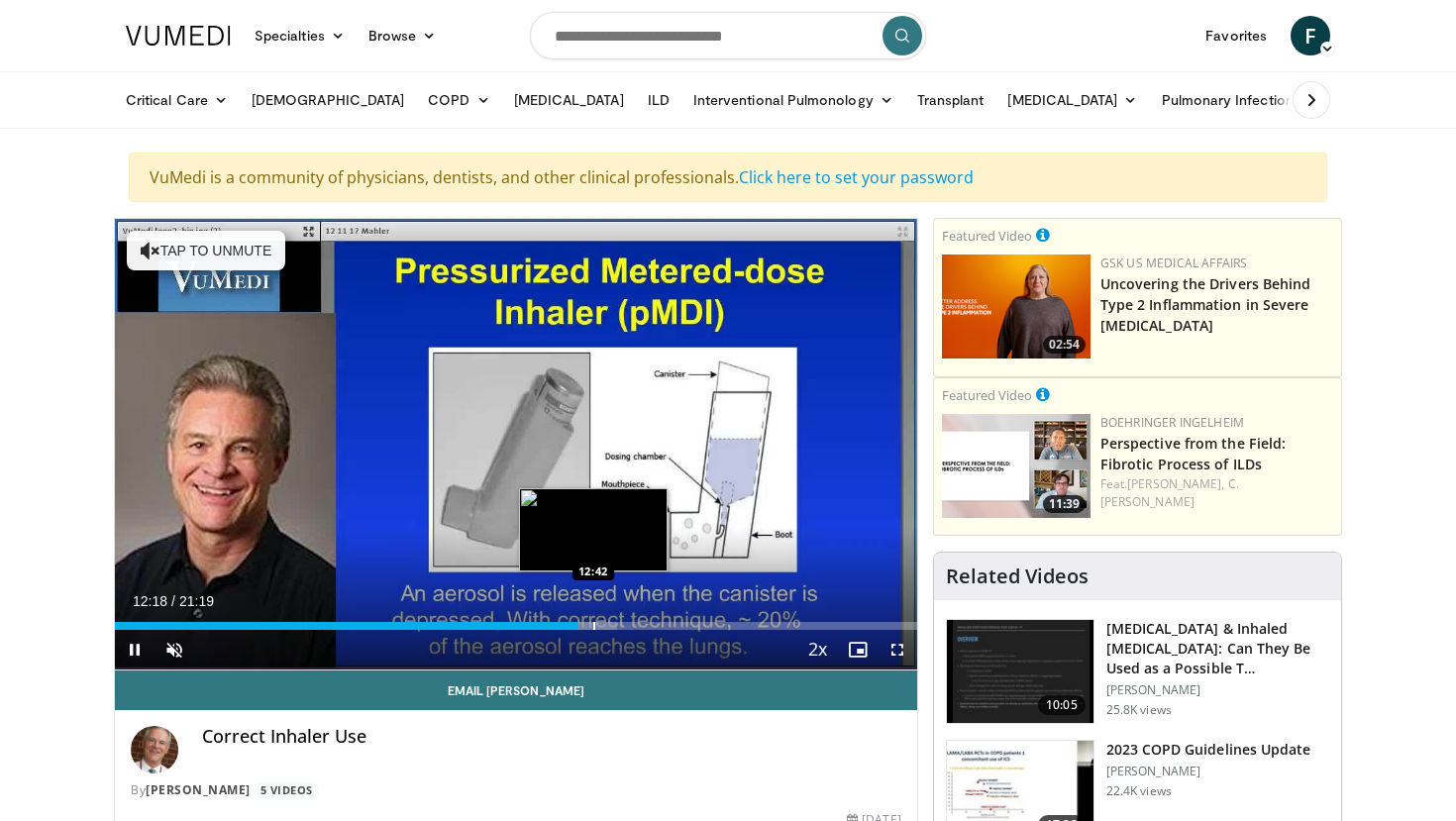 click at bounding box center (594, 626) 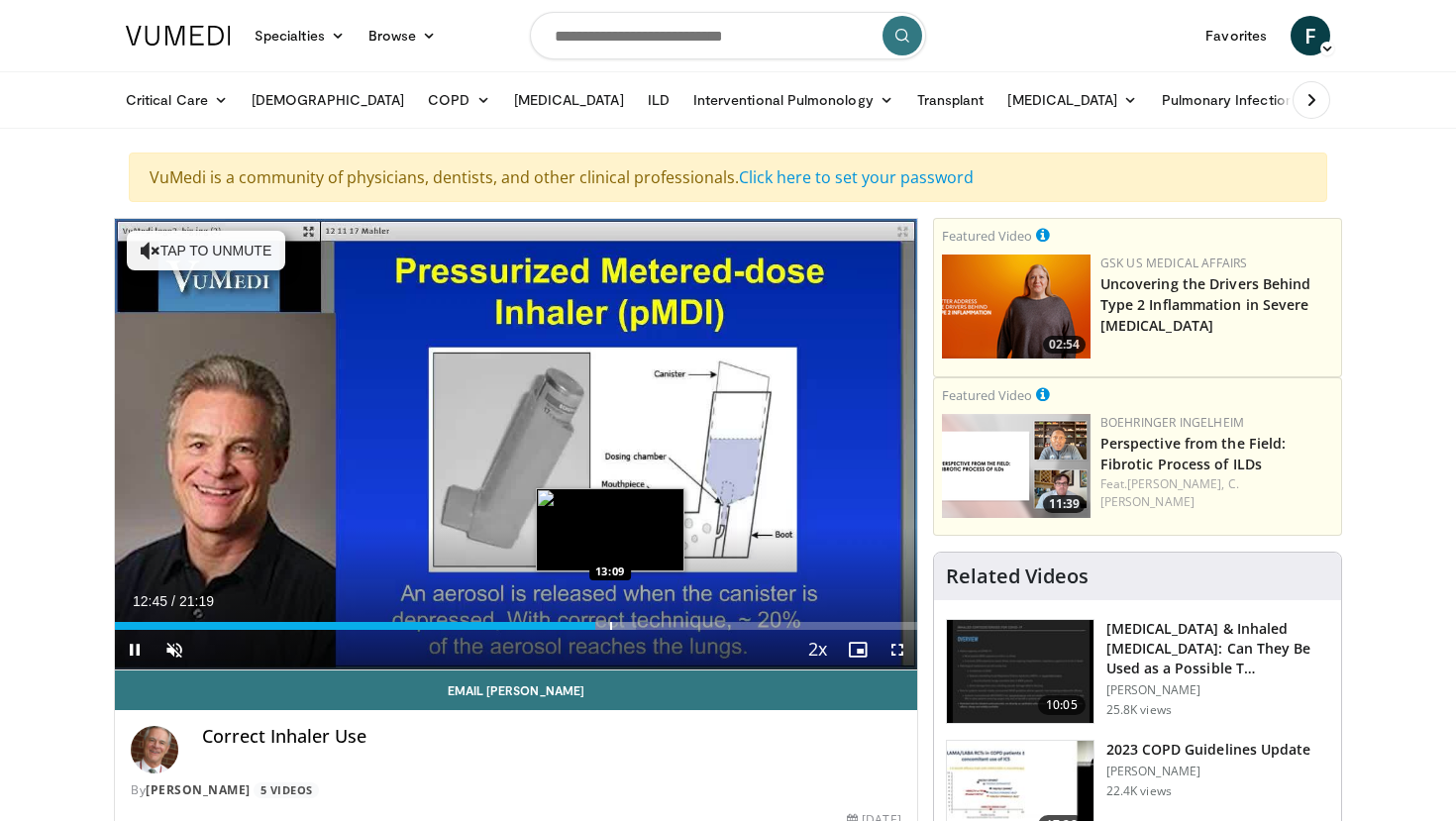 click at bounding box center (611, 626) 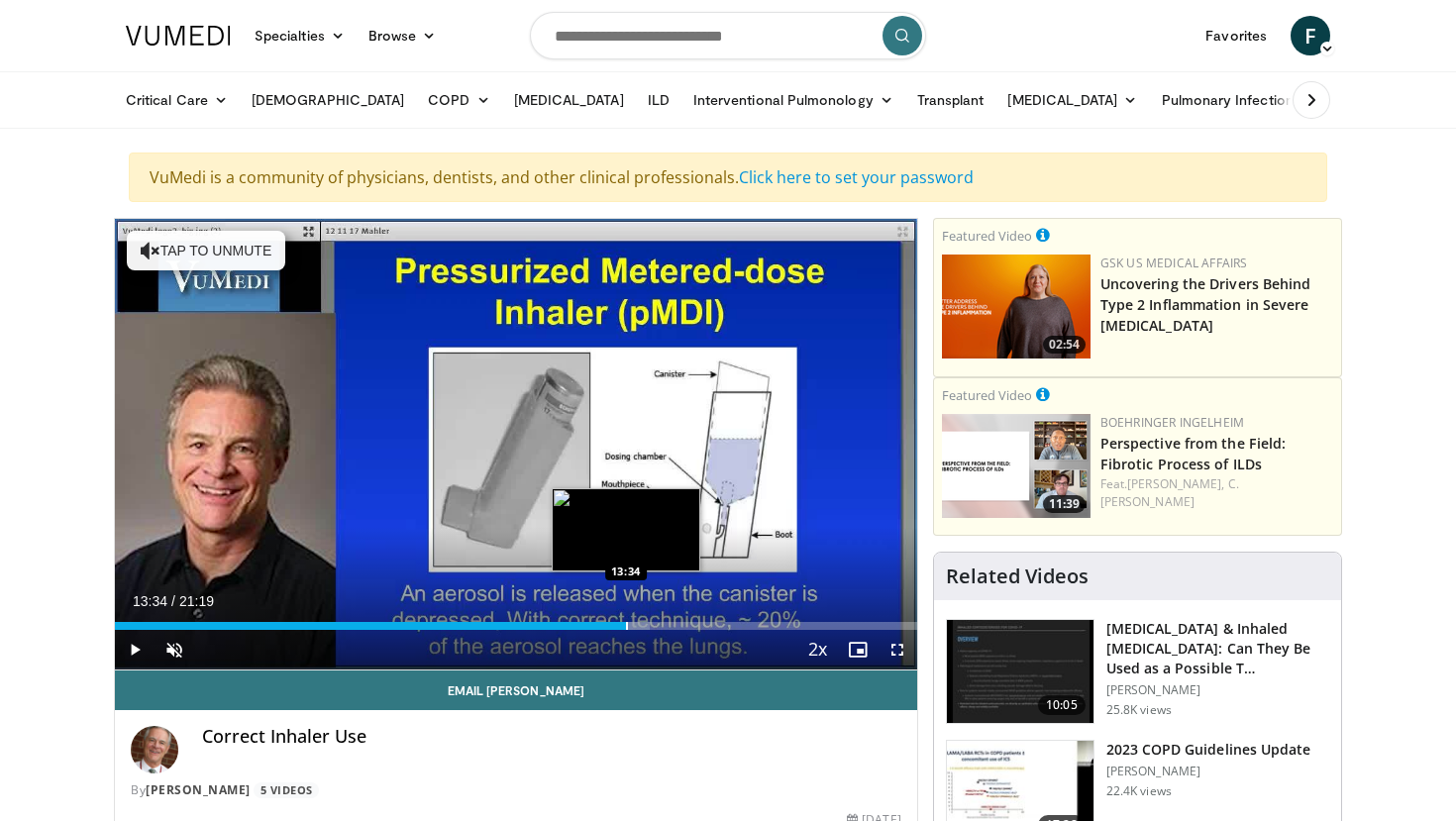 click at bounding box center (627, 626) 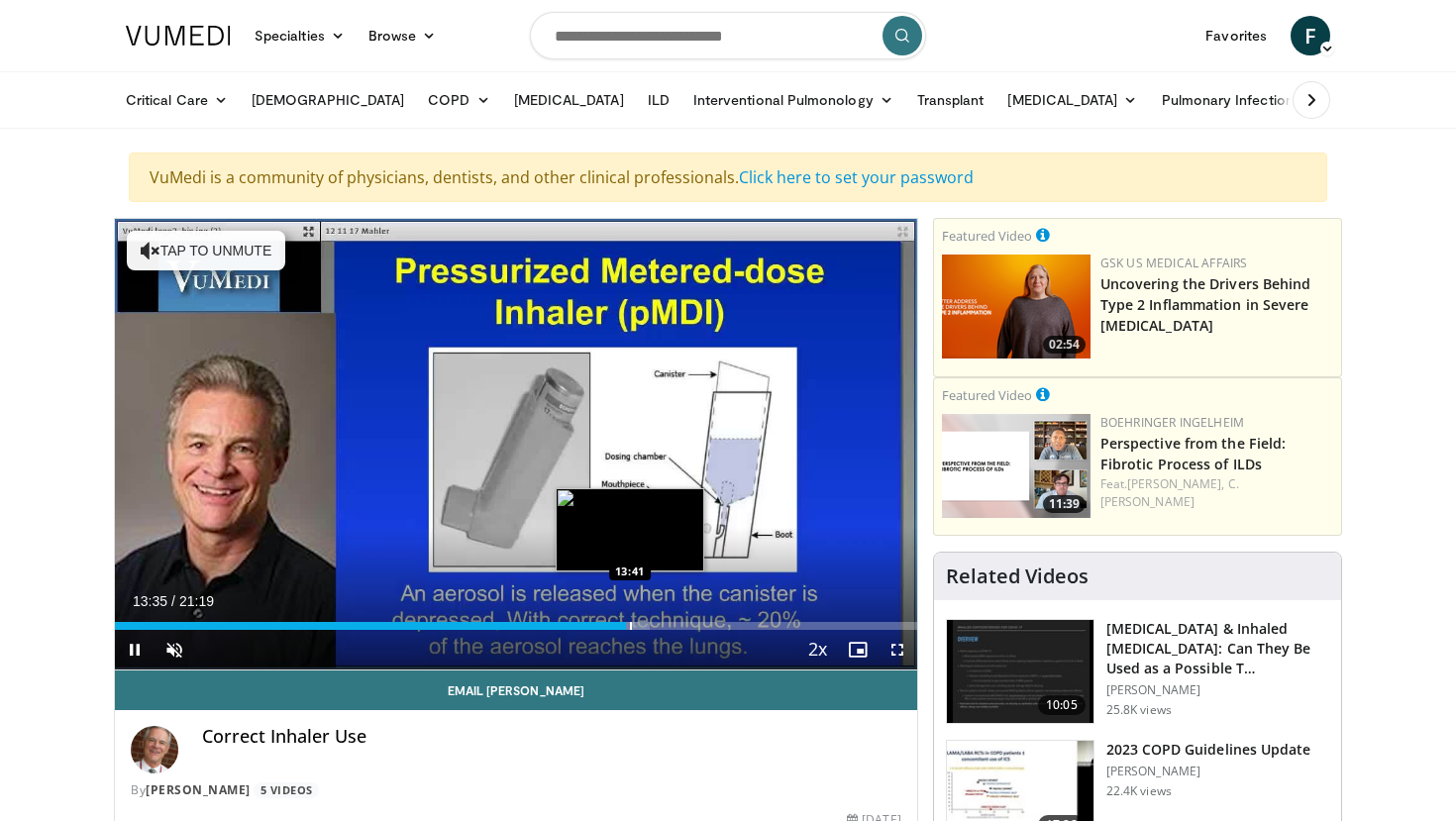 click at bounding box center [631, 626] 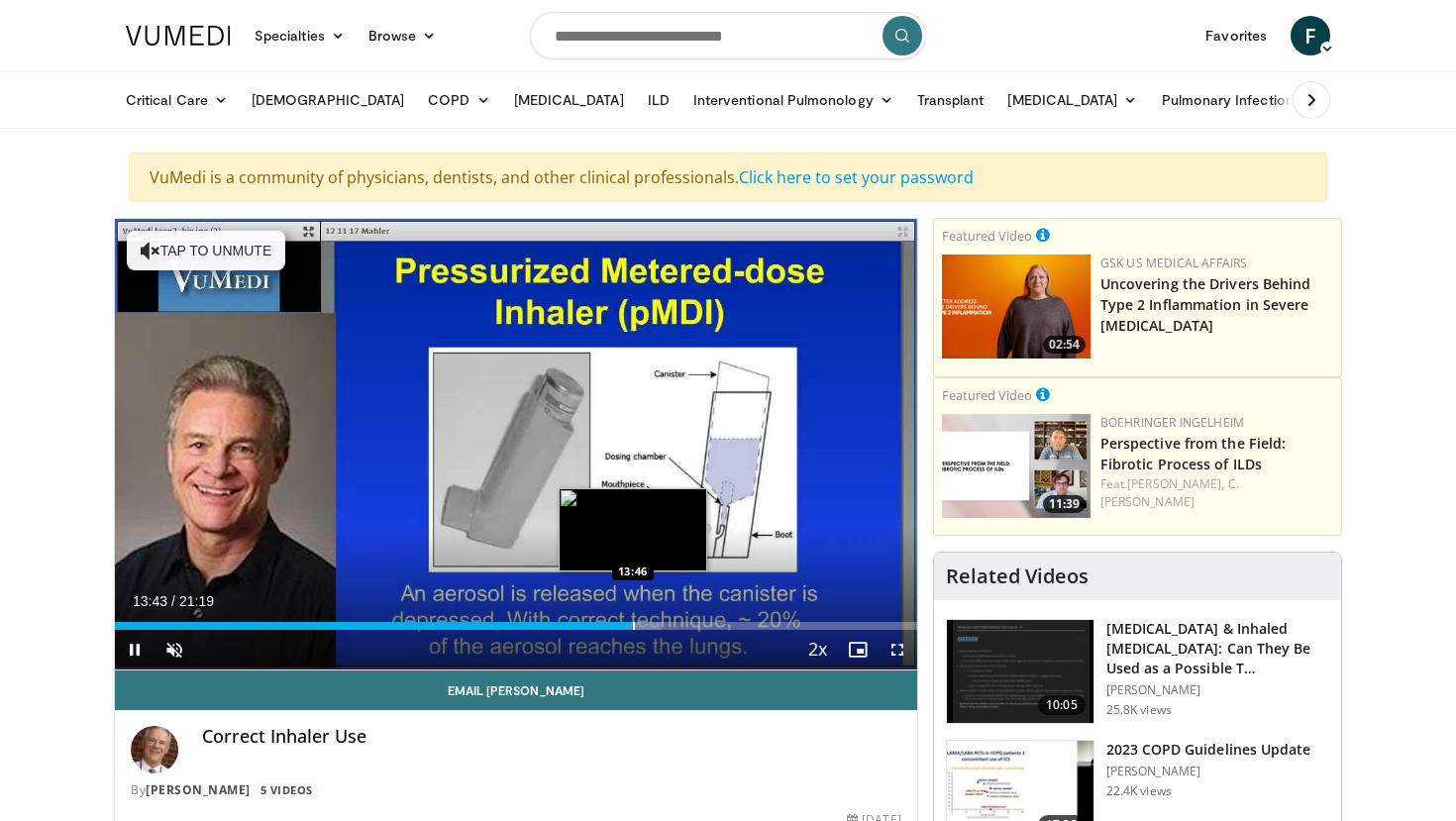 click at bounding box center (634, 626) 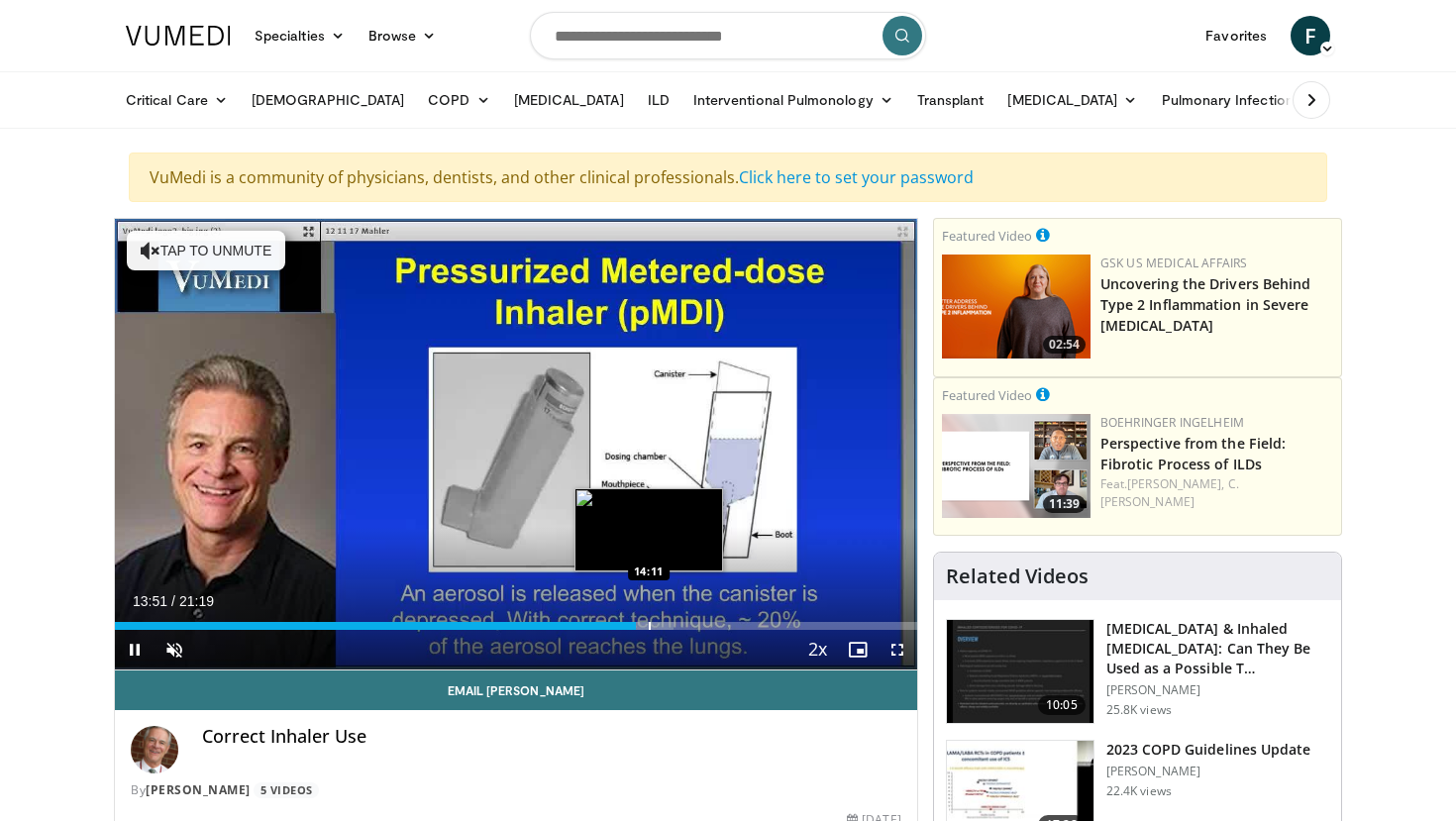 click at bounding box center [650, 626] 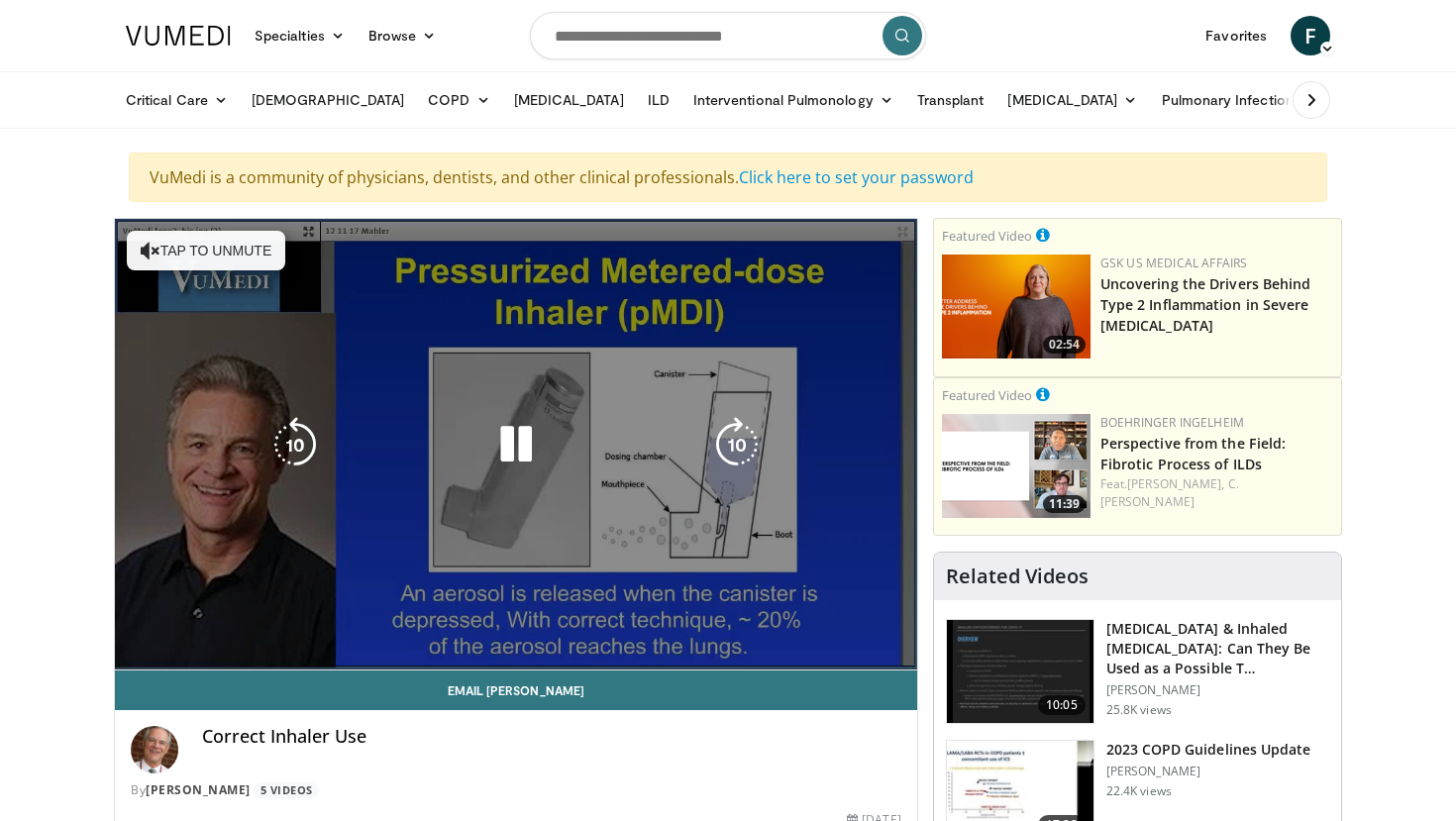 click on "10 seconds
Tap to unmute" at bounding box center (516, 444) 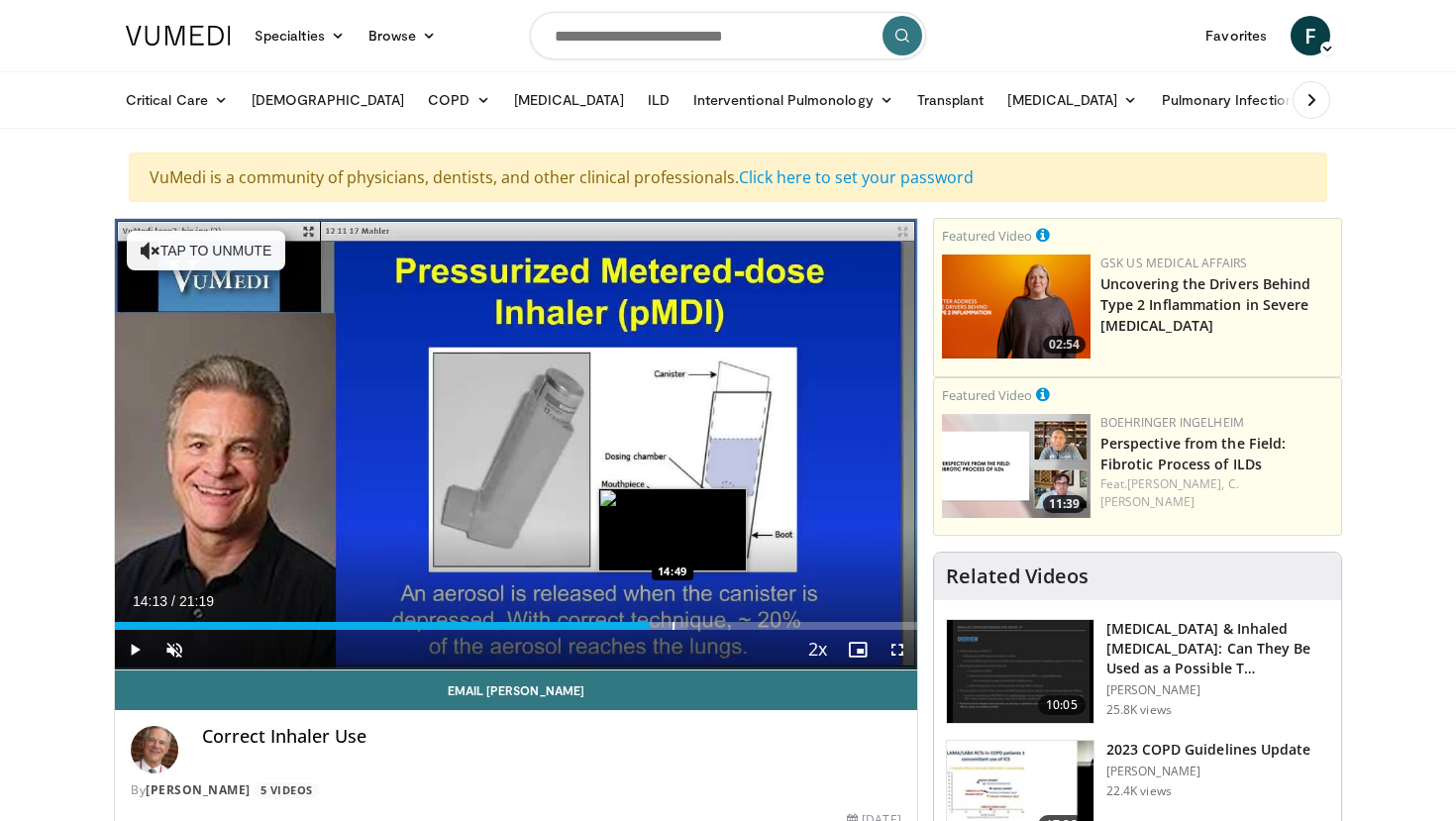 click at bounding box center (674, 626) 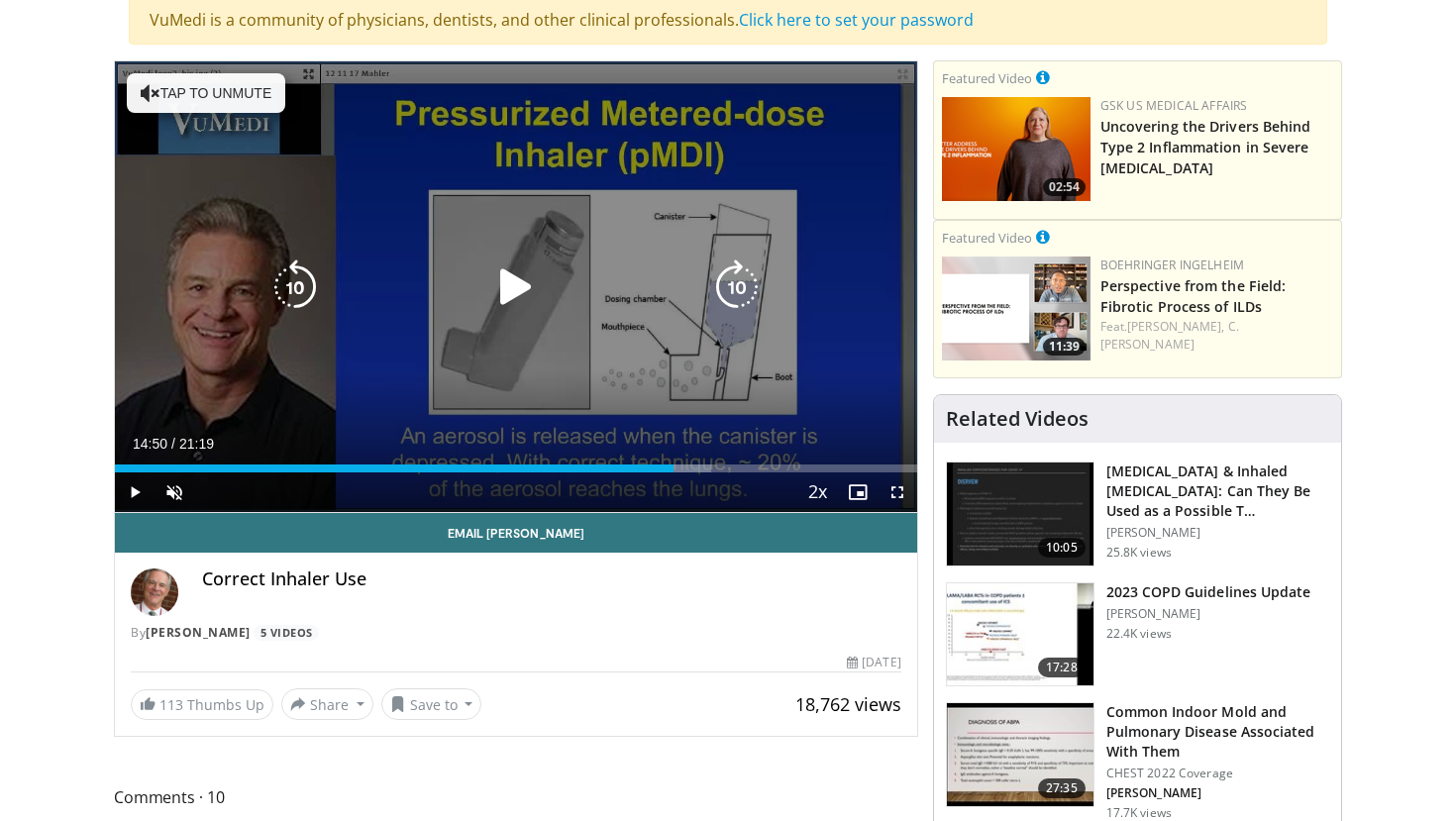 scroll, scrollTop: 0, scrollLeft: 0, axis: both 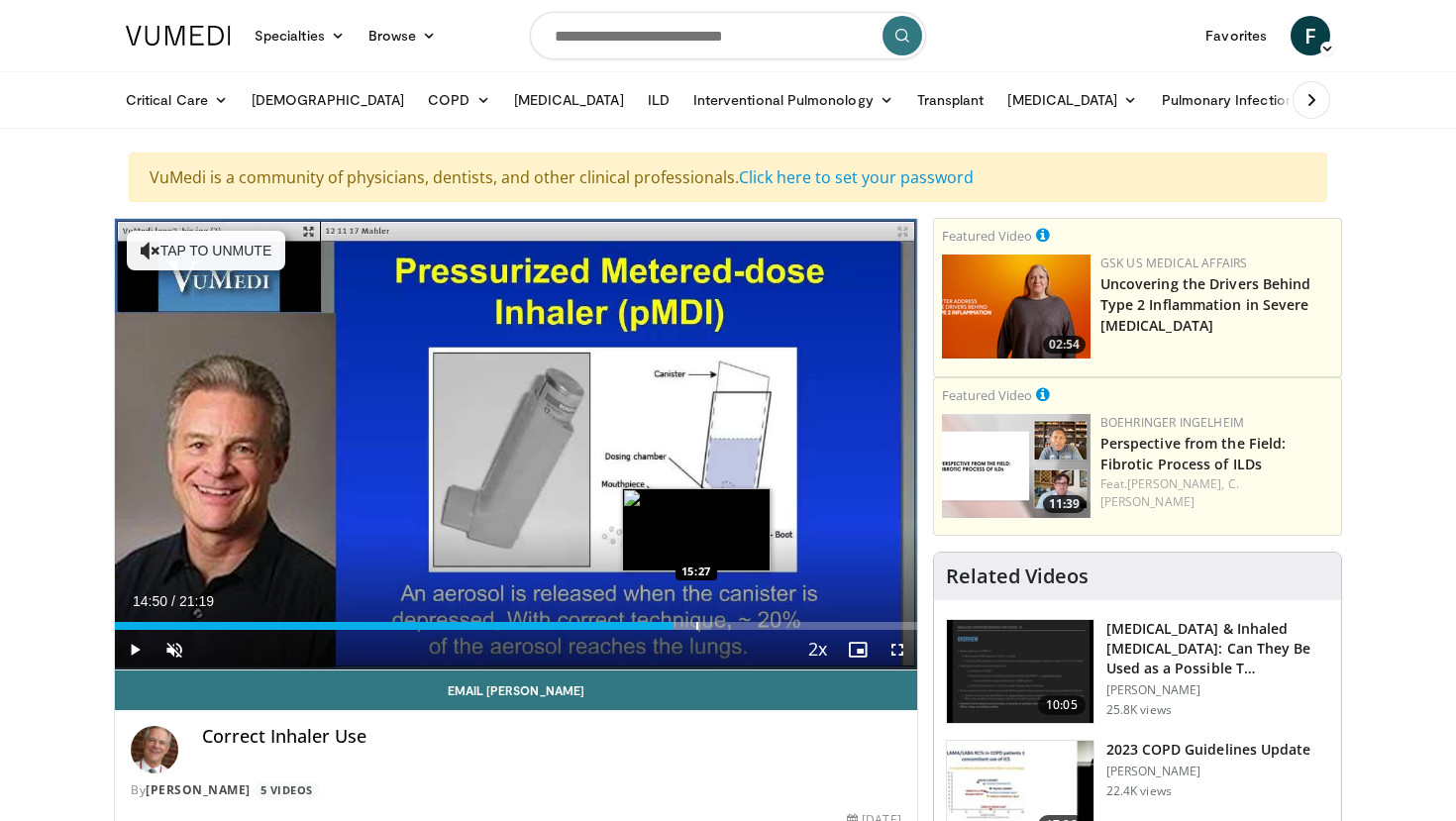 click at bounding box center [697, 626] 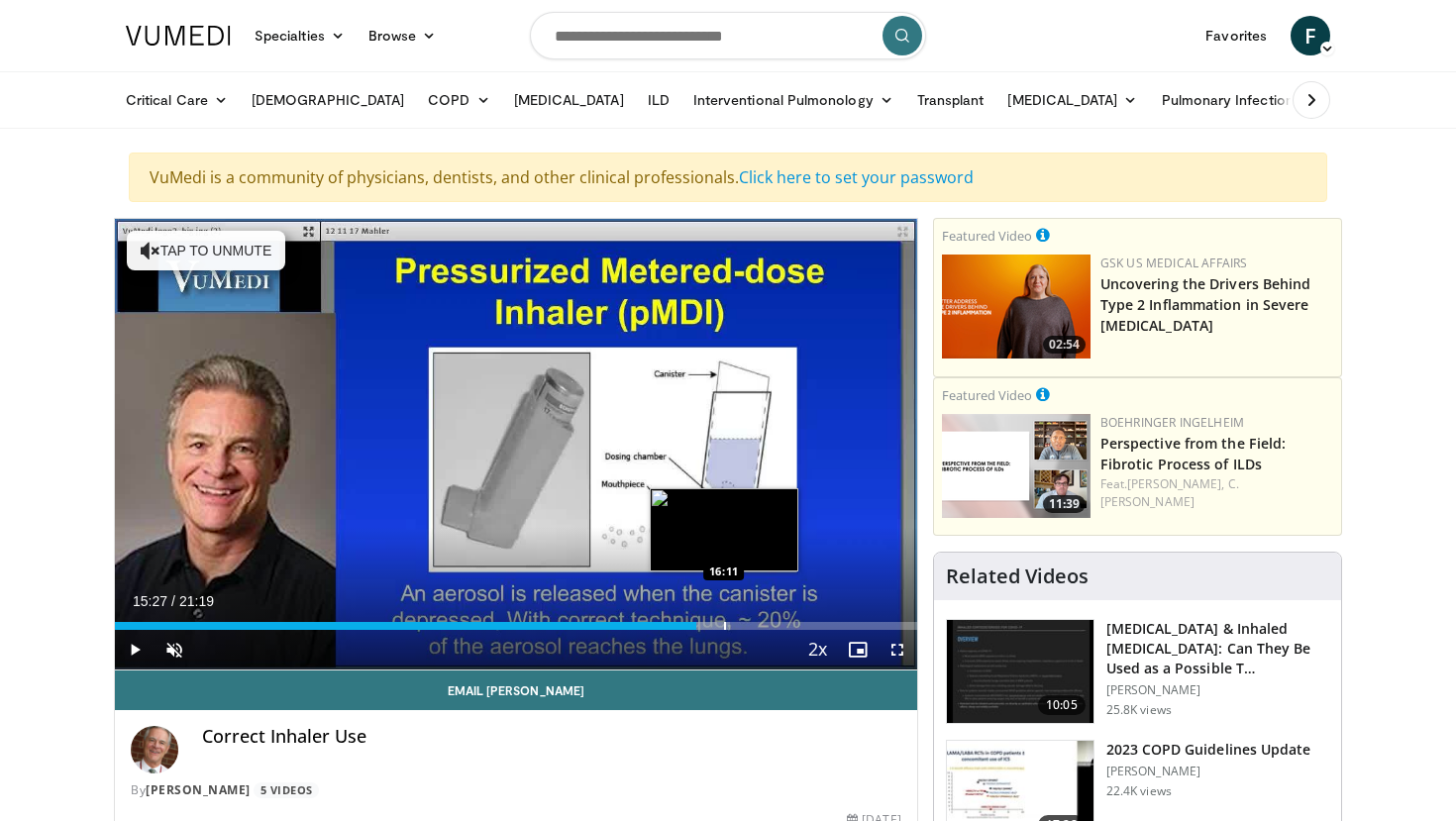 click at bounding box center (725, 626) 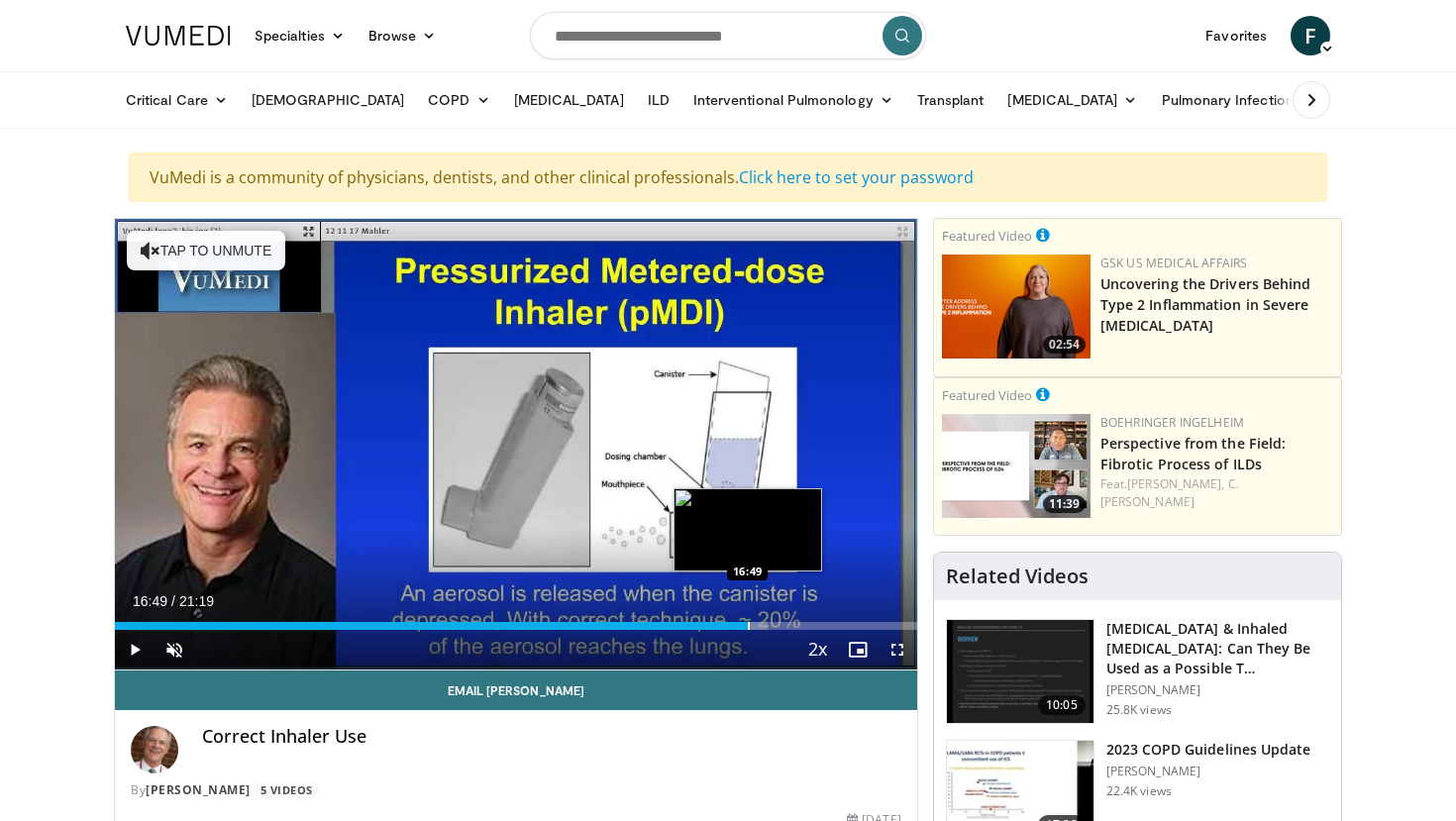 click on "Loaded :  81.37% 16:49 16:49" at bounding box center [516, 620] 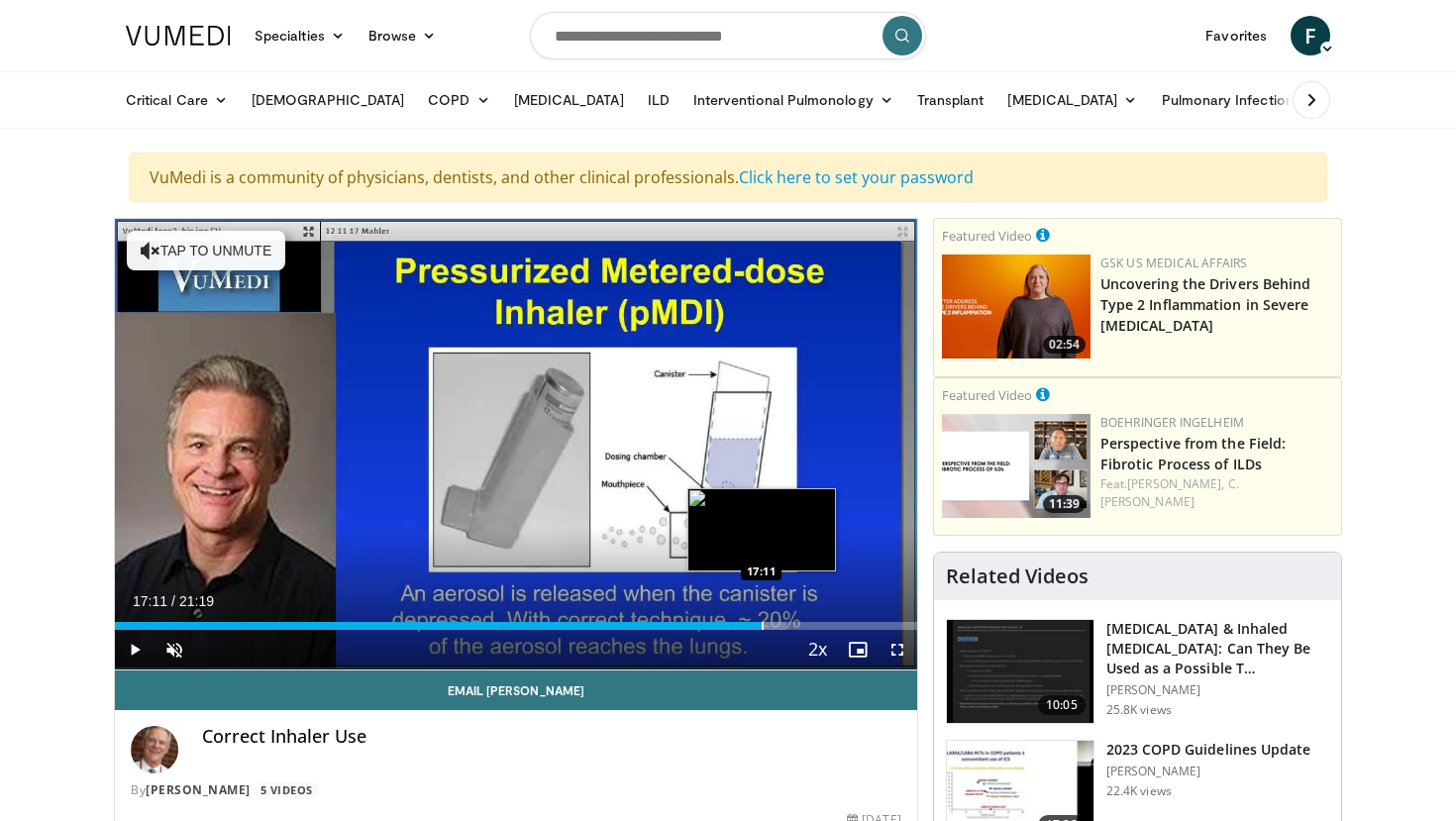 click on "Loaded :  83.72% 16:49 17:11" at bounding box center [516, 620] 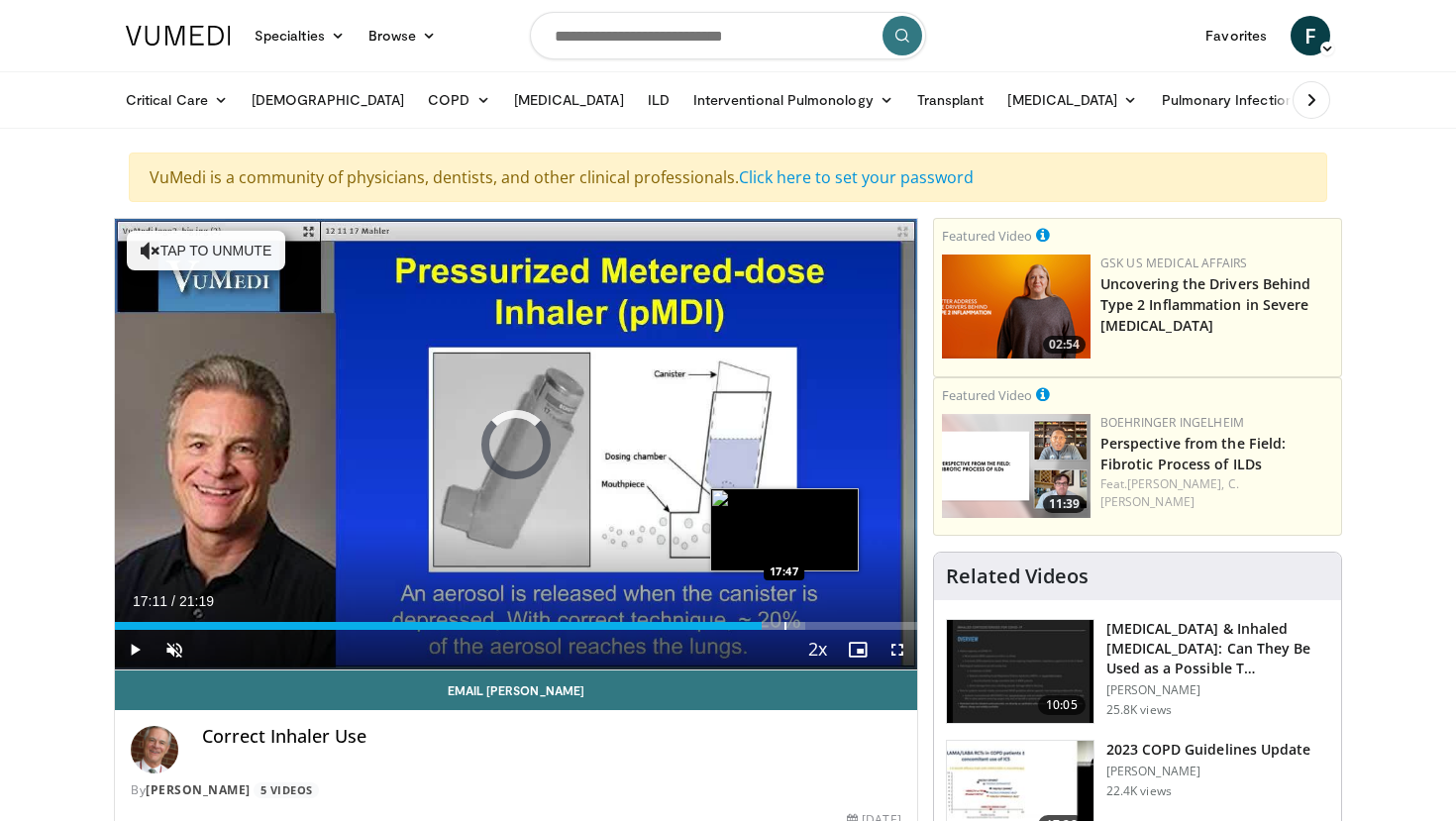 click on "Loaded :  86.06% 17:11 17:47" at bounding box center [516, 620] 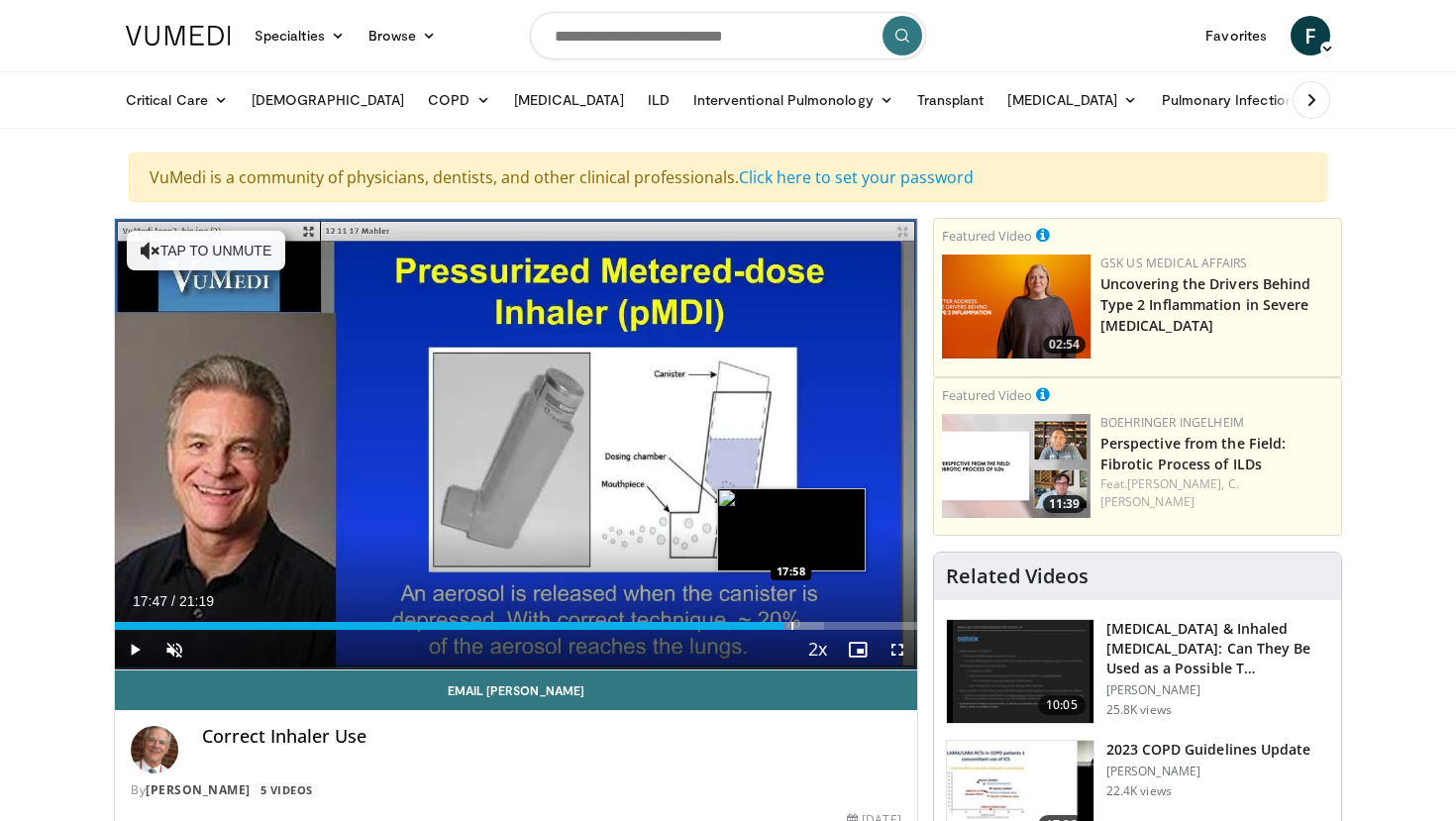 click on "Loaded :  88.39% 17:47 17:58" at bounding box center (516, 620) 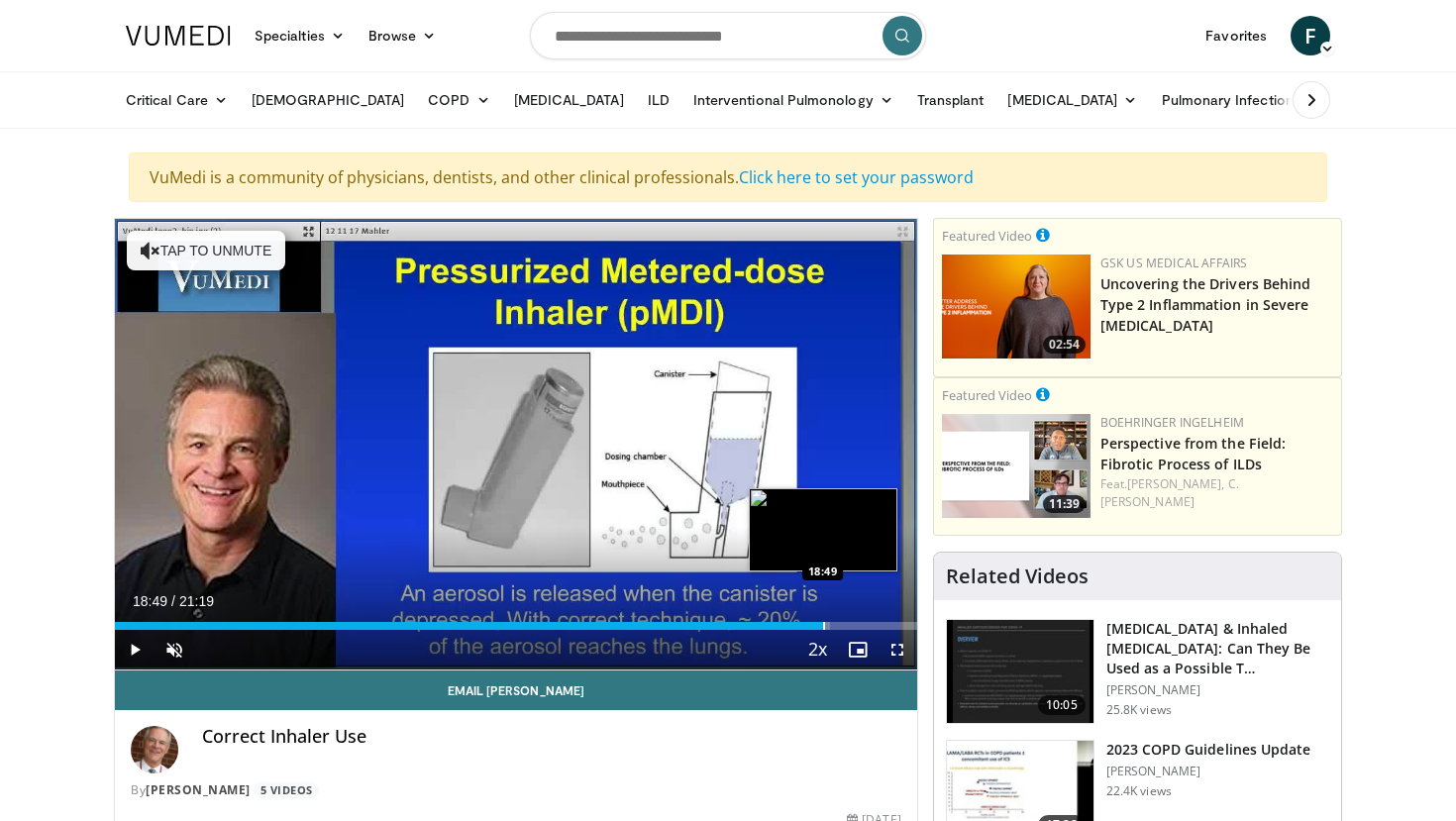 click on "Loaded :  89.17% 18:49 18:49" at bounding box center [516, 620] 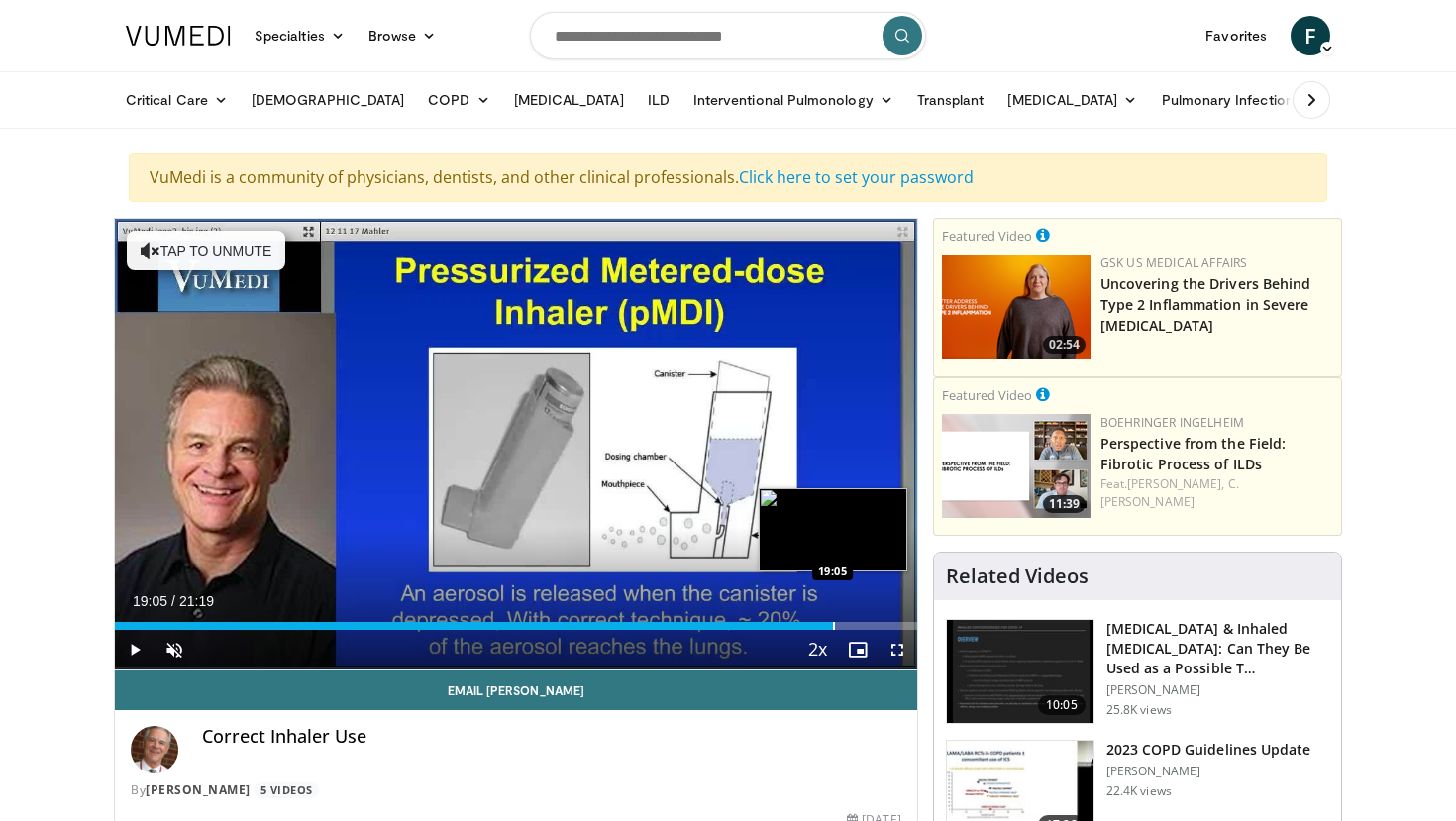 click on "Loaded :  89.17% 19:05 19:05" at bounding box center [516, 620] 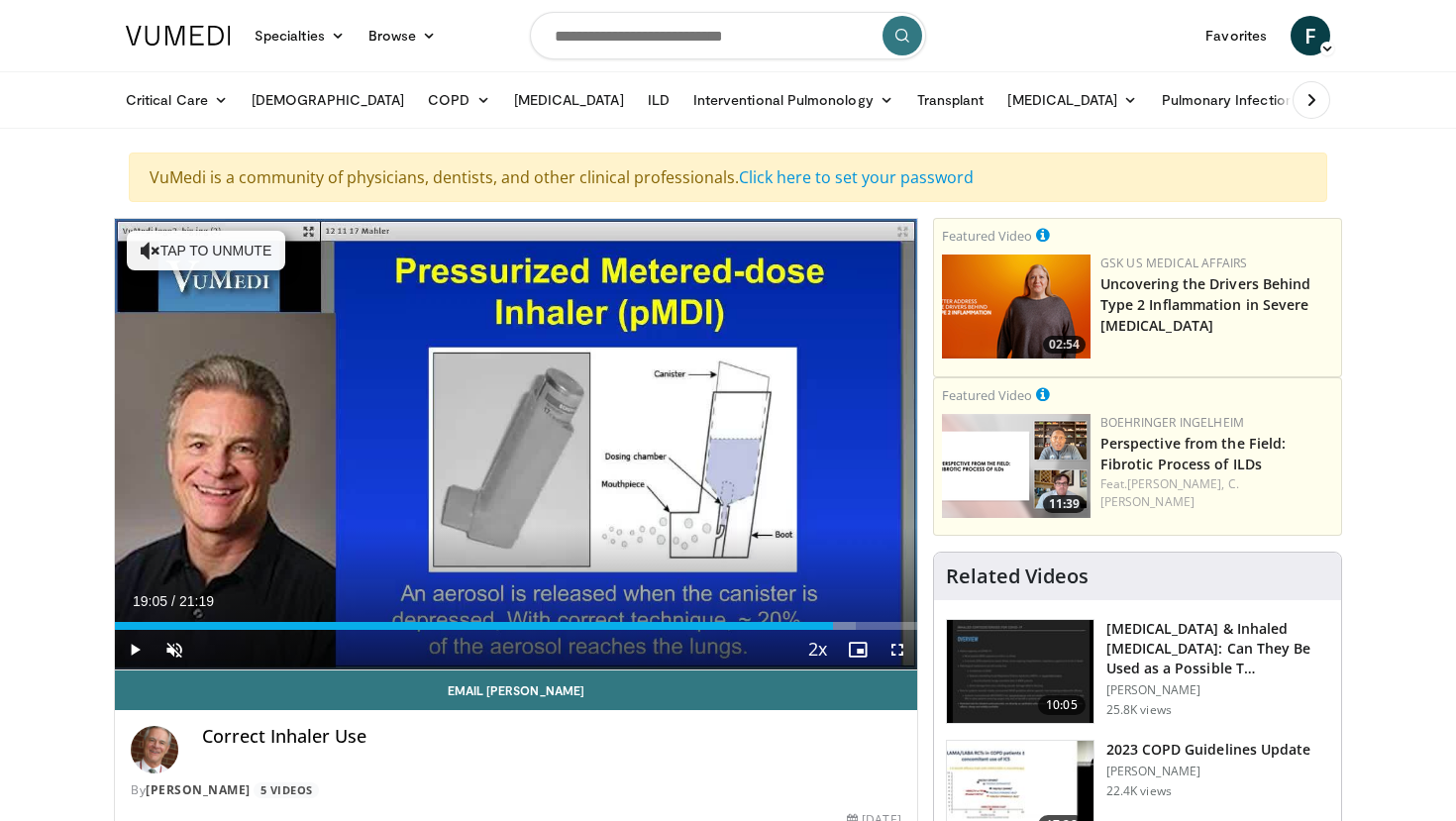 click on "Loaded :  92.33% 19:05 19:24" at bounding box center (516, 620) 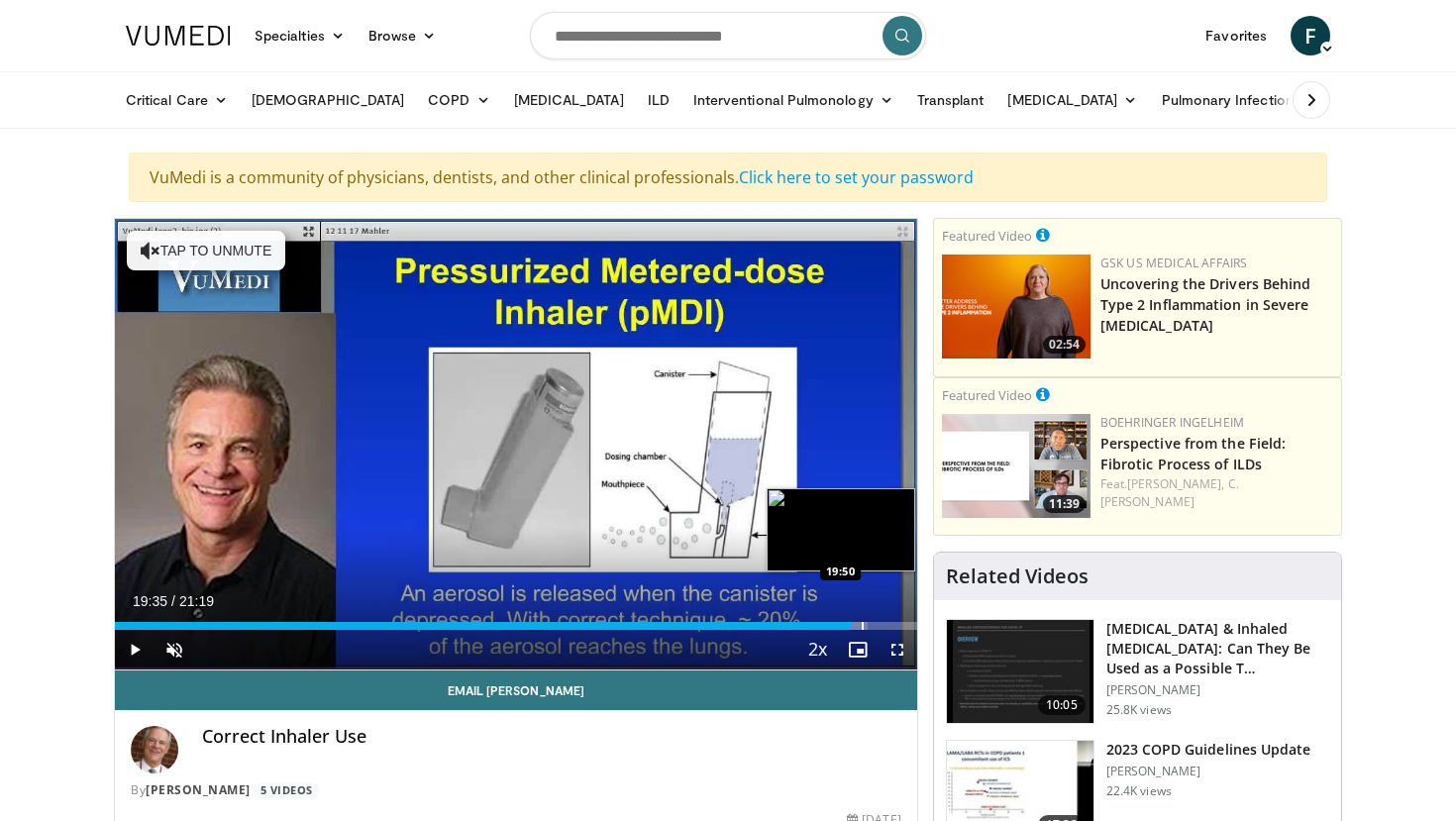 click on "Loaded :  93.89% 19:35 19:50" at bounding box center [516, 620] 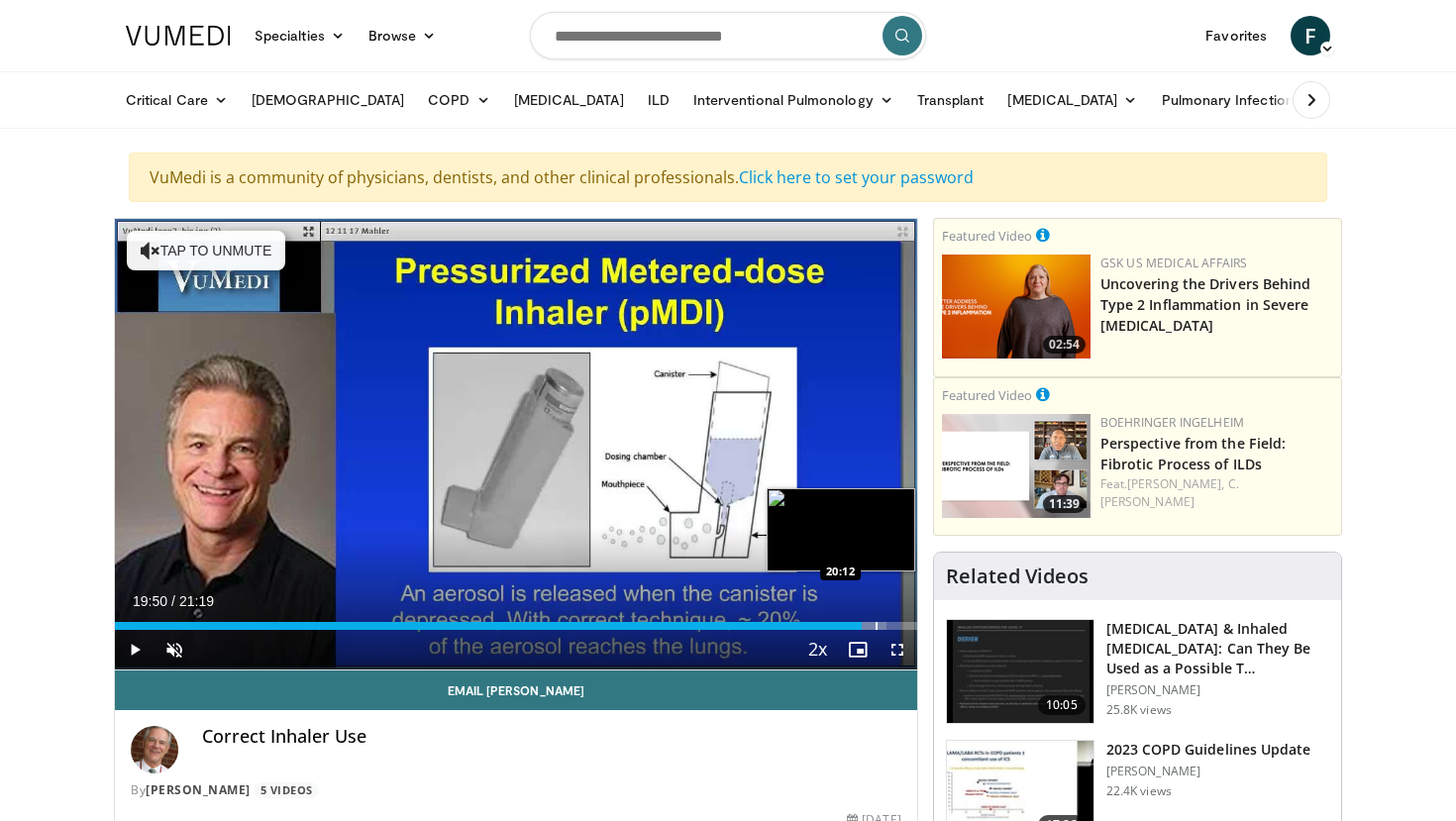 click on "Loaded :  96.24% 19:50 20:12" at bounding box center [516, 620] 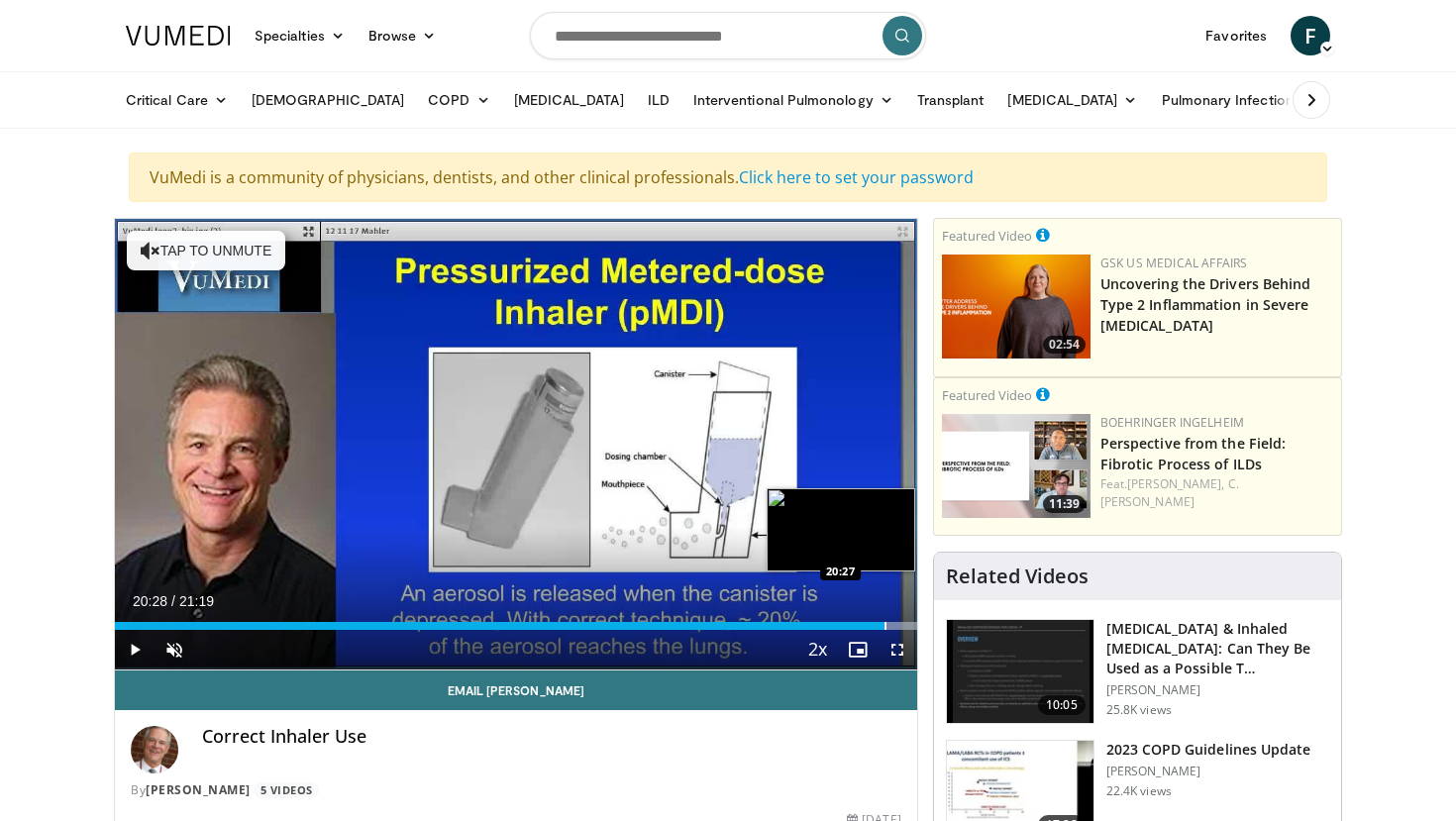 click at bounding box center (885, 626) 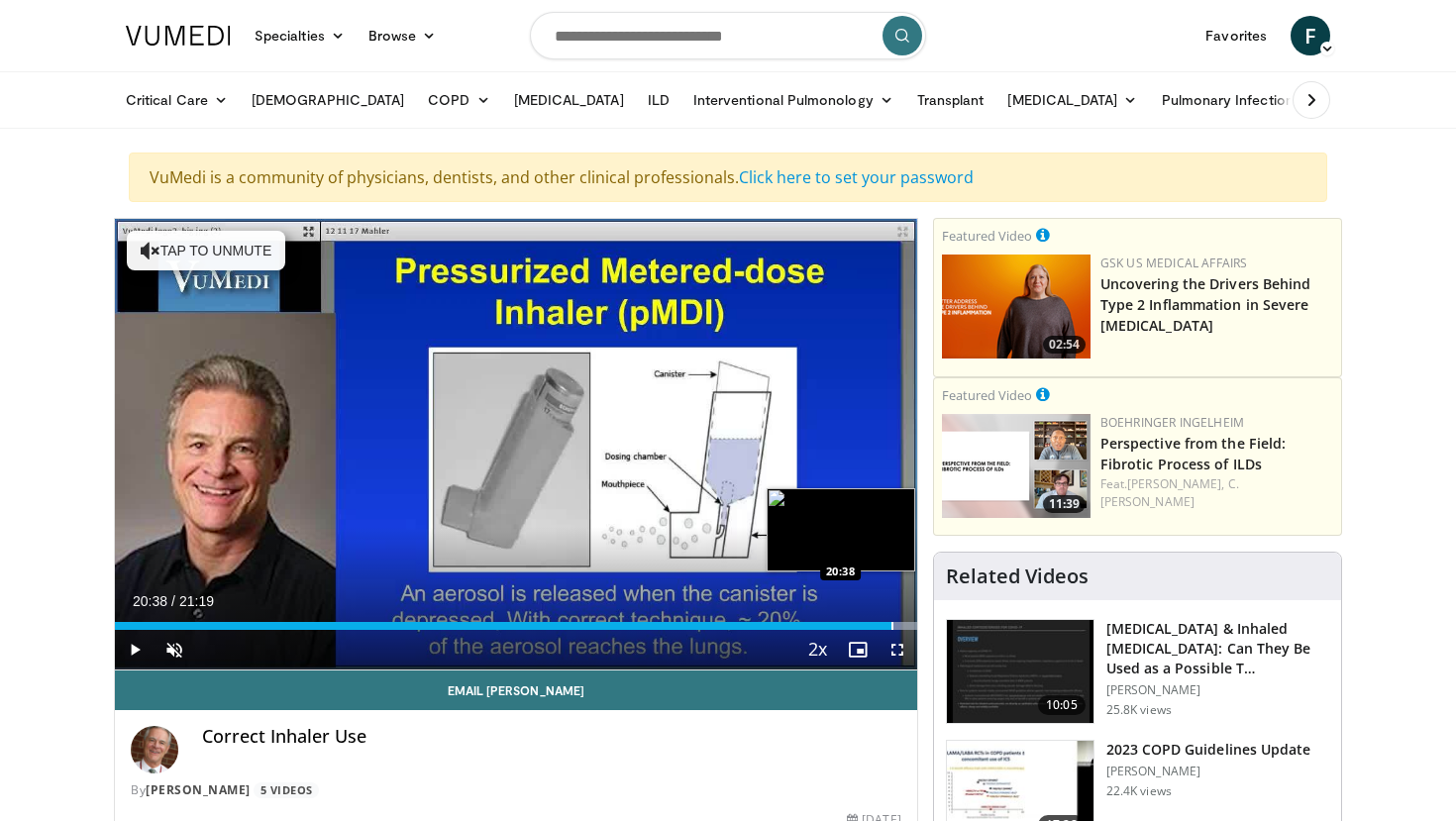 click at bounding box center (892, 626) 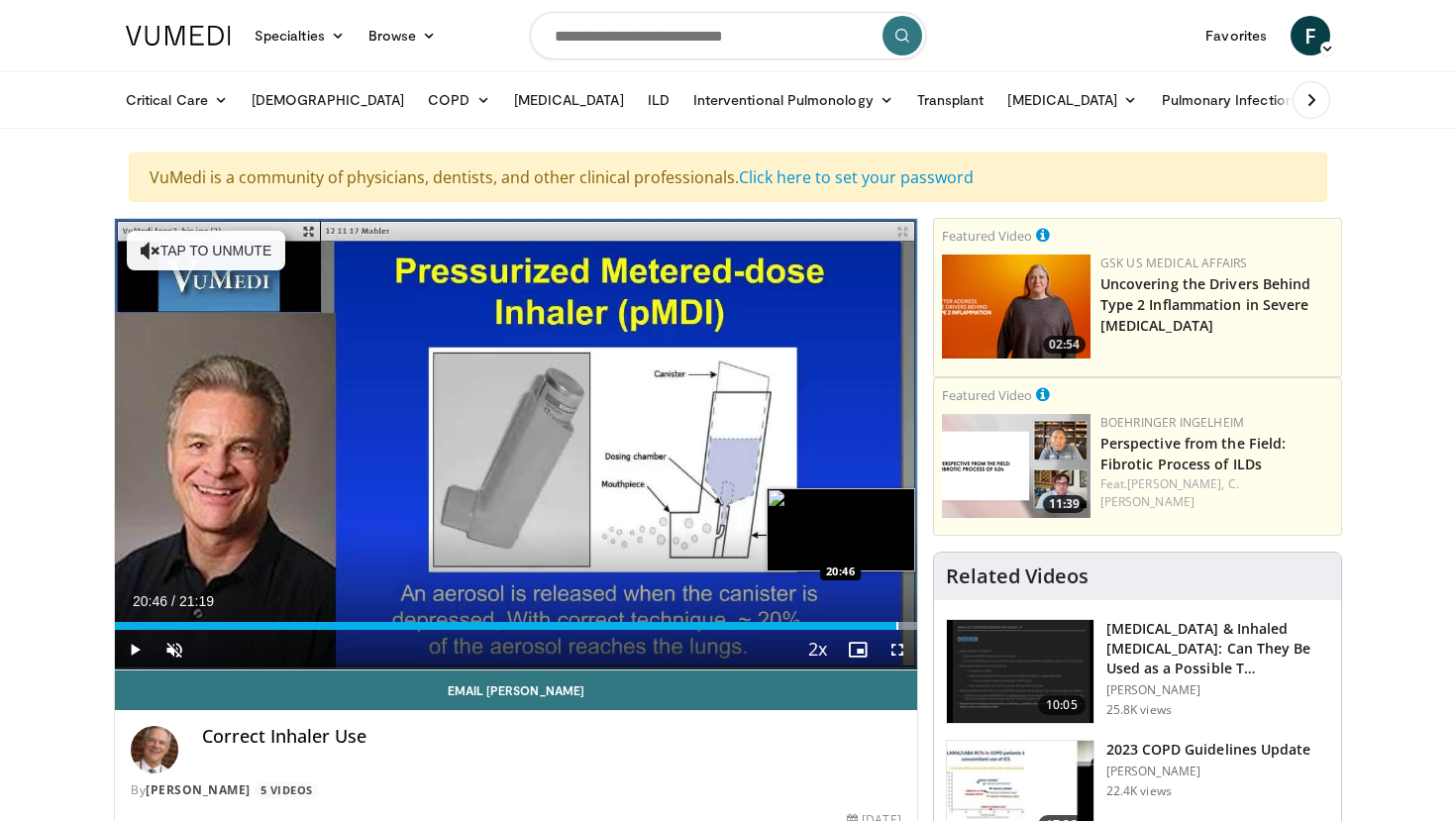 click at bounding box center [897, 626] 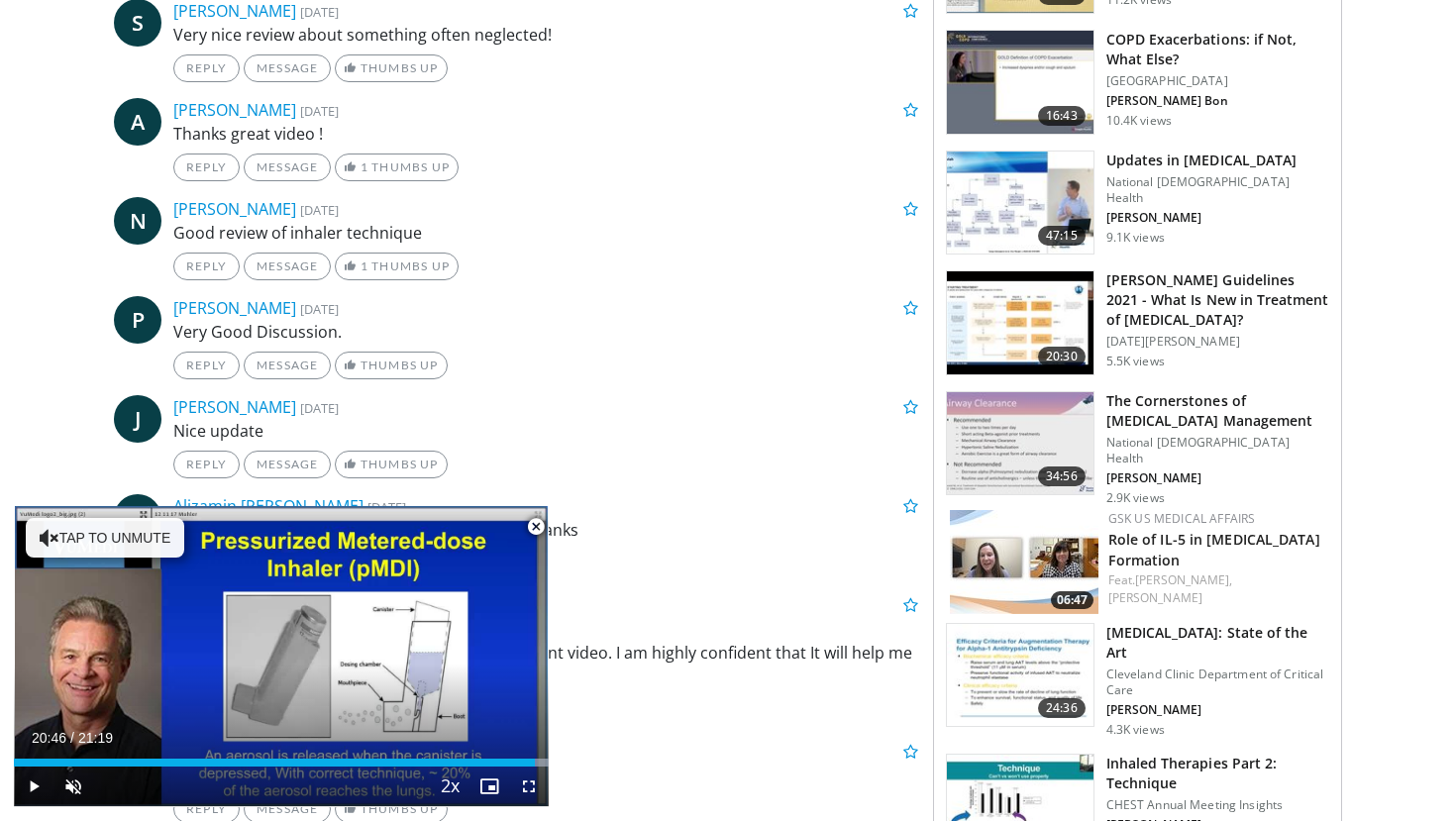 scroll, scrollTop: 1087, scrollLeft: 0, axis: vertical 